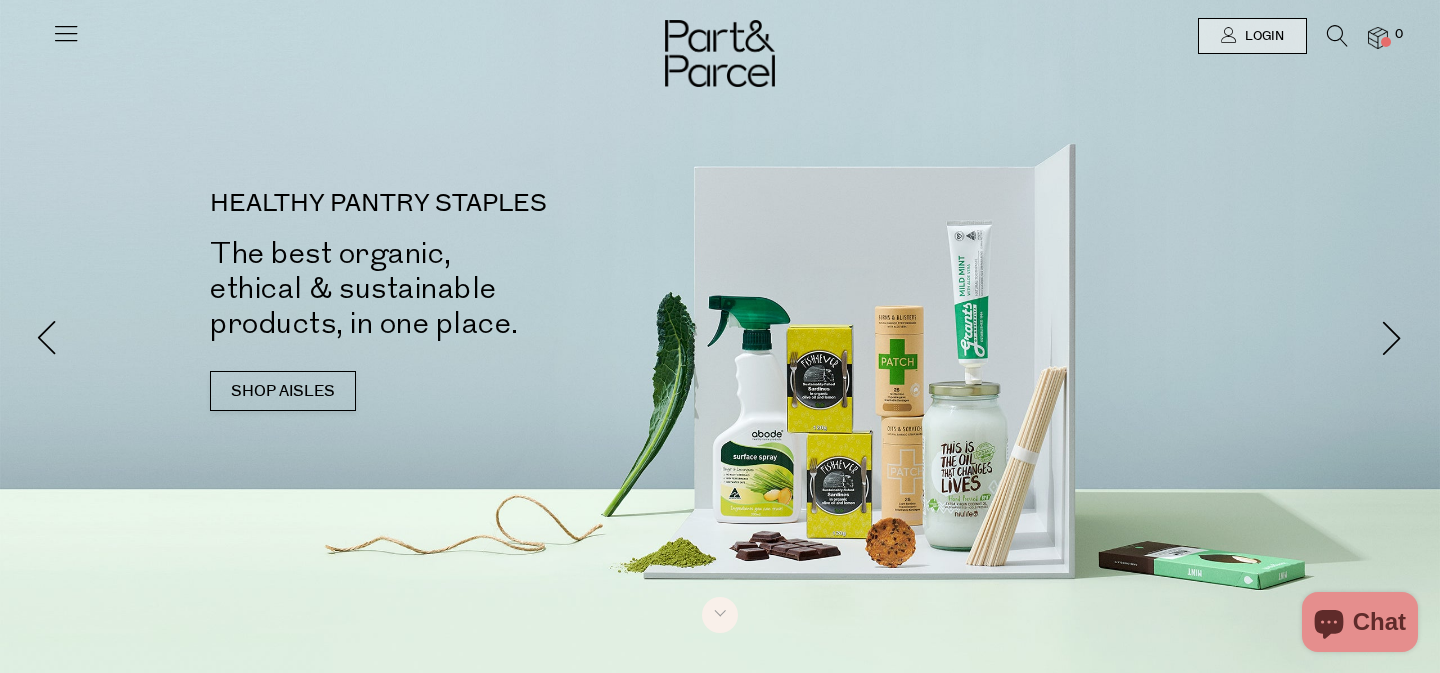 scroll, scrollTop: 0, scrollLeft: 0, axis: both 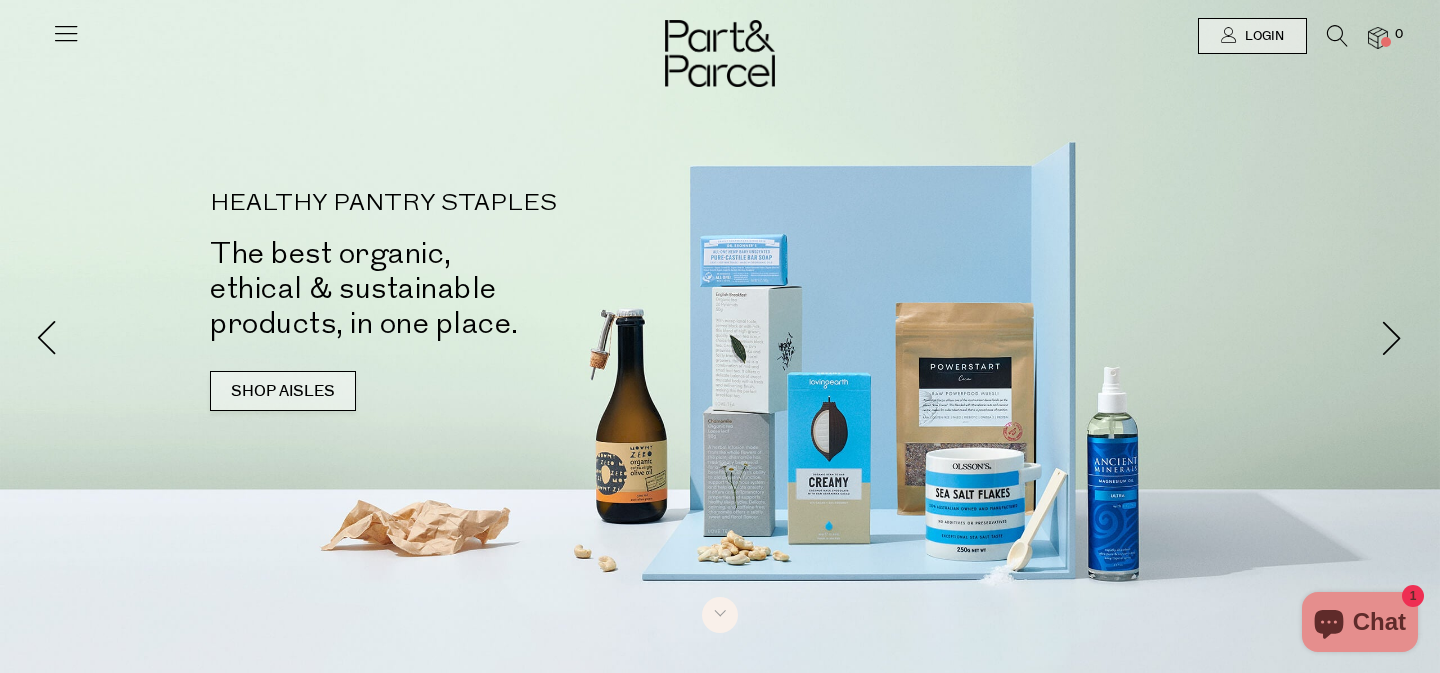 click on "SHOP AISLES" at bounding box center (283, 391) 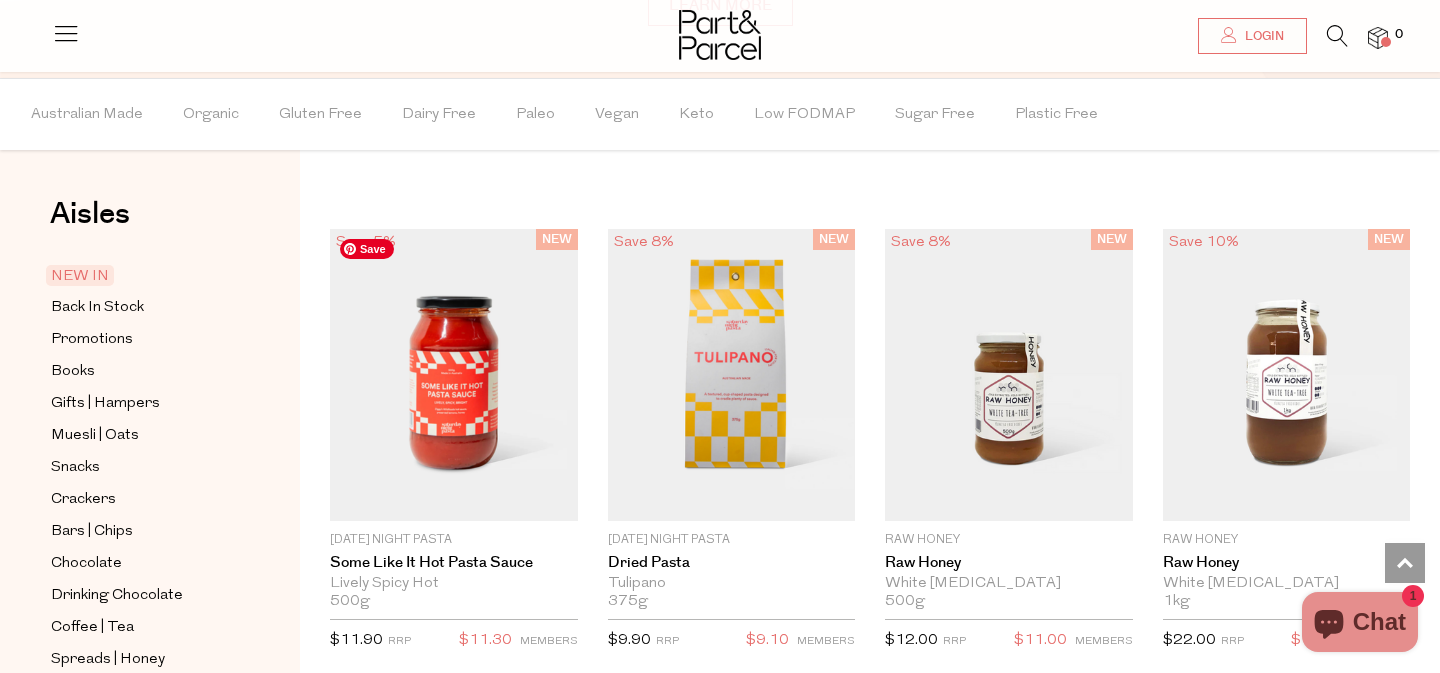 scroll, scrollTop: 1465, scrollLeft: 0, axis: vertical 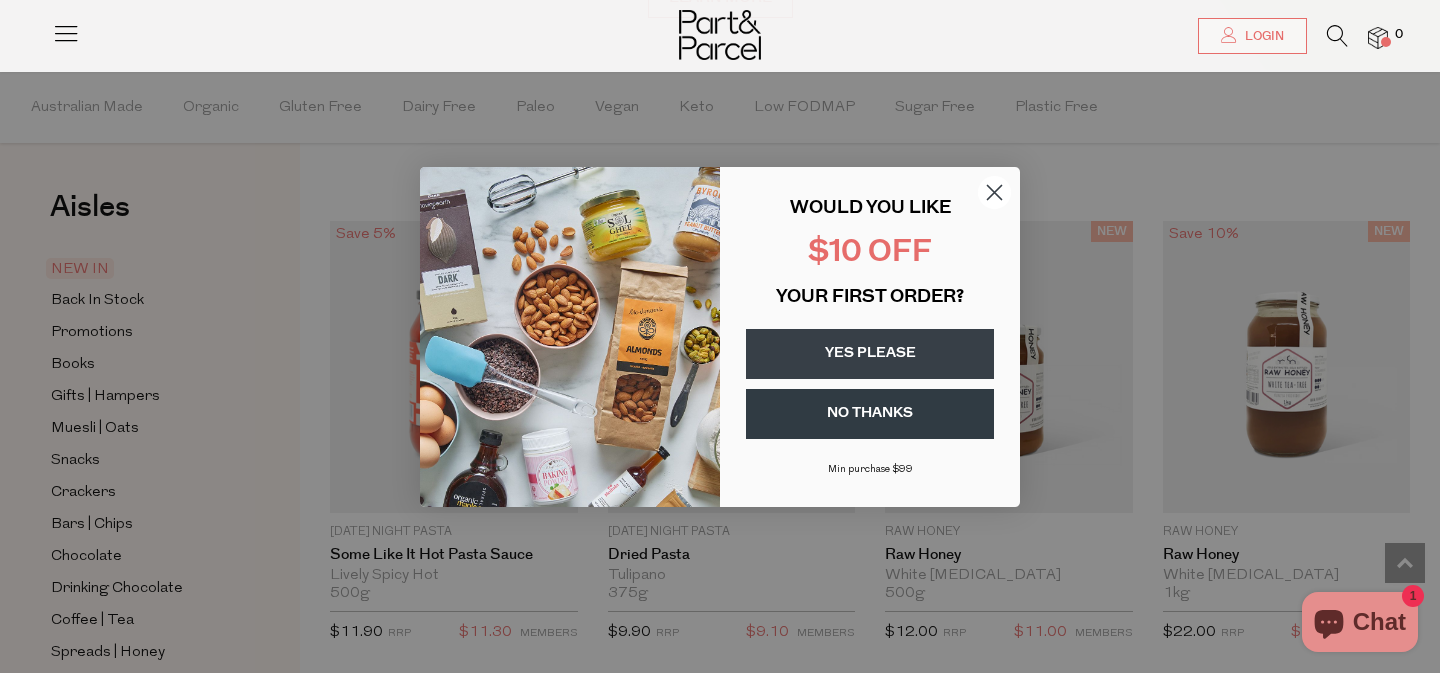 click 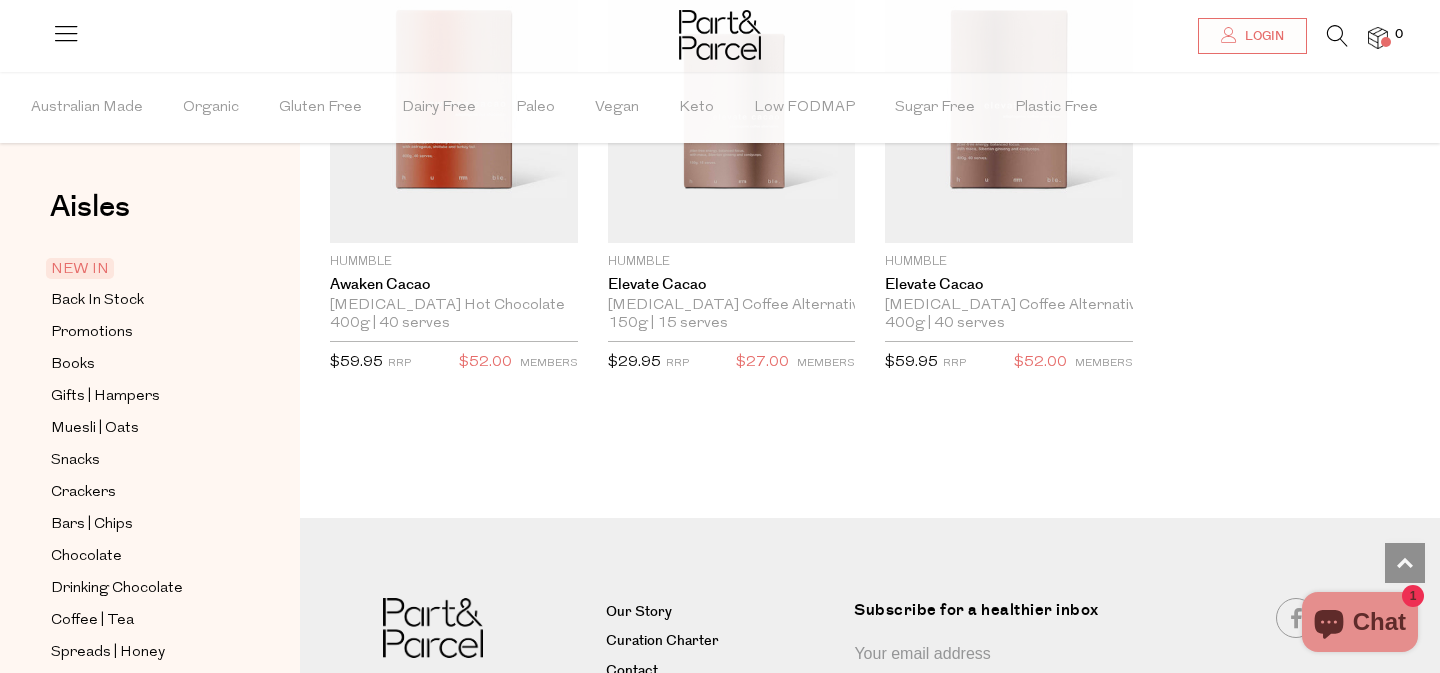 scroll, scrollTop: 2669, scrollLeft: 0, axis: vertical 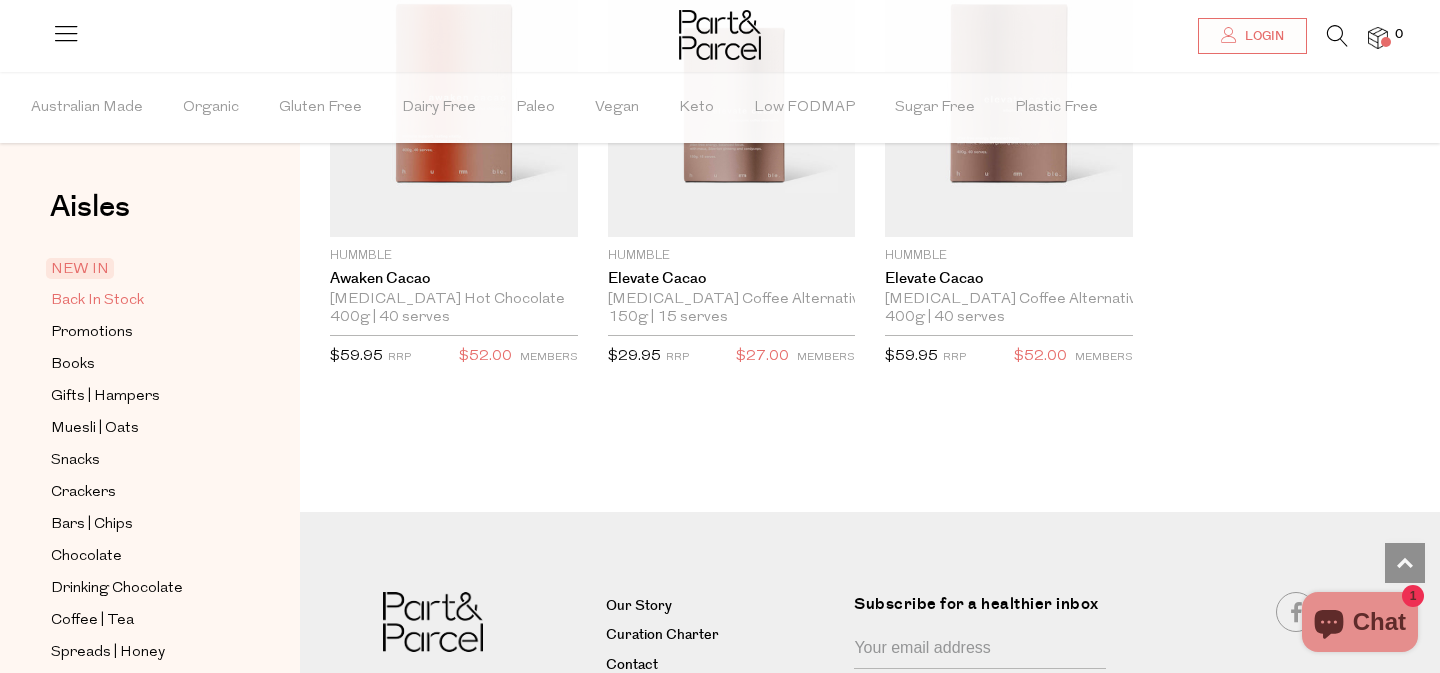click on "Back In Stock" at bounding box center (97, 301) 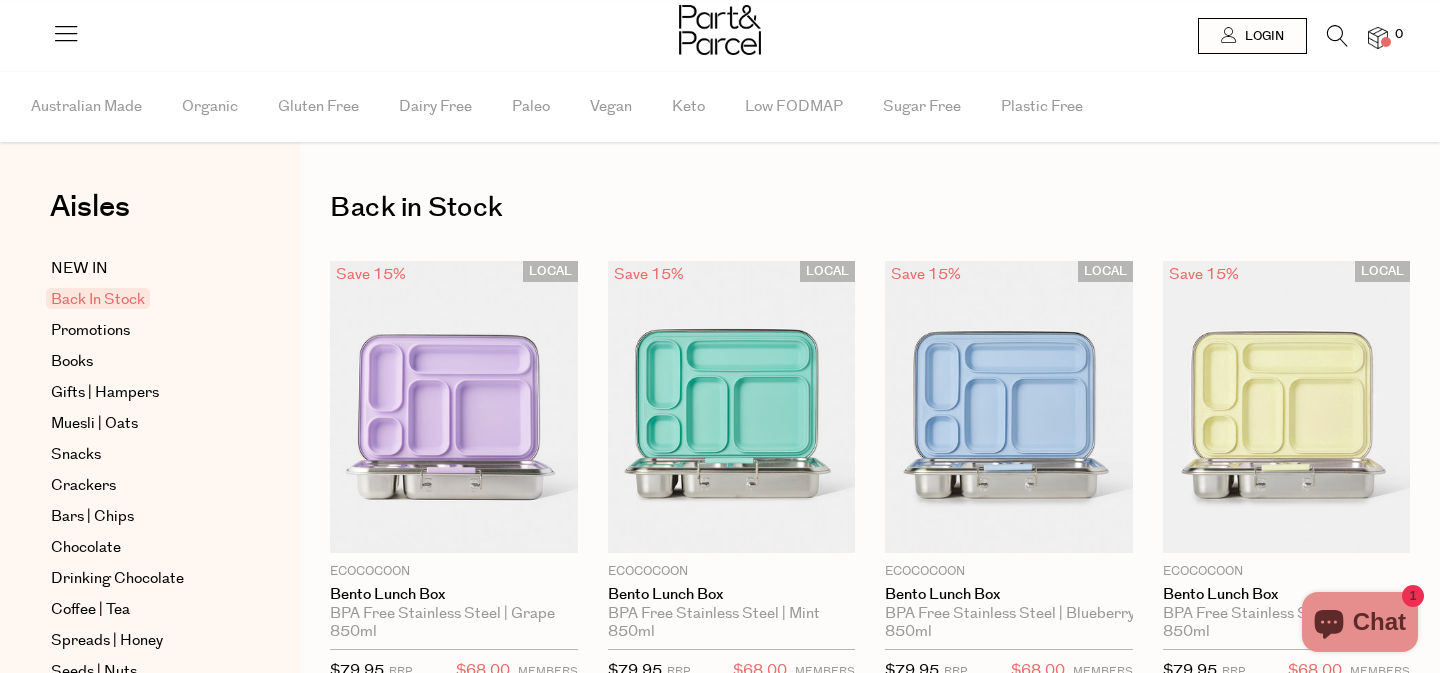 scroll, scrollTop: 0, scrollLeft: 0, axis: both 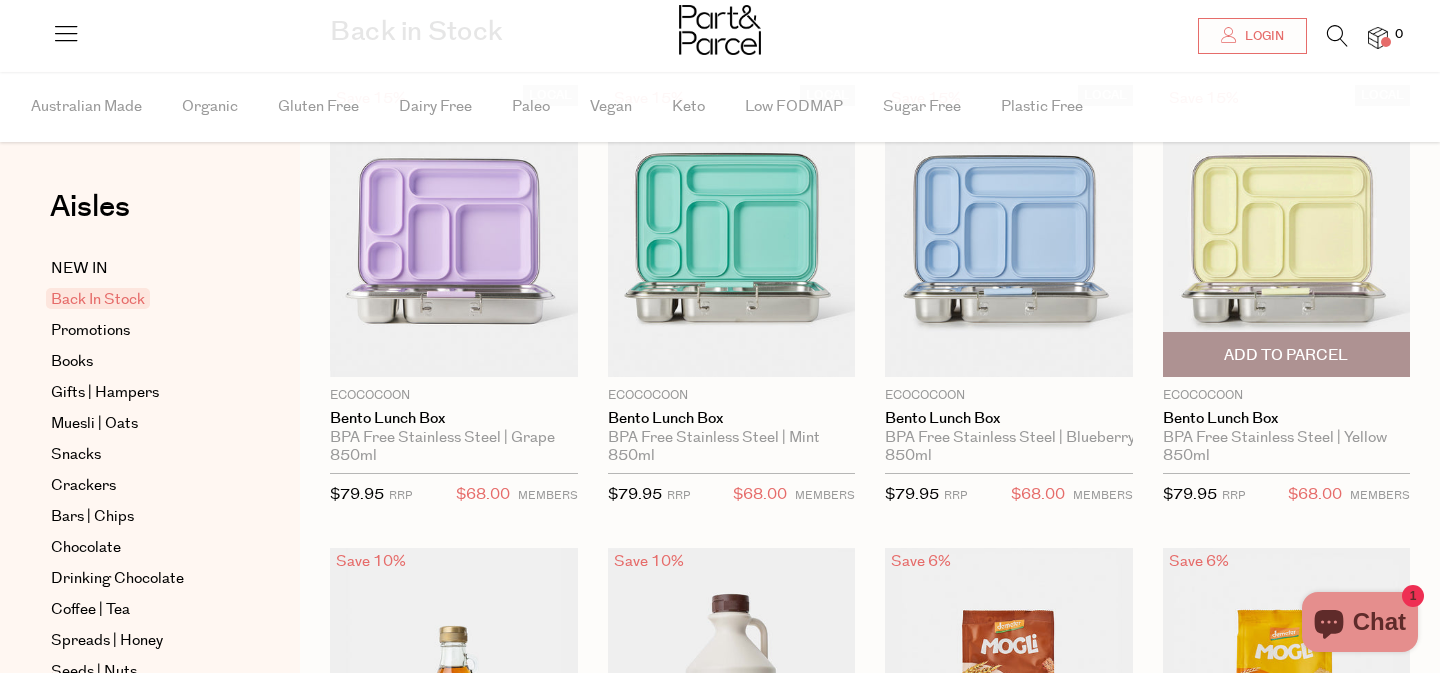 click on "Add To Parcel" at bounding box center [1286, 355] 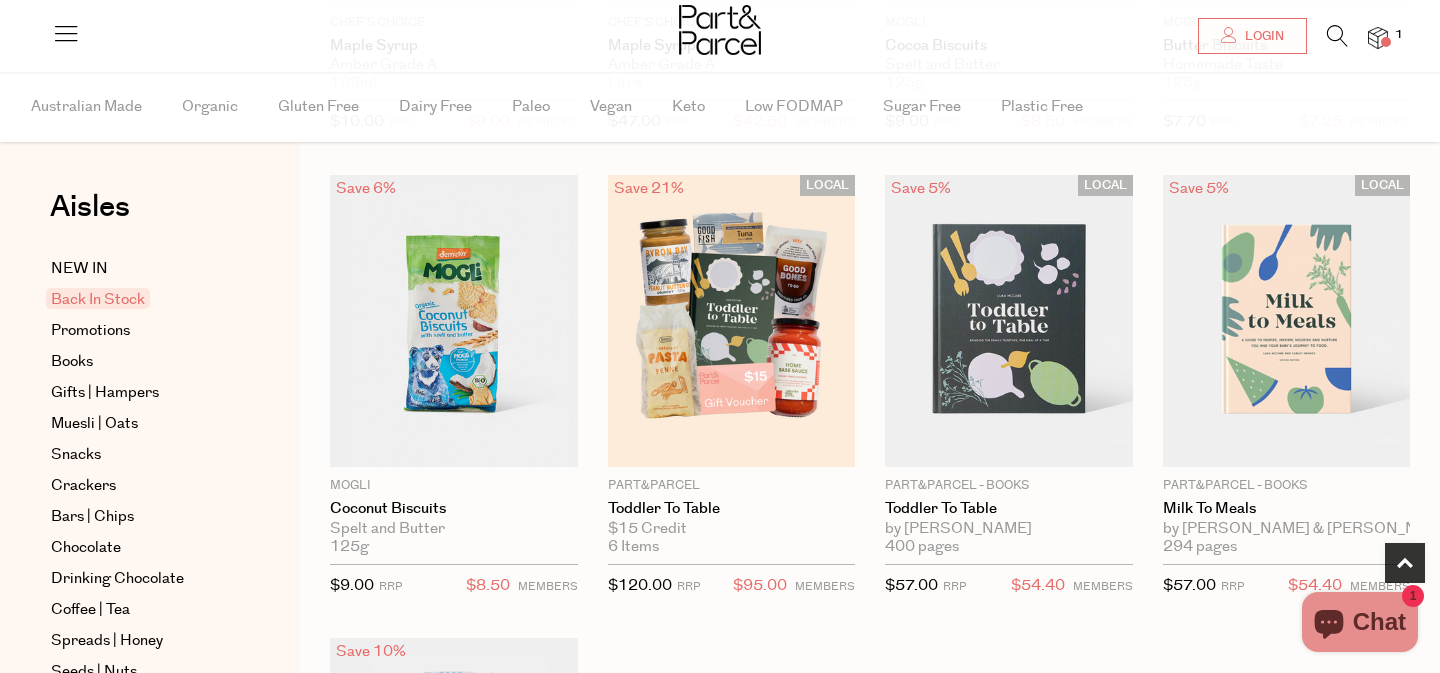 scroll, scrollTop: 1025, scrollLeft: 0, axis: vertical 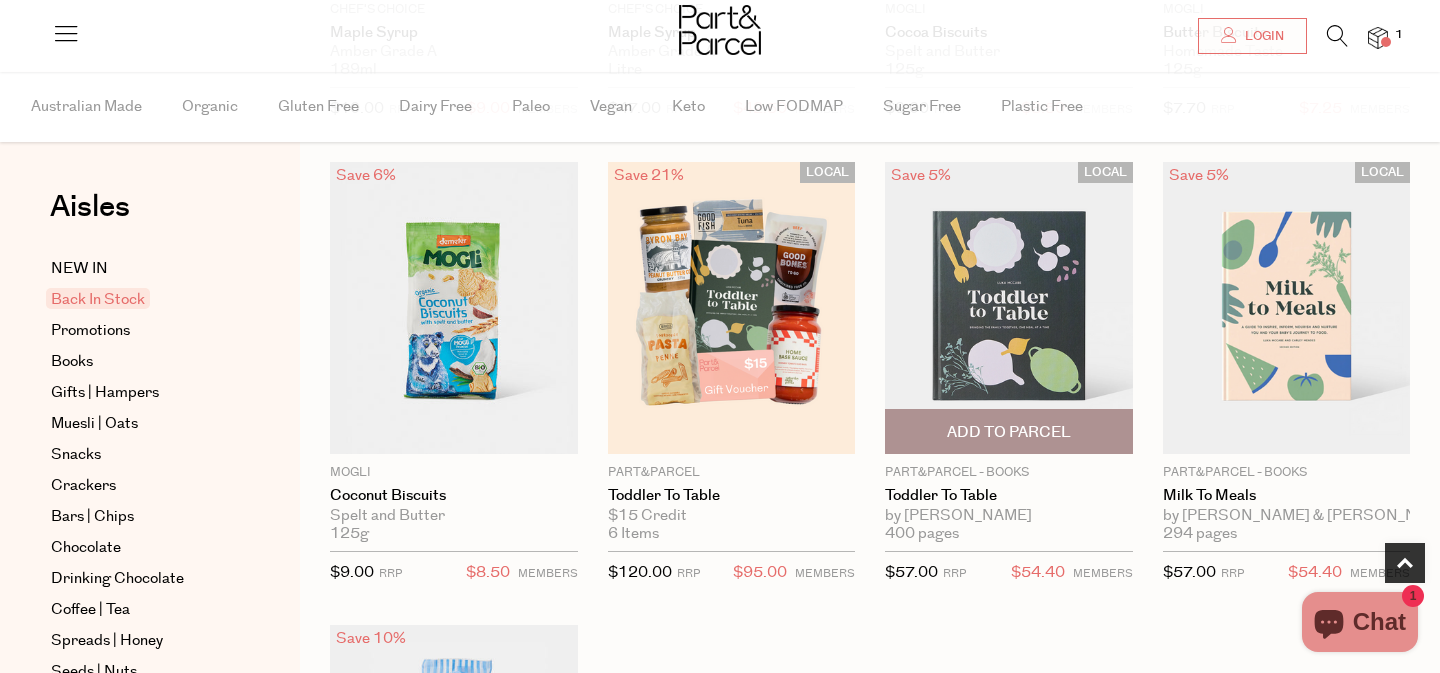 click on "Add To Parcel" at bounding box center (1009, 432) 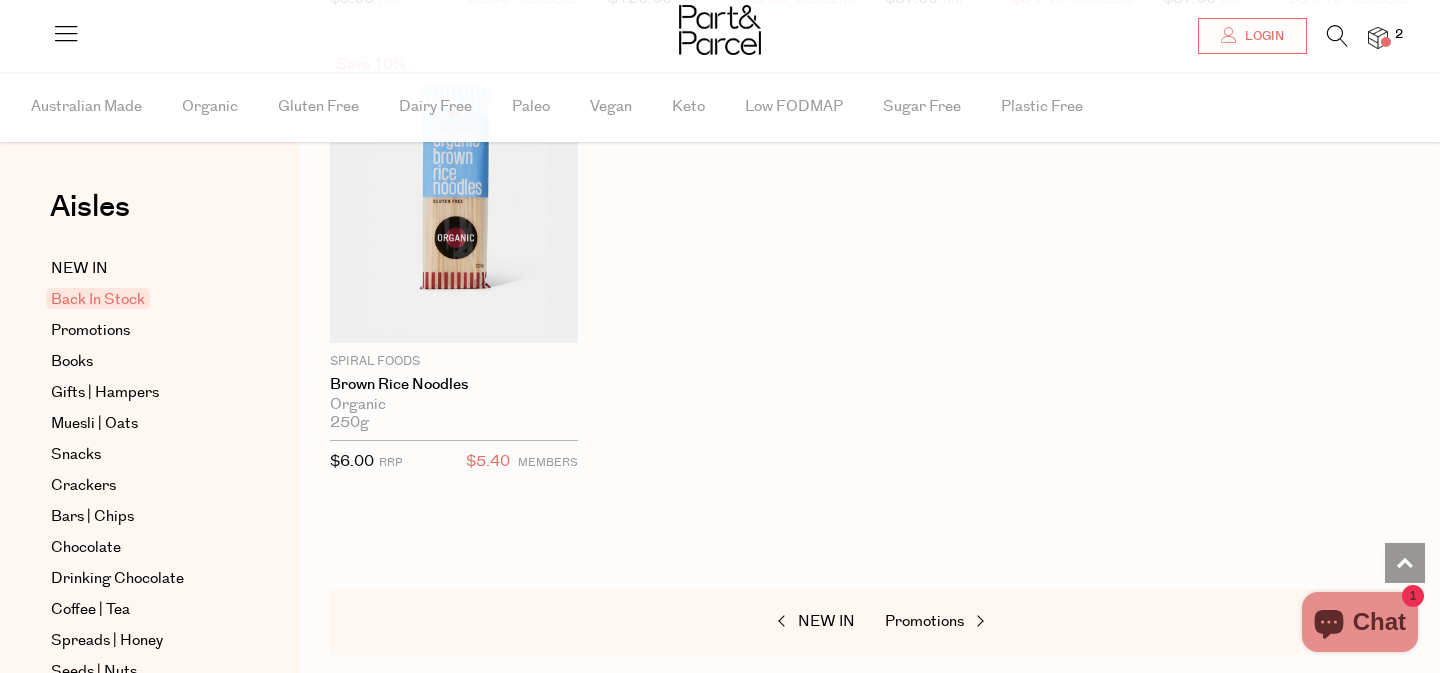 scroll, scrollTop: 1661, scrollLeft: 0, axis: vertical 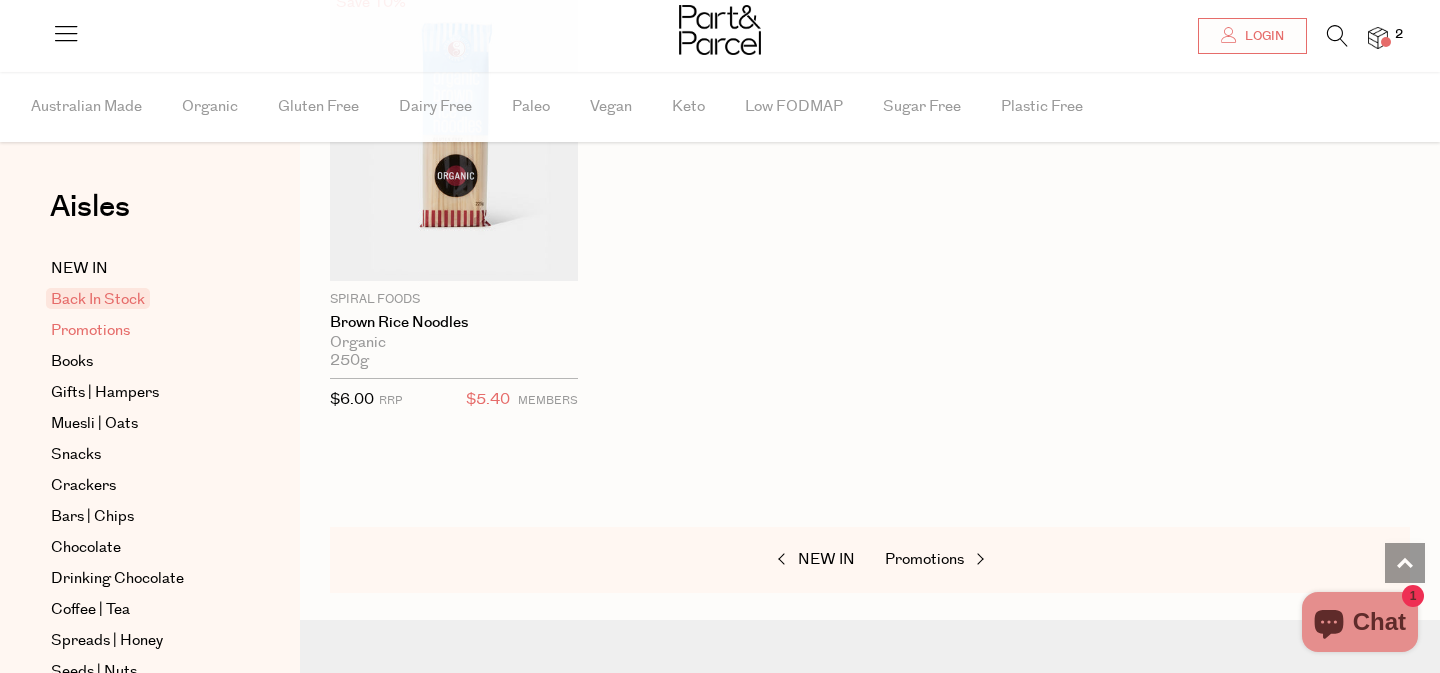click on "Promotions" at bounding box center [90, 331] 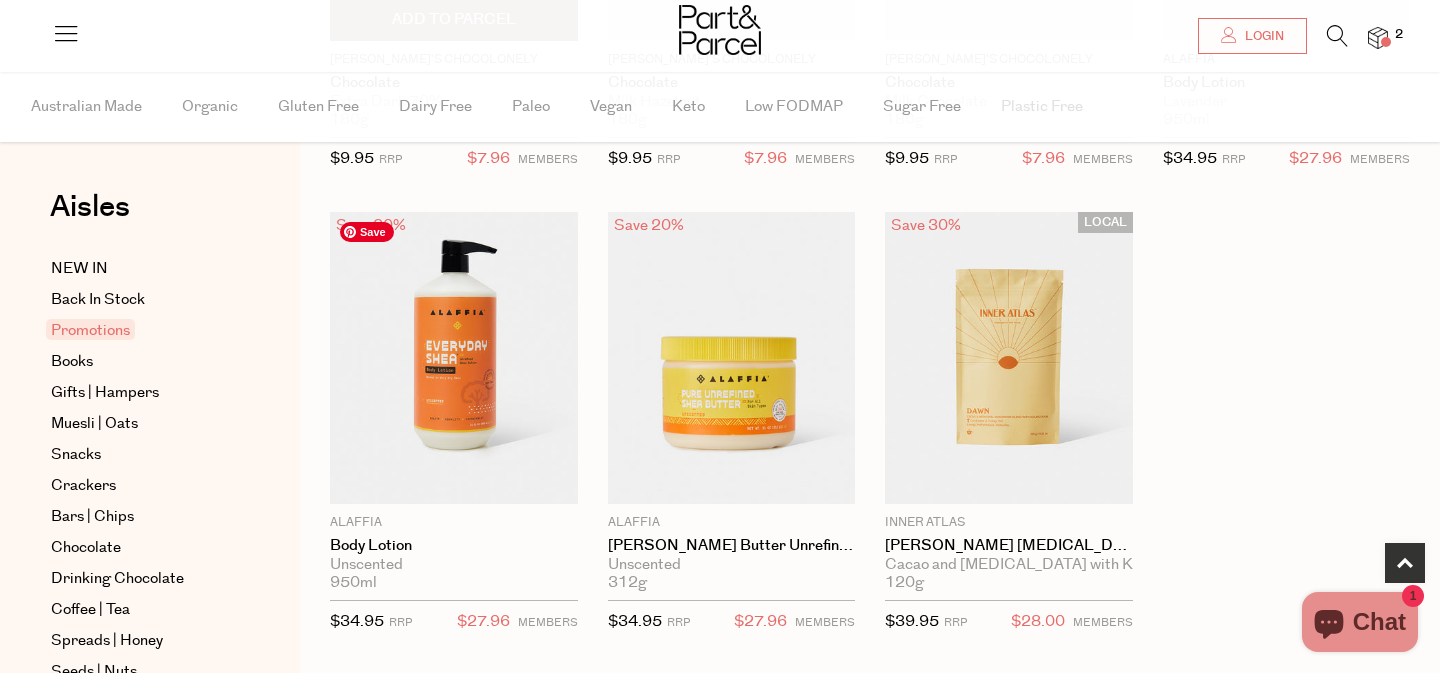 scroll, scrollTop: 662, scrollLeft: 0, axis: vertical 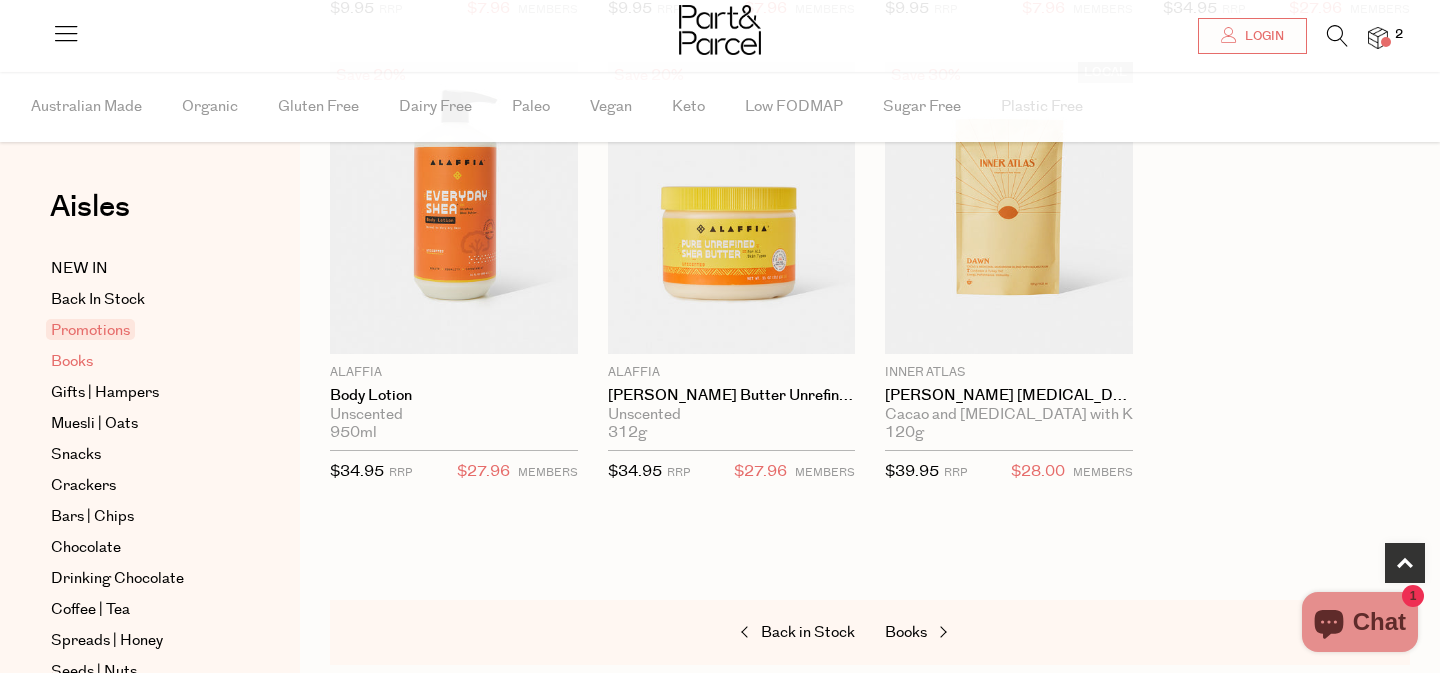 click on "Books" at bounding box center [72, 362] 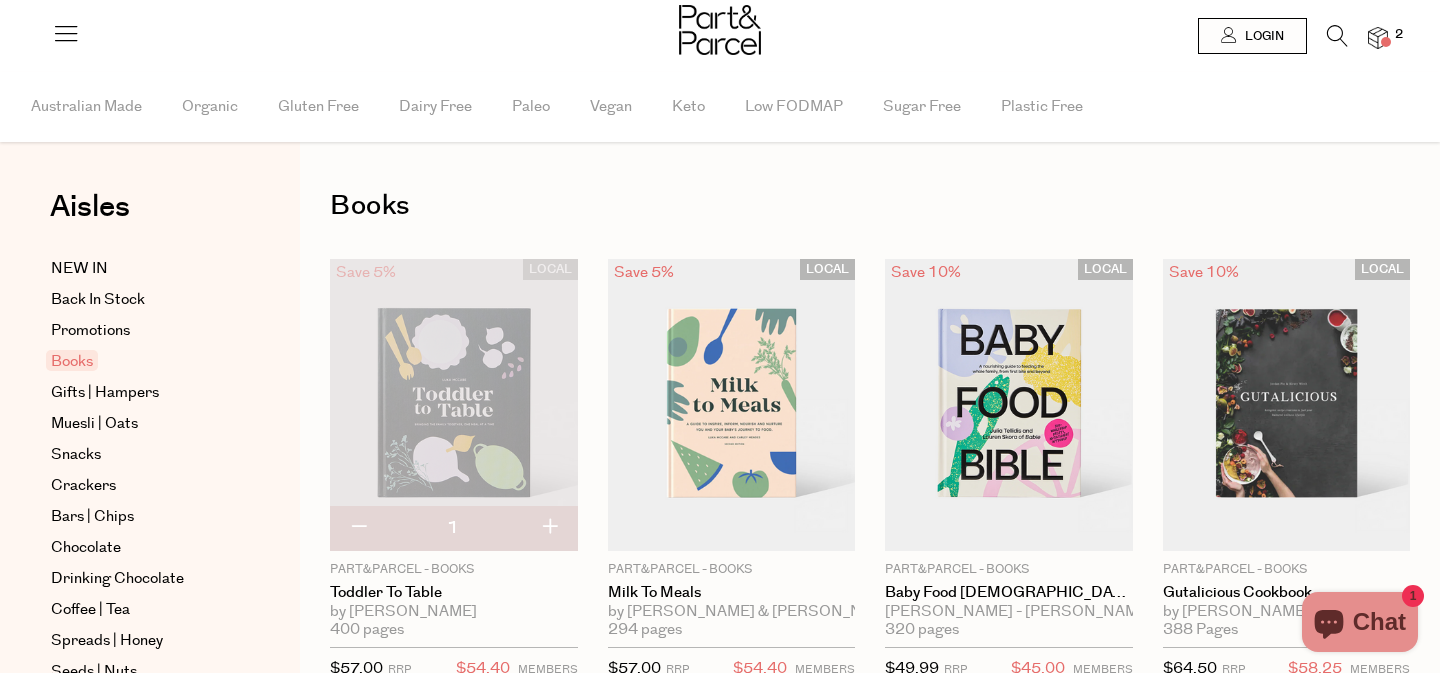 scroll, scrollTop: 0, scrollLeft: 0, axis: both 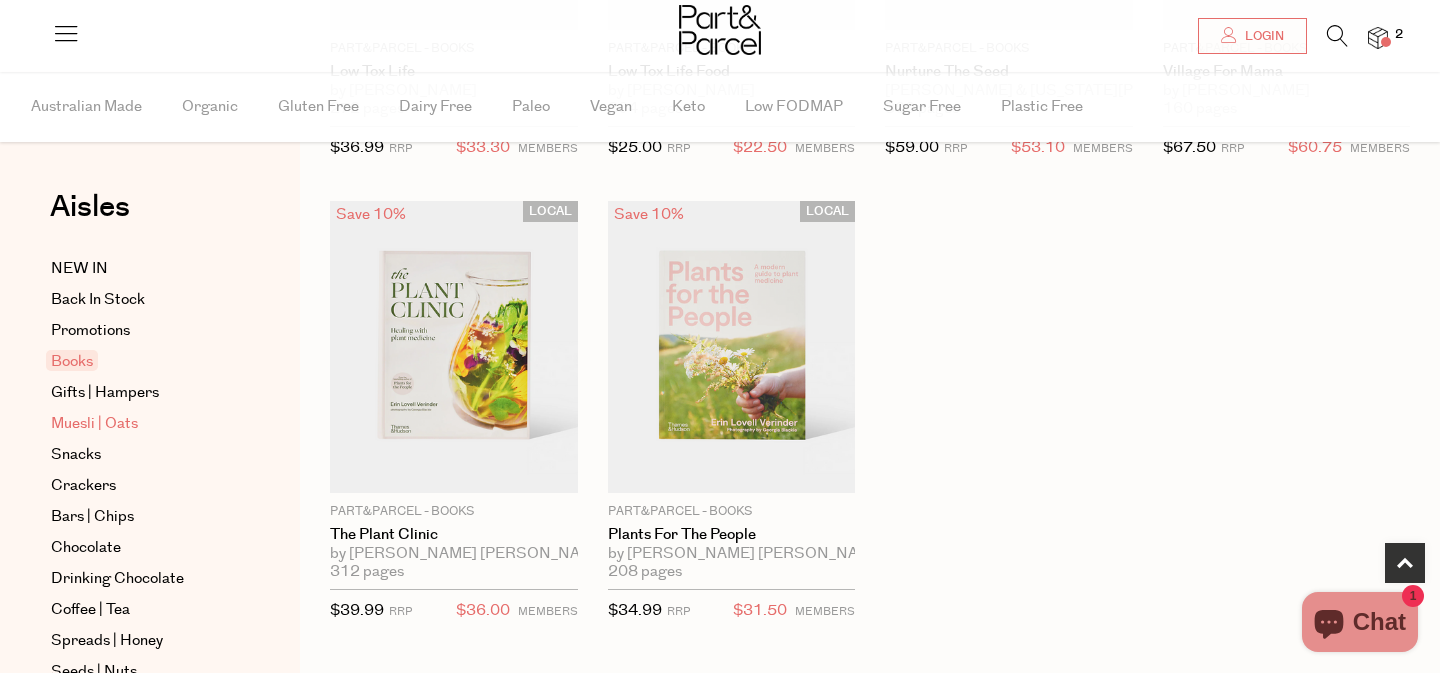 click on "Muesli | Oats" at bounding box center (94, 424) 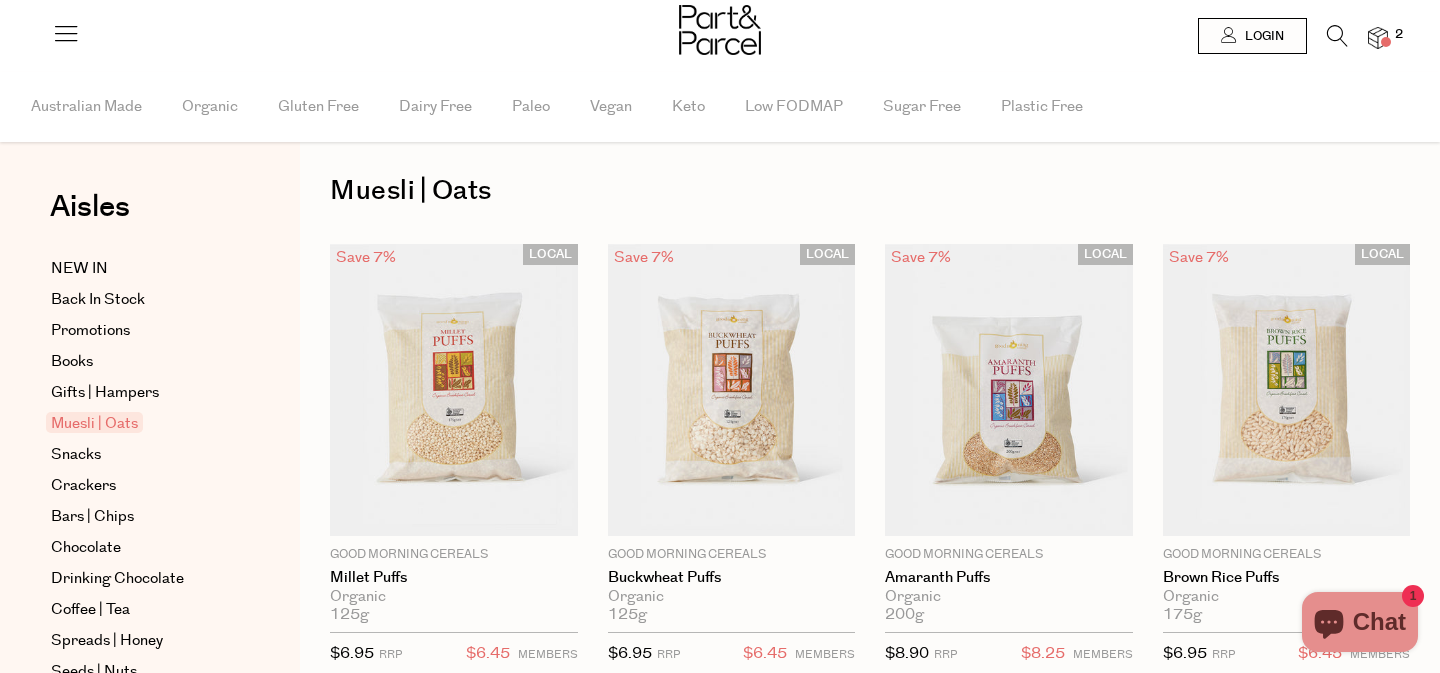 scroll, scrollTop: 0, scrollLeft: 0, axis: both 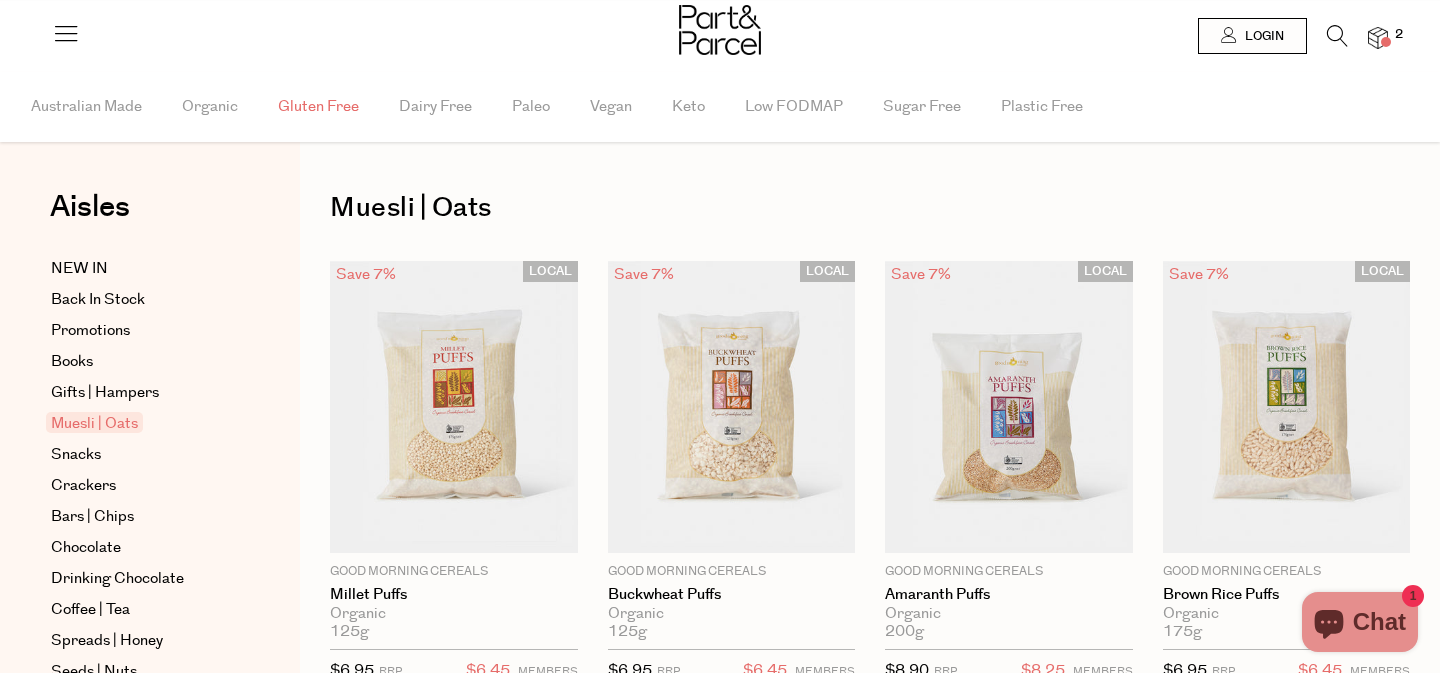 click on "Gluten Free" at bounding box center (318, 107) 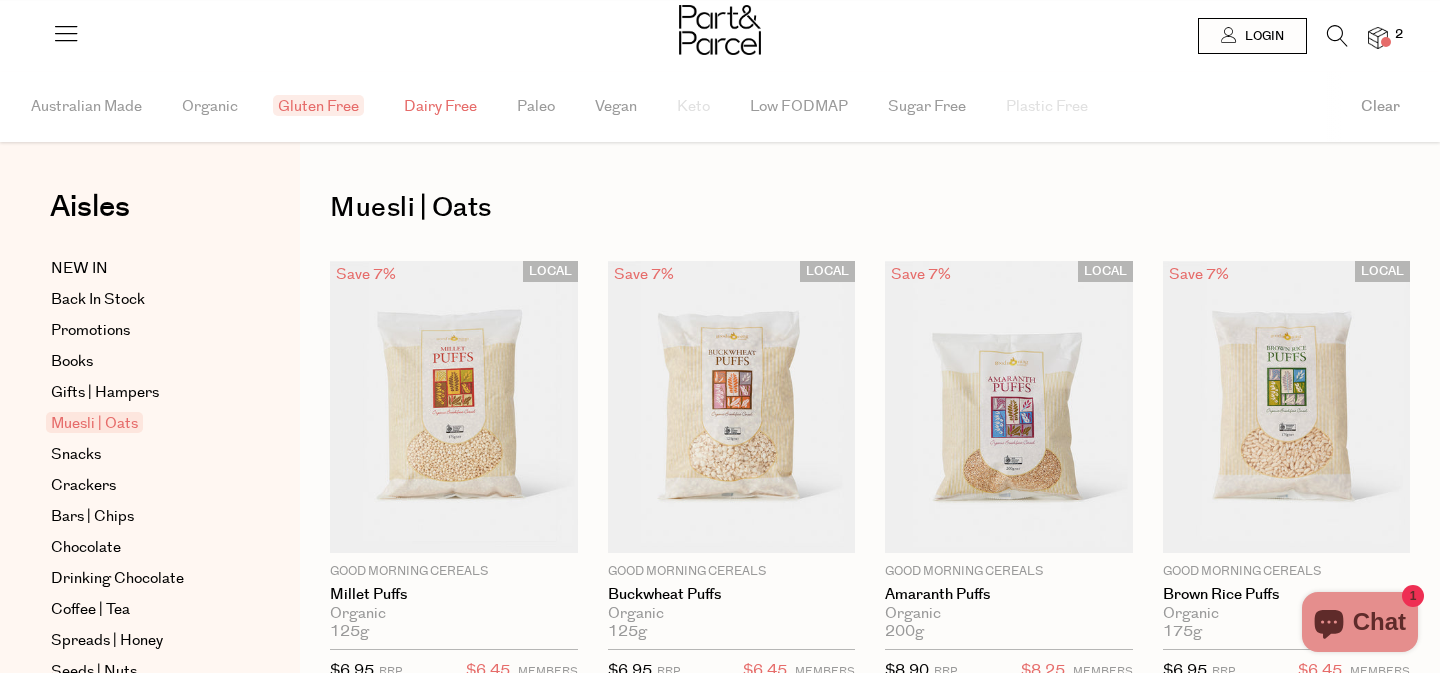 click on "Dairy Free" at bounding box center (440, 107) 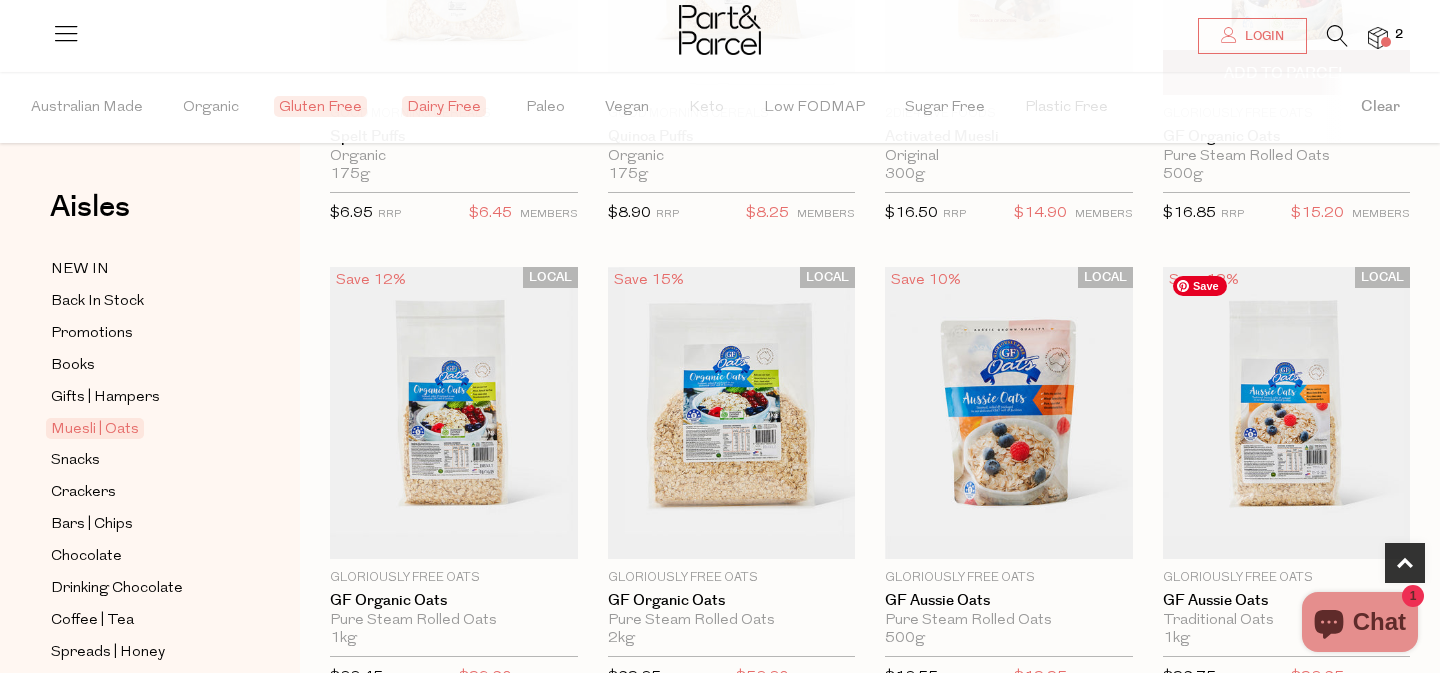 scroll, scrollTop: 944, scrollLeft: 0, axis: vertical 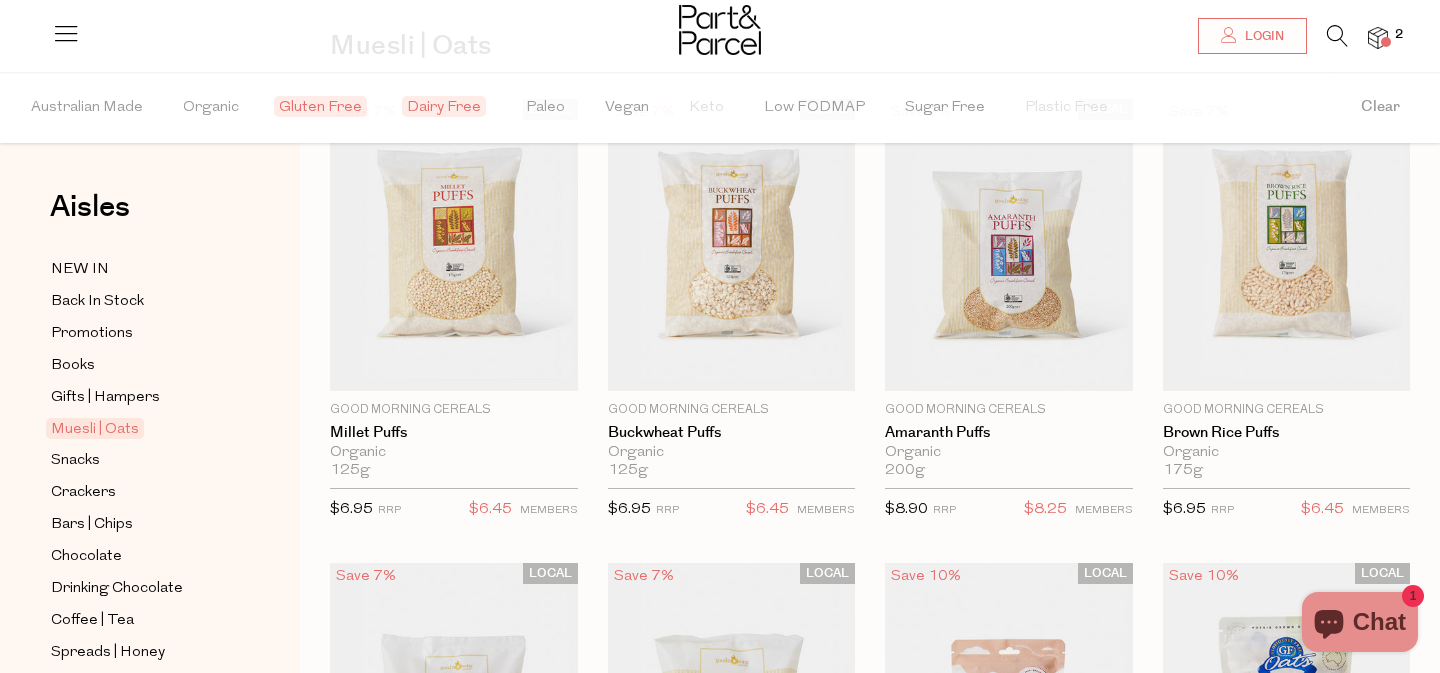 click on "Dairy Free" at bounding box center (444, 106) 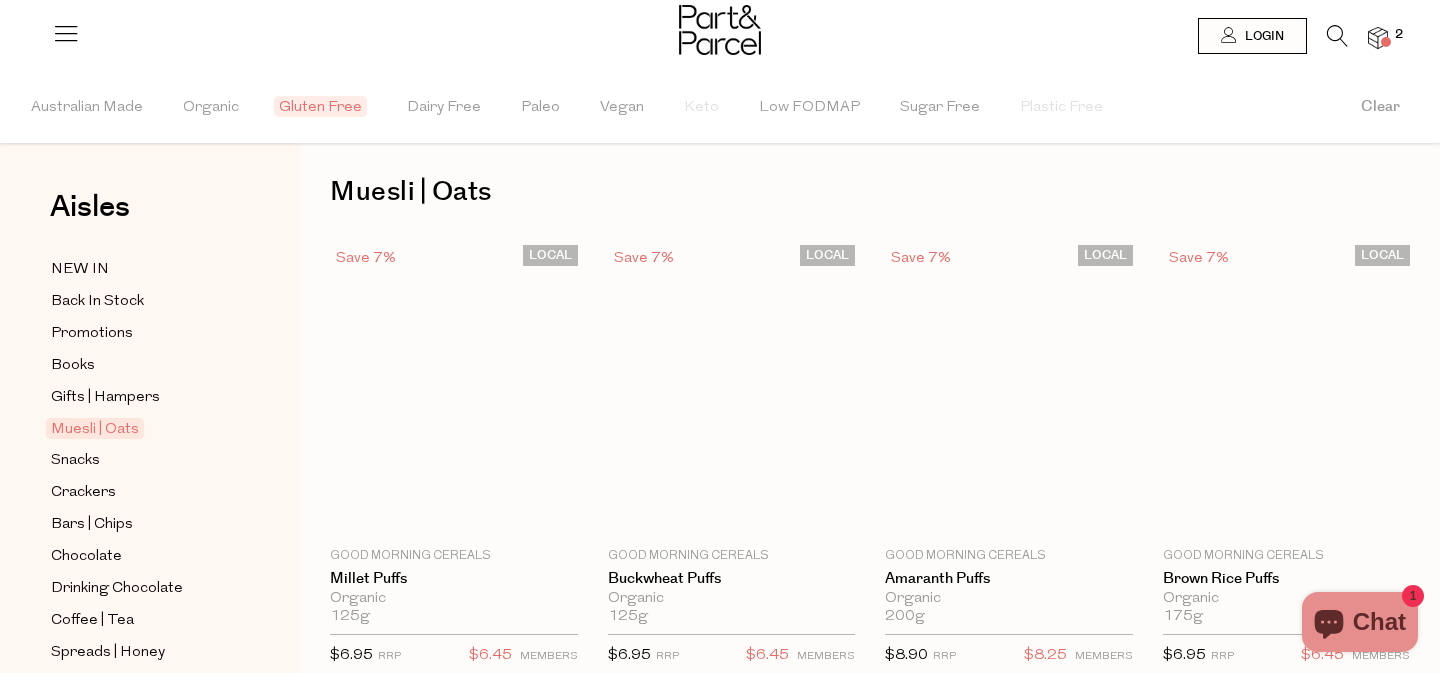 scroll, scrollTop: 0, scrollLeft: 0, axis: both 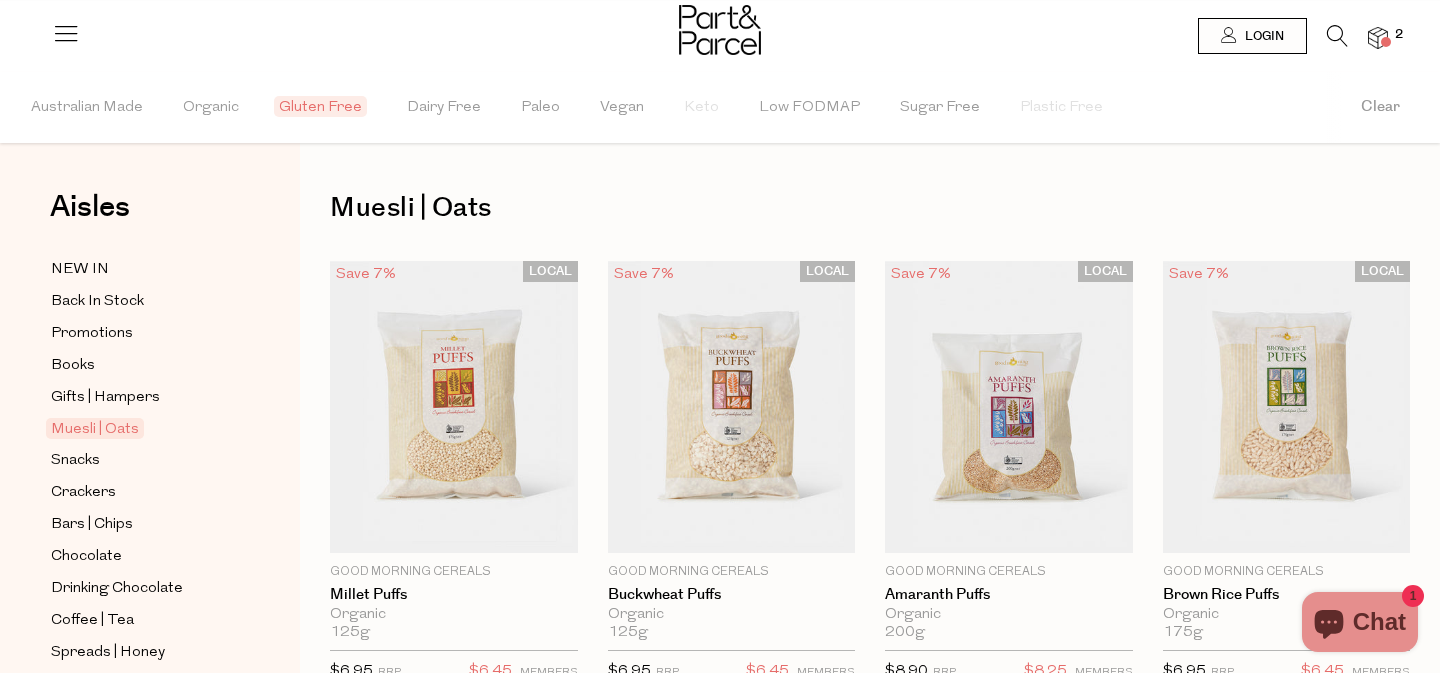 click on "Gluten Free" at bounding box center [320, 106] 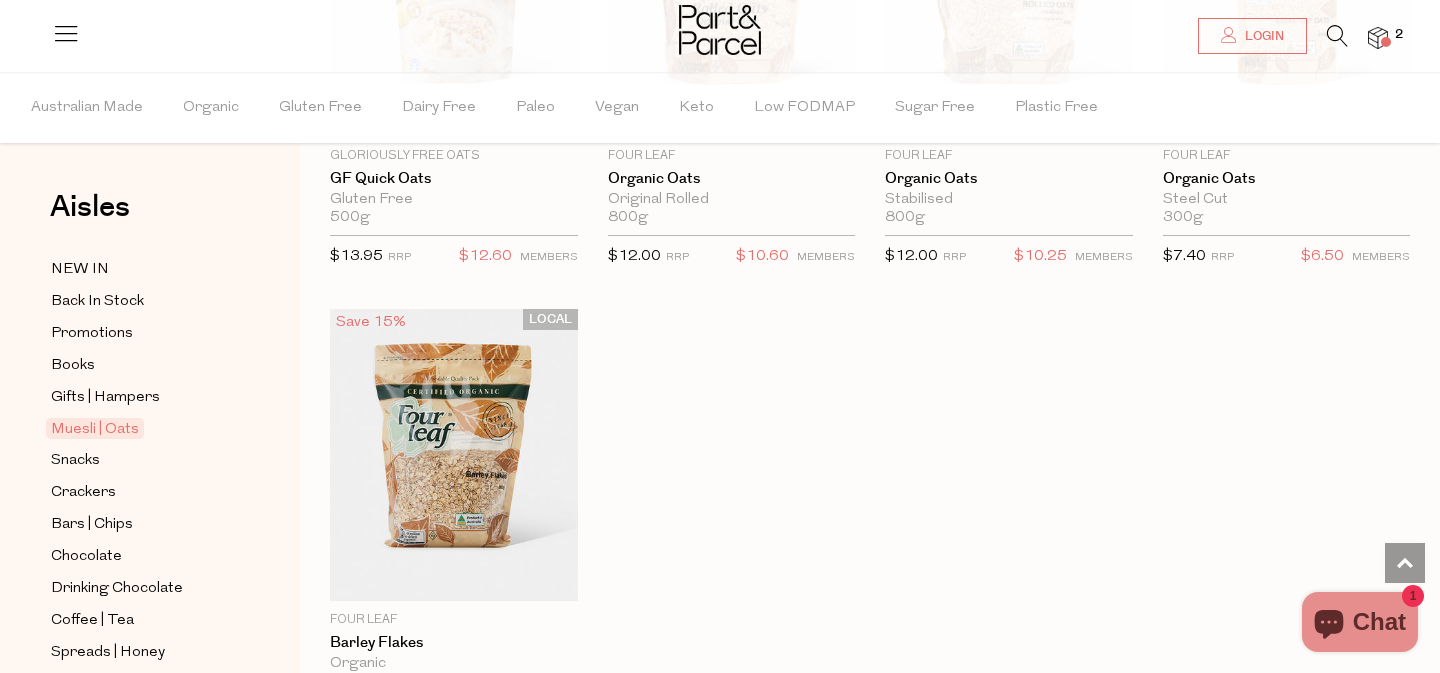 scroll, scrollTop: 4659, scrollLeft: 0, axis: vertical 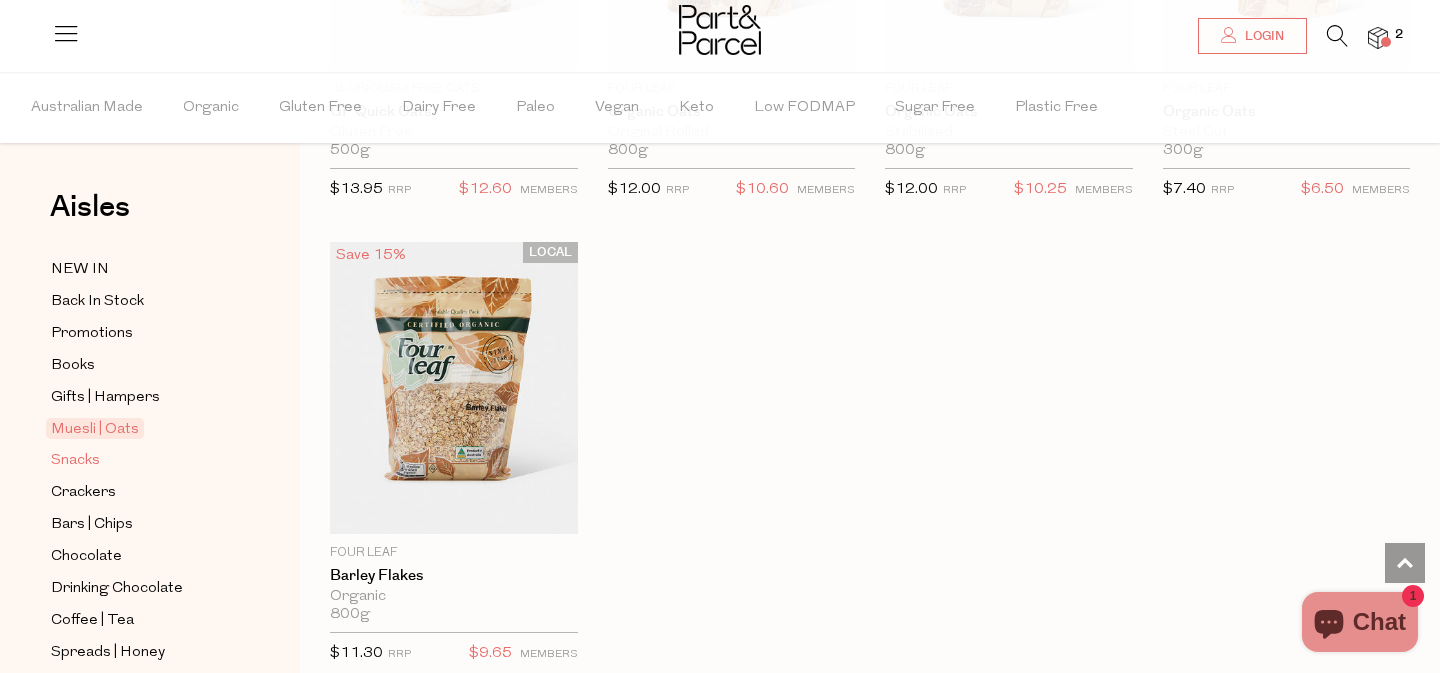 click on "Snacks" at bounding box center [142, 460] 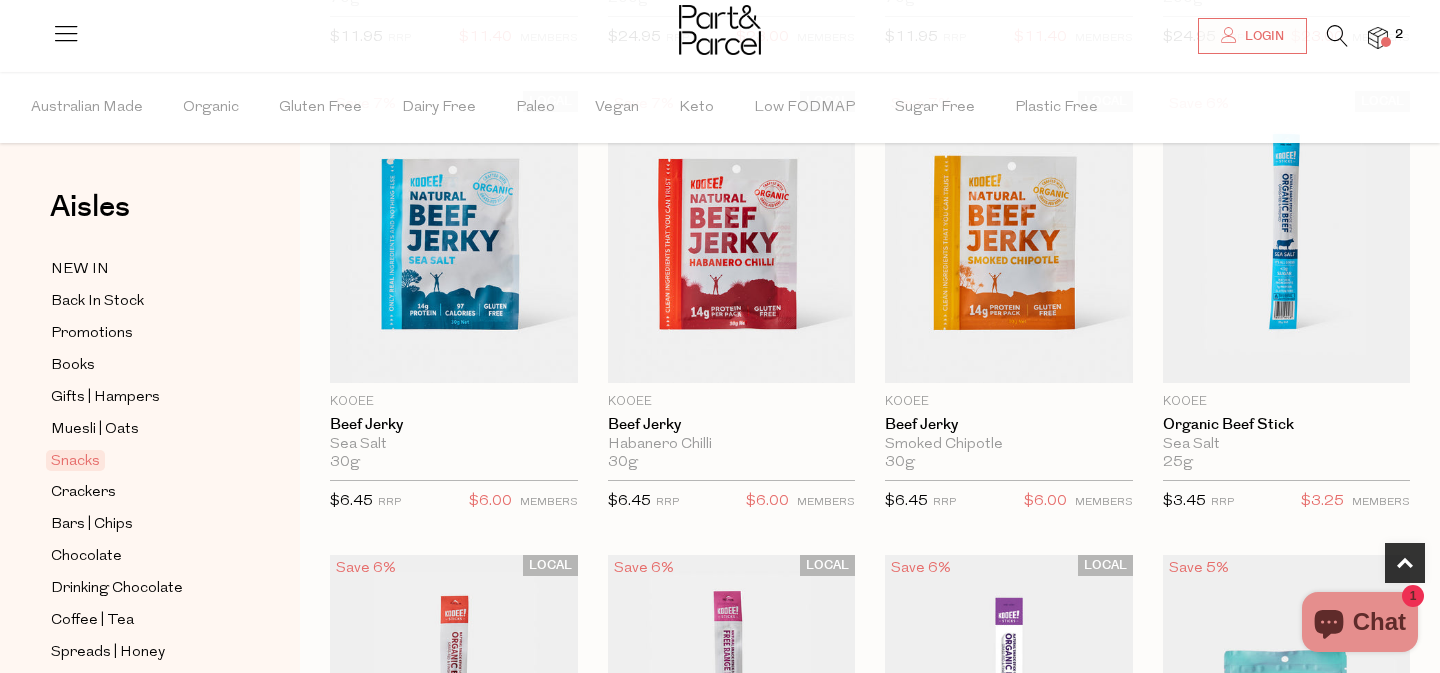 scroll, scrollTop: 659, scrollLeft: 0, axis: vertical 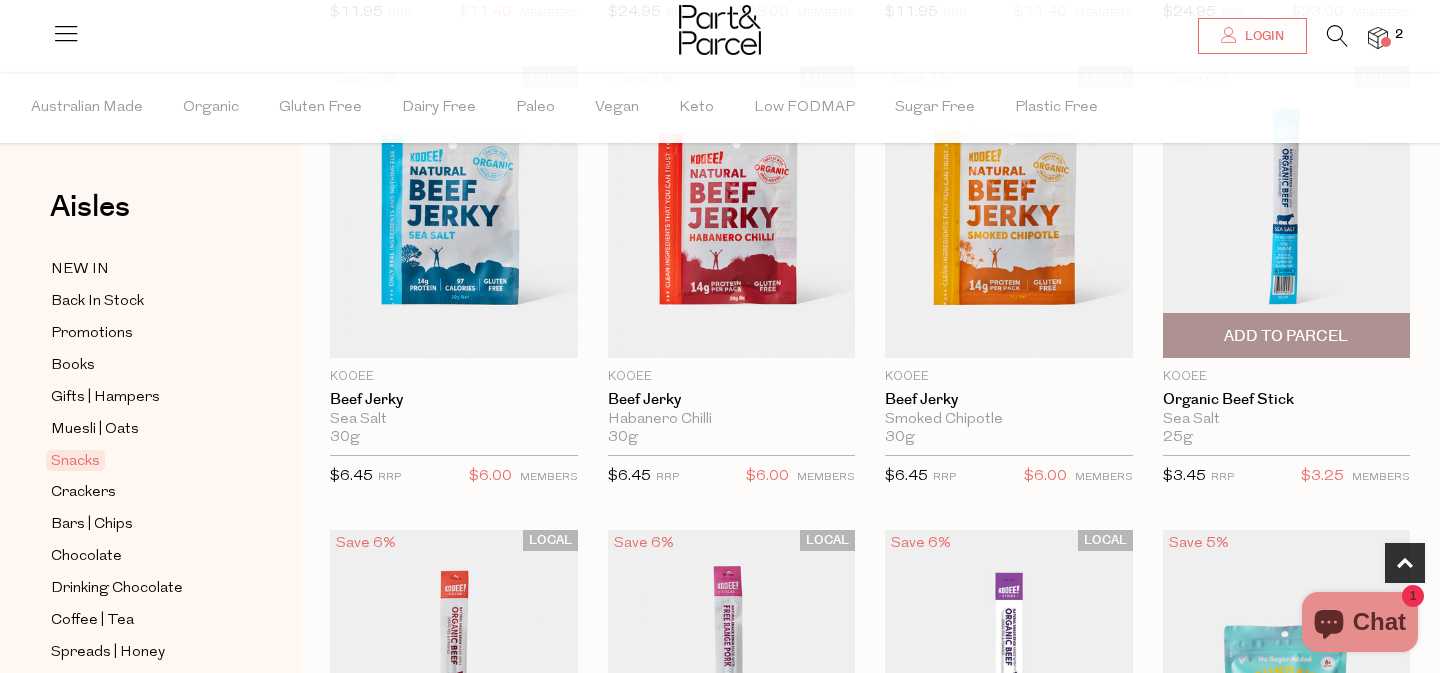 click on "Add To Parcel" at bounding box center (1286, 336) 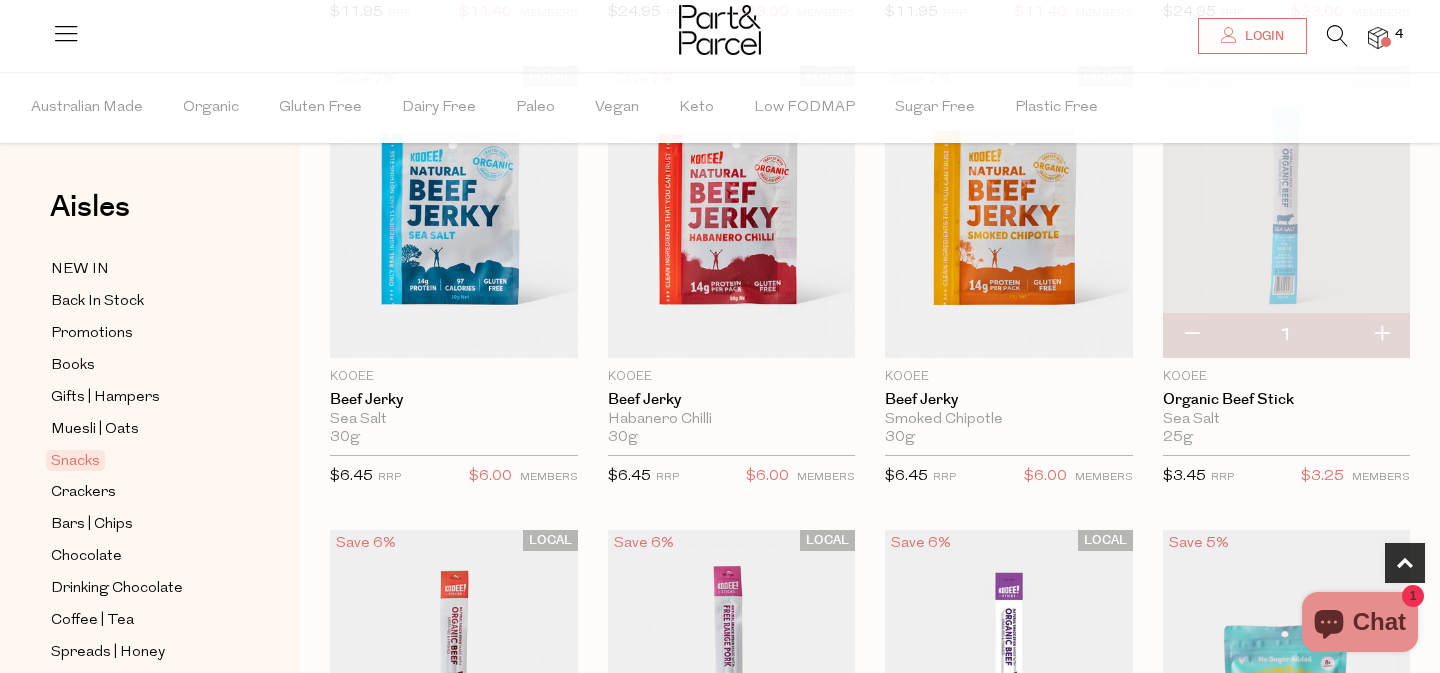 click at bounding box center [1381, 335] 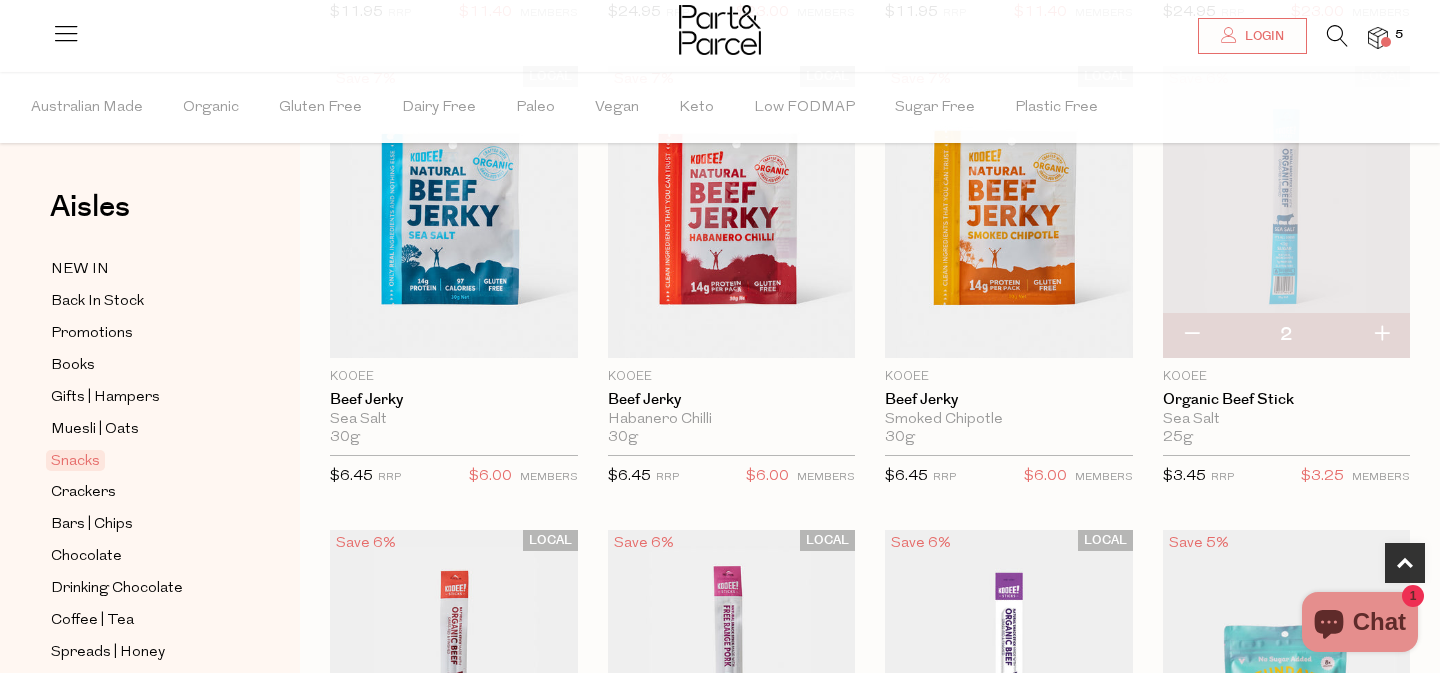 click at bounding box center [1381, 335] 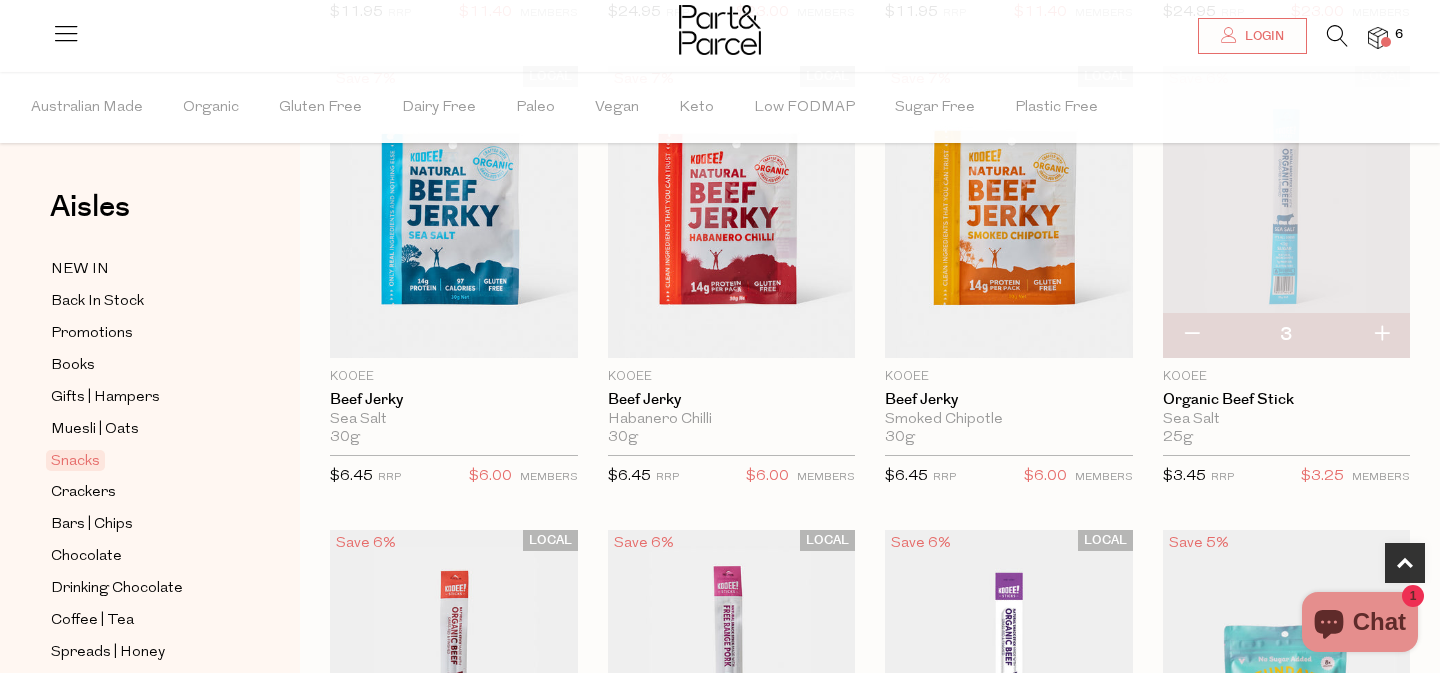 click at bounding box center [1381, 335] 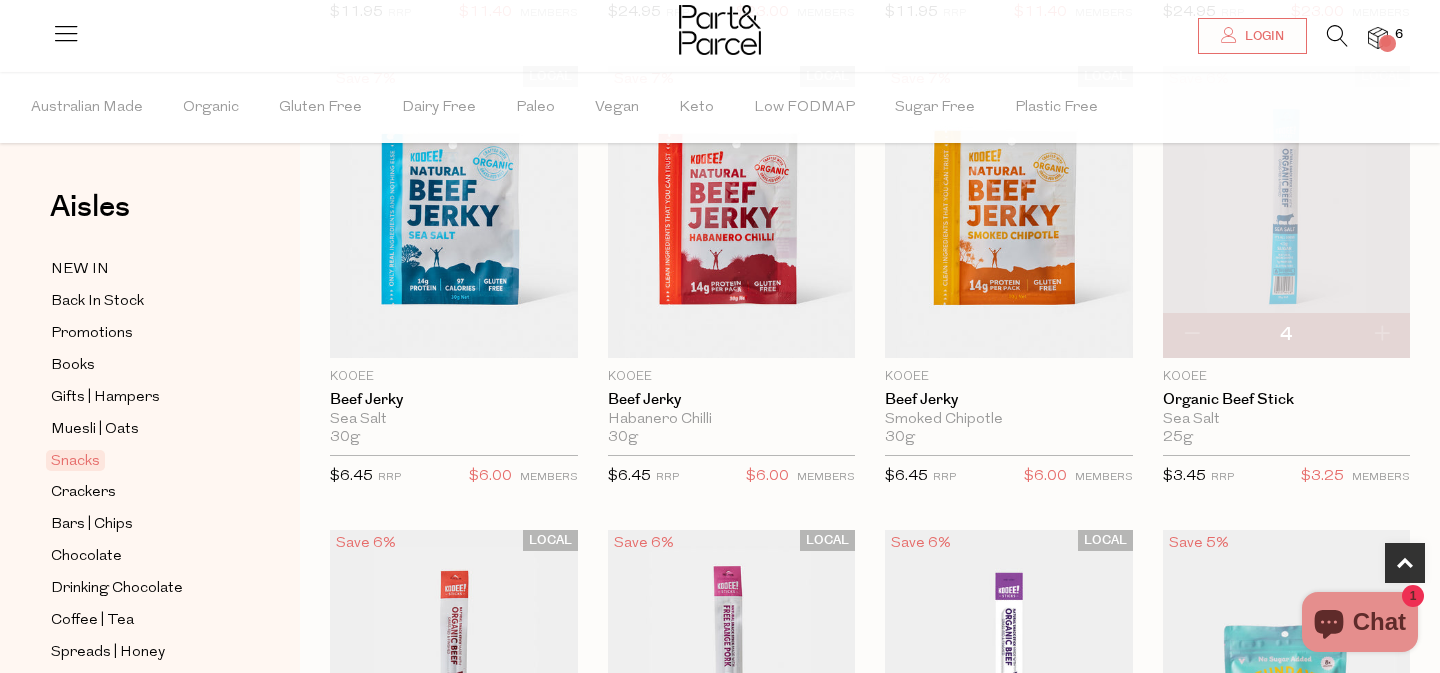 click at bounding box center [1381, 335] 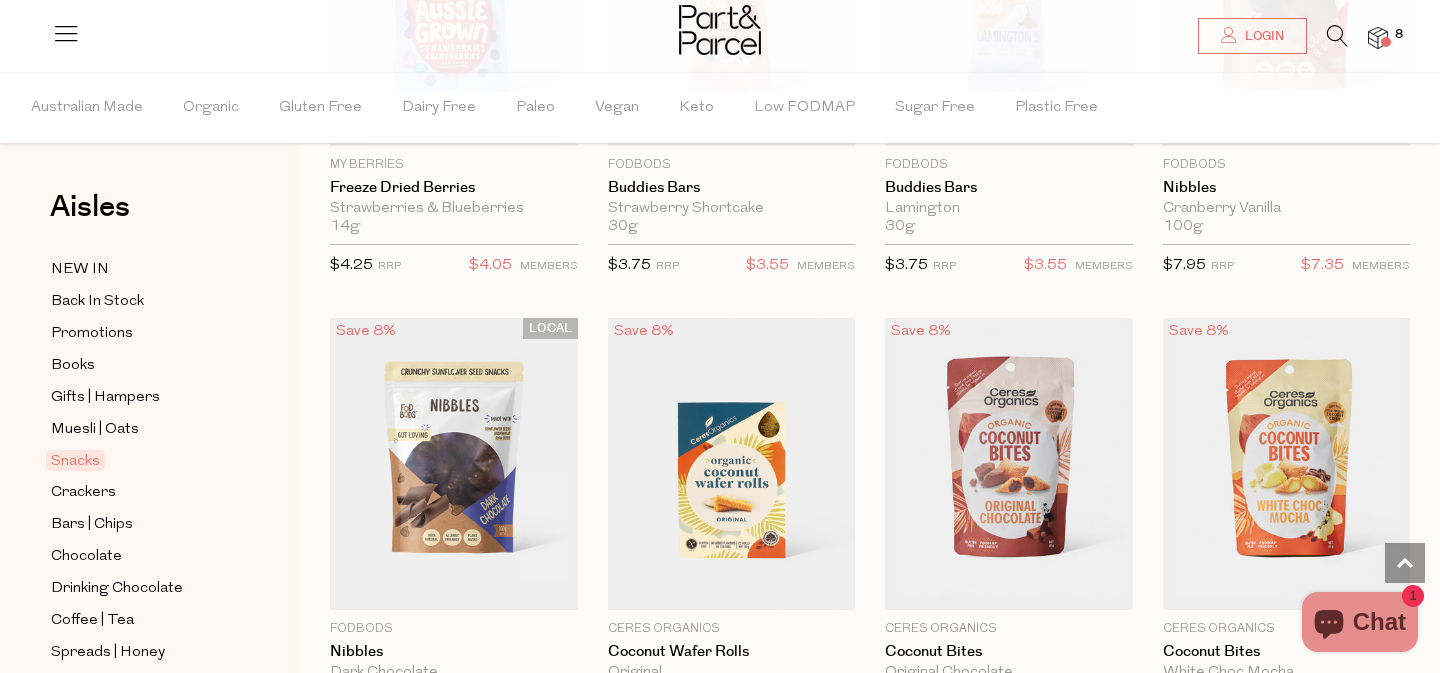 scroll, scrollTop: 3215, scrollLeft: 0, axis: vertical 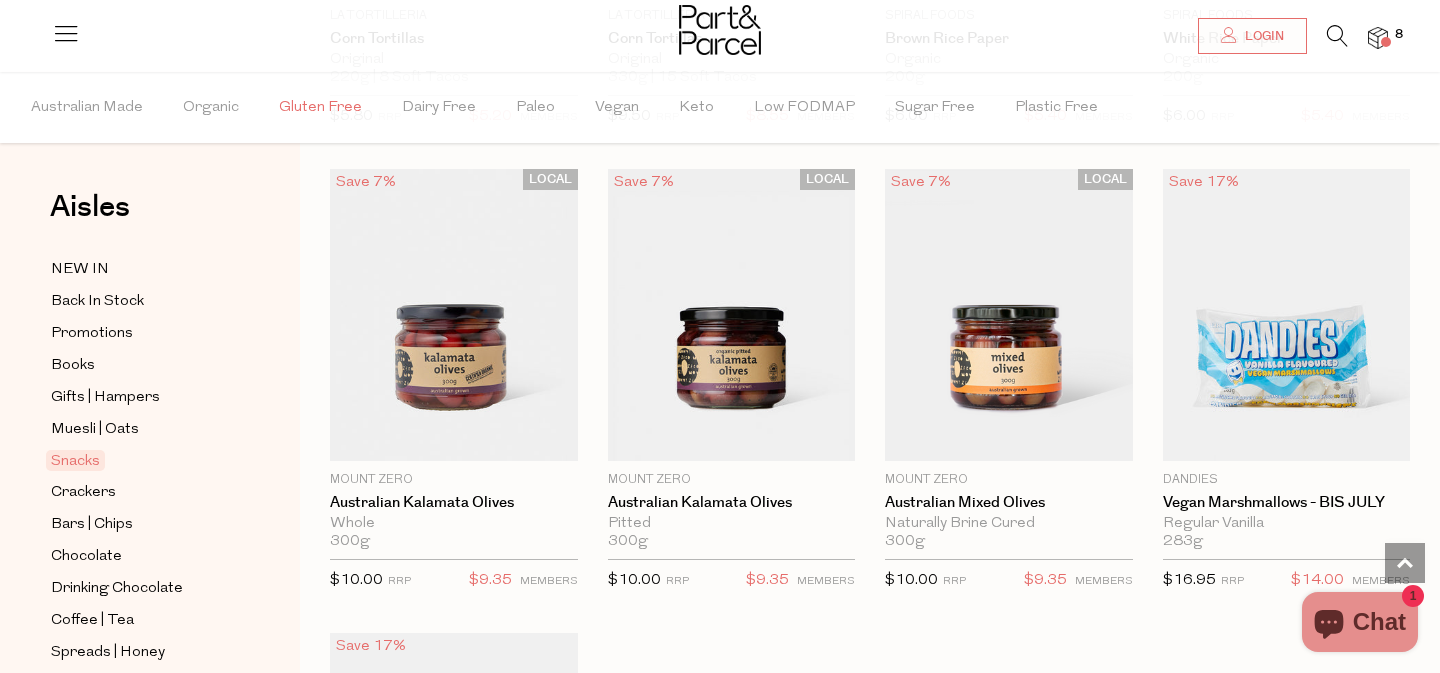 click on "Gluten Free" at bounding box center [320, 108] 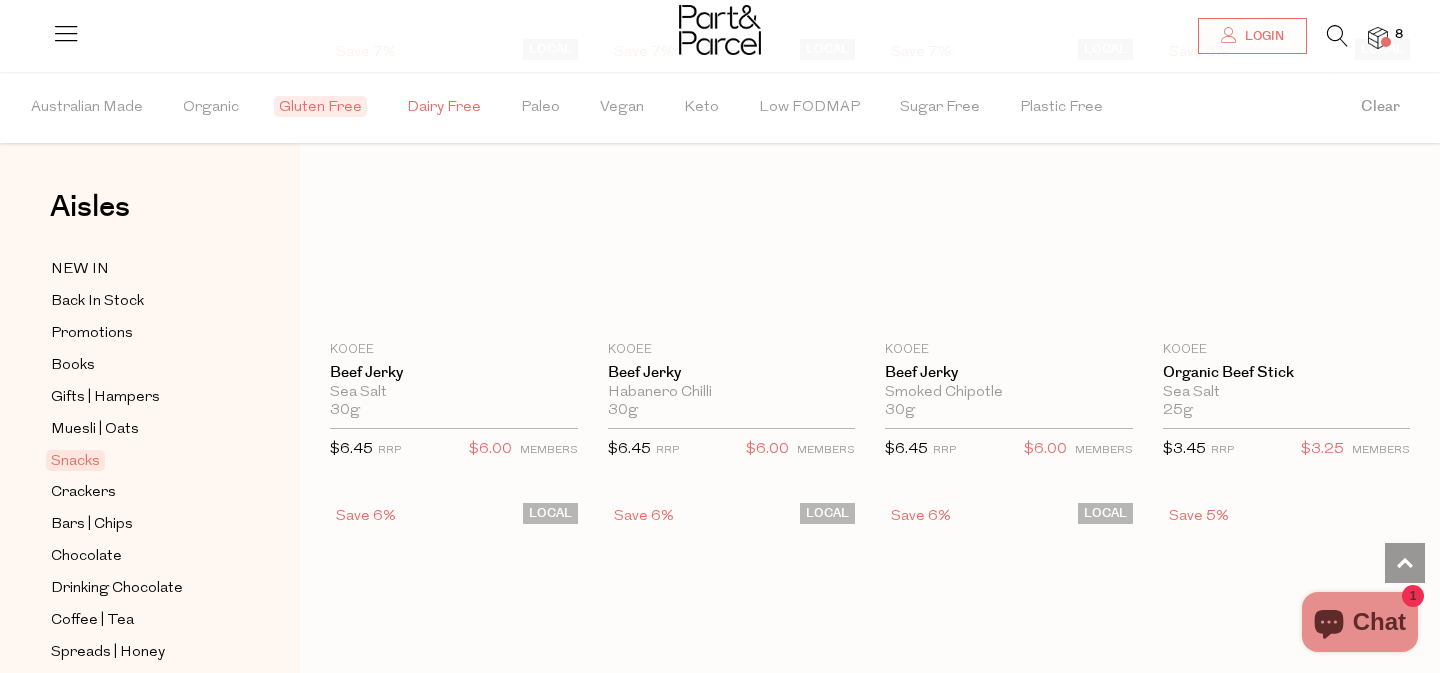 click on "Dairy Free" at bounding box center [444, 108] 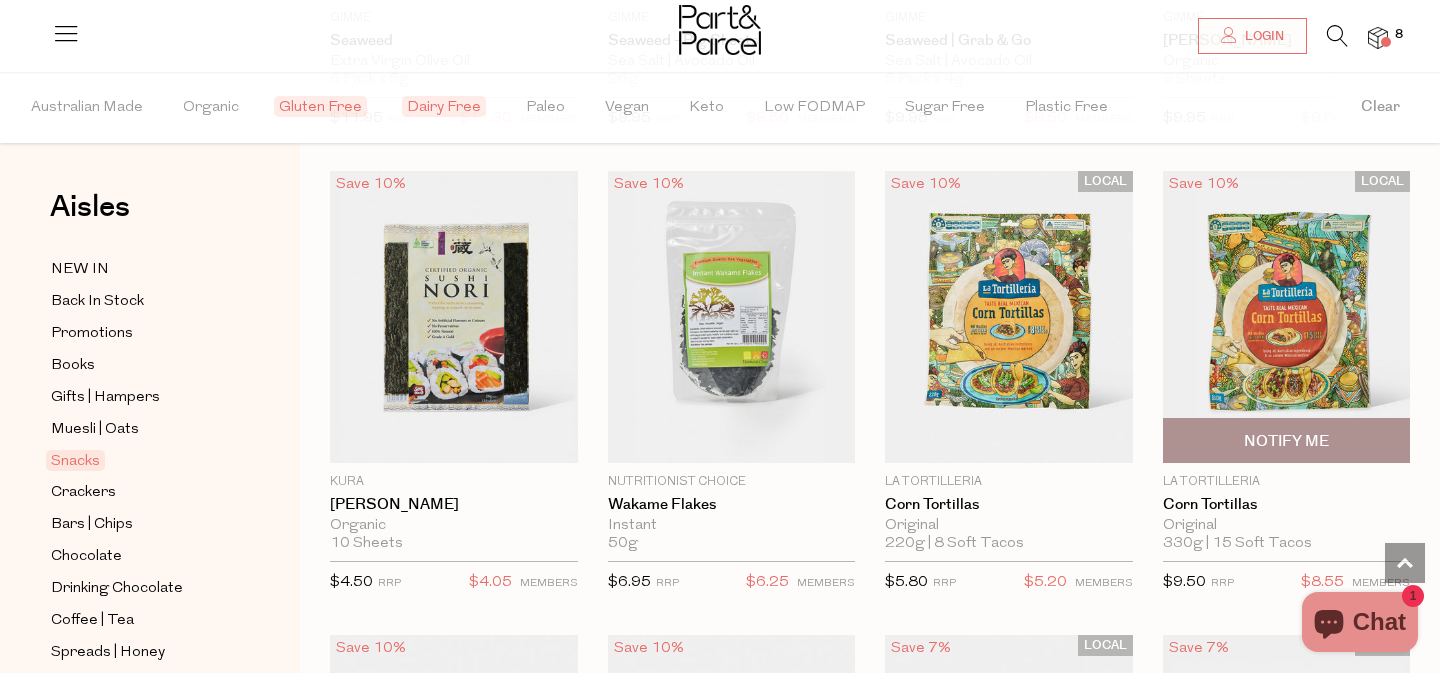 scroll, scrollTop: 4725, scrollLeft: 0, axis: vertical 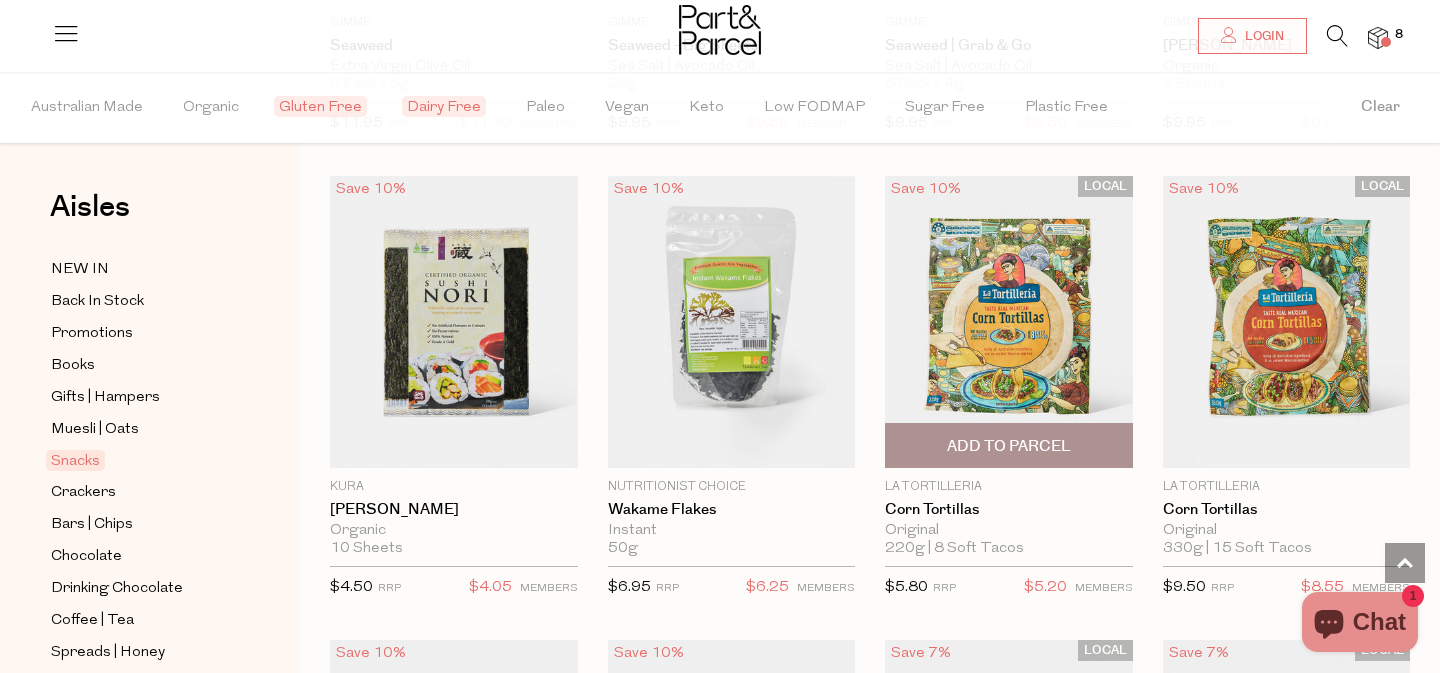 click on "Add To Parcel" at bounding box center [1009, 446] 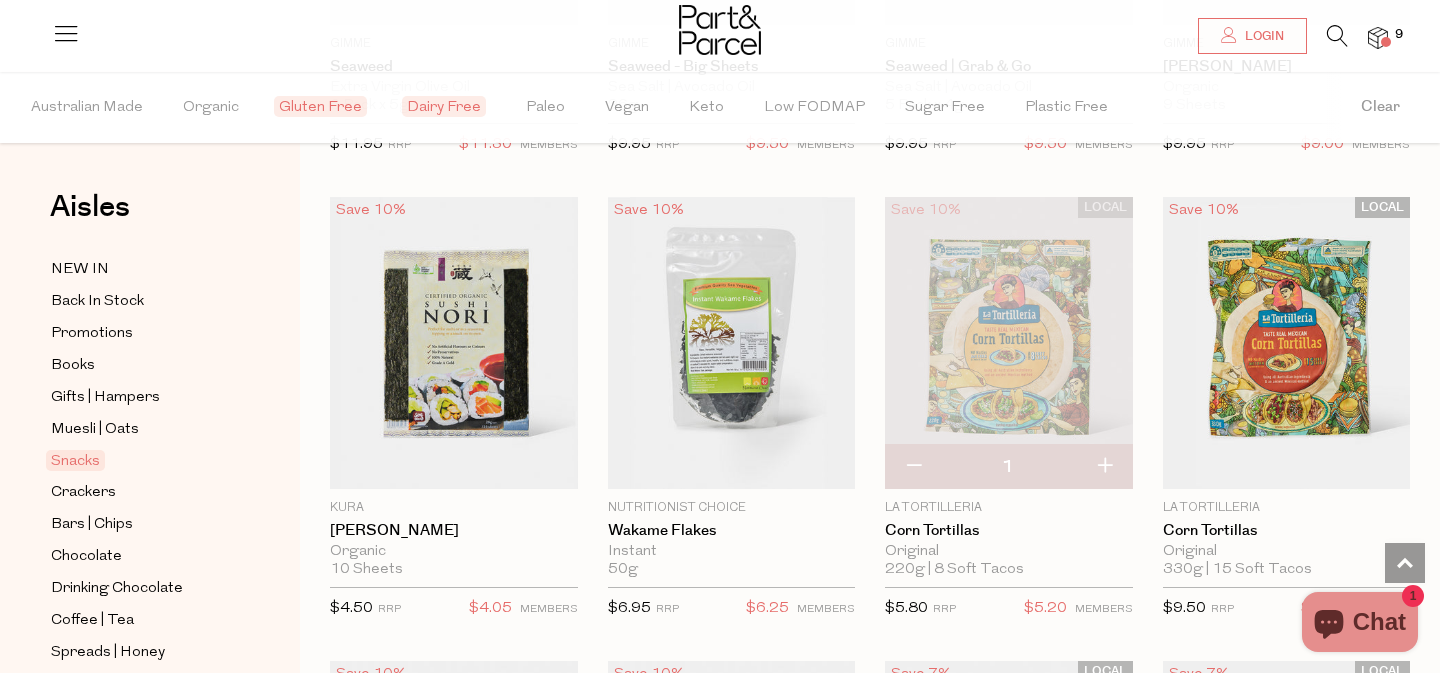 scroll, scrollTop: 4199, scrollLeft: 0, axis: vertical 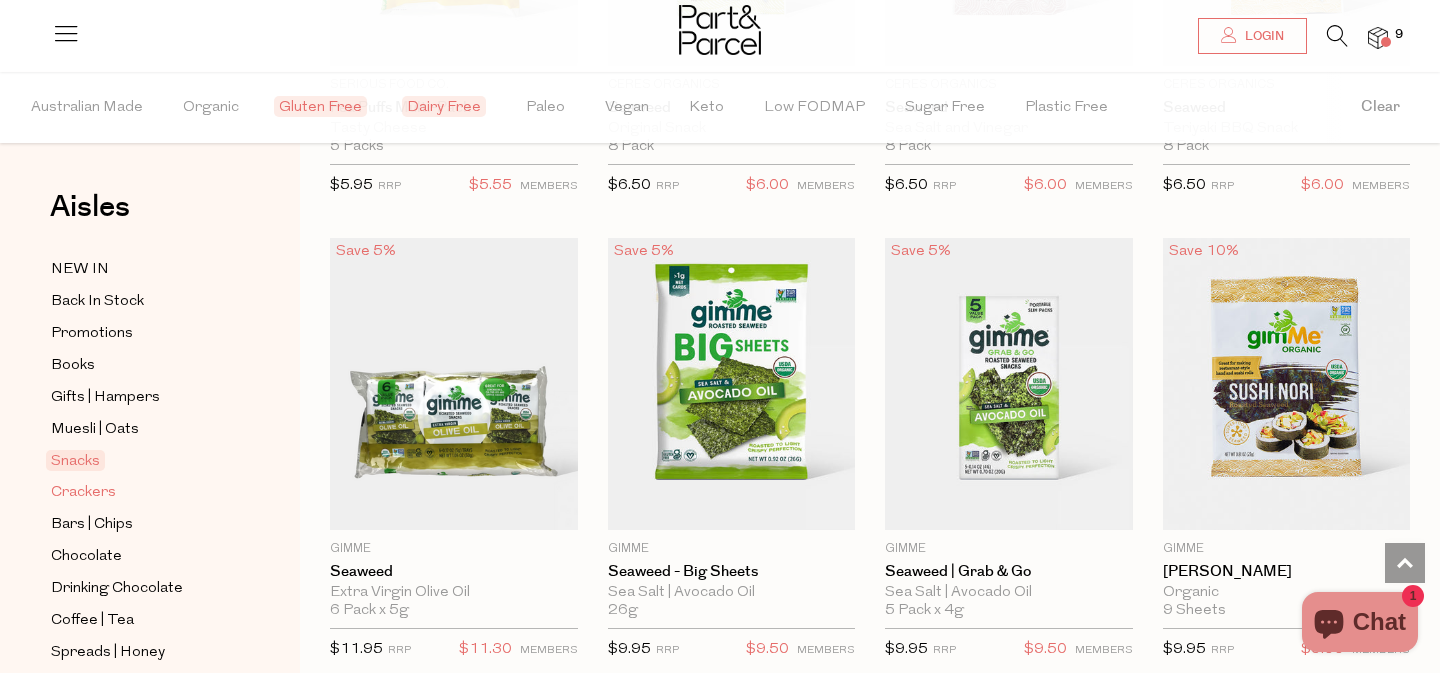 click on "Crackers" at bounding box center [83, 493] 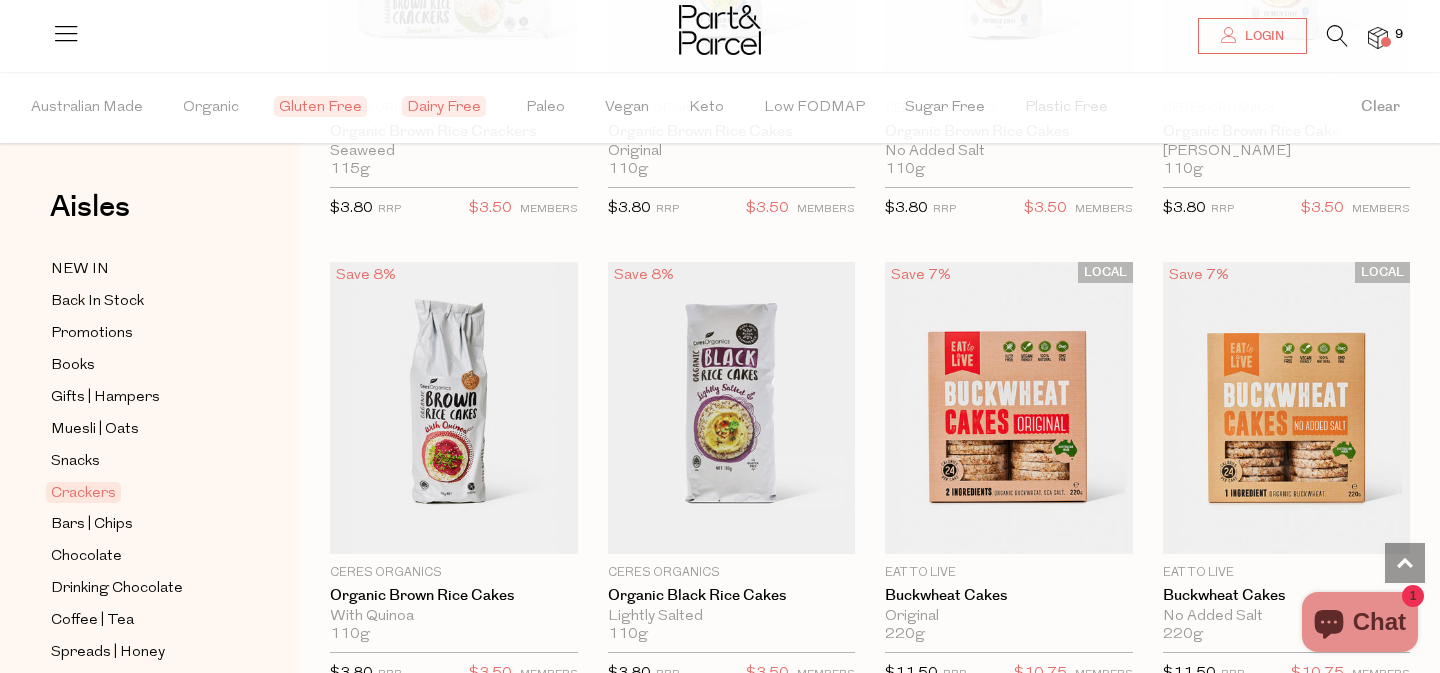 scroll, scrollTop: 1393, scrollLeft: 0, axis: vertical 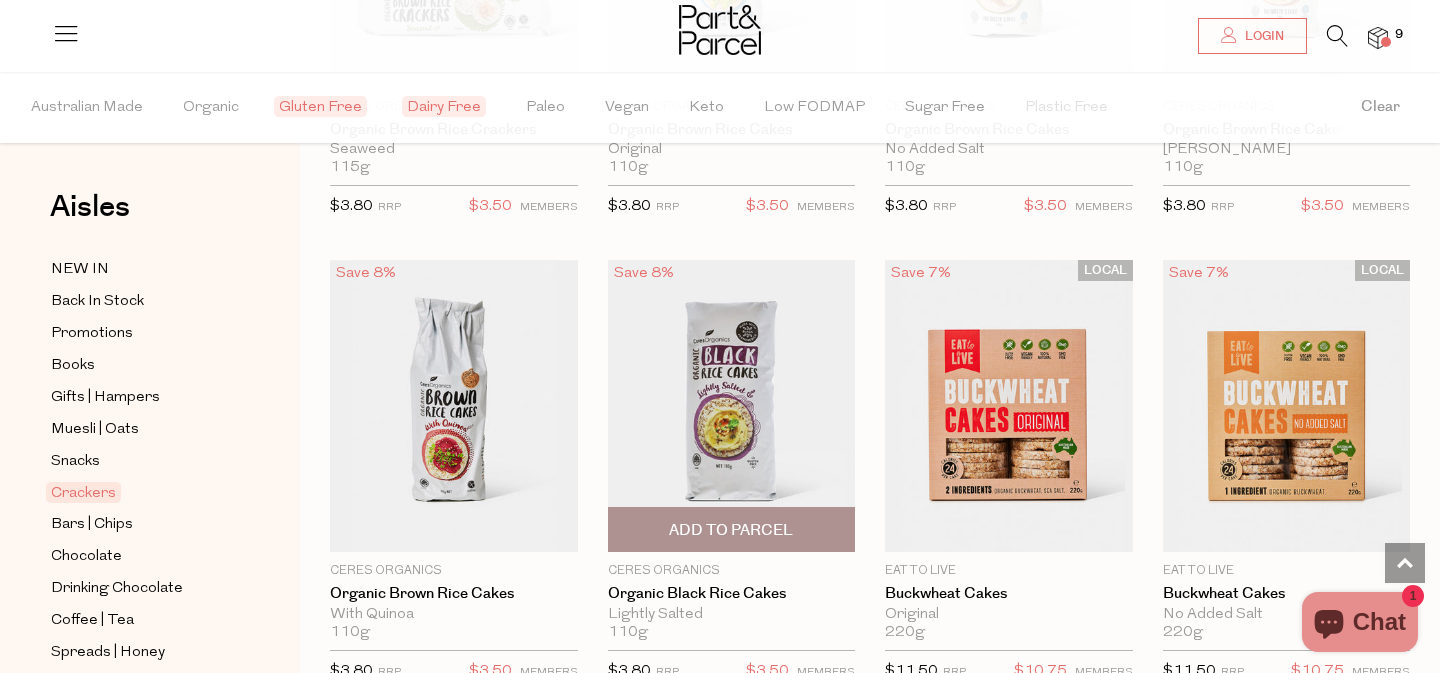 click on "Add To Parcel" at bounding box center [731, 530] 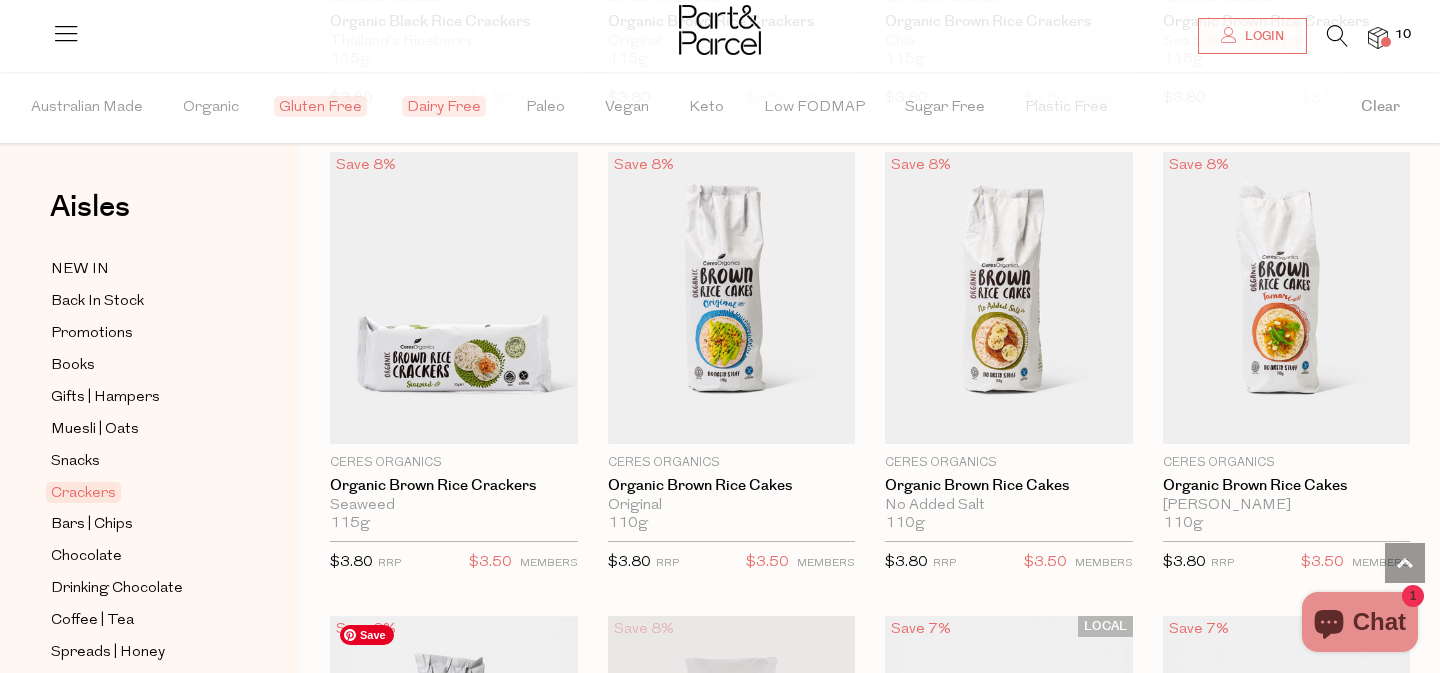 scroll, scrollTop: 1028, scrollLeft: 0, axis: vertical 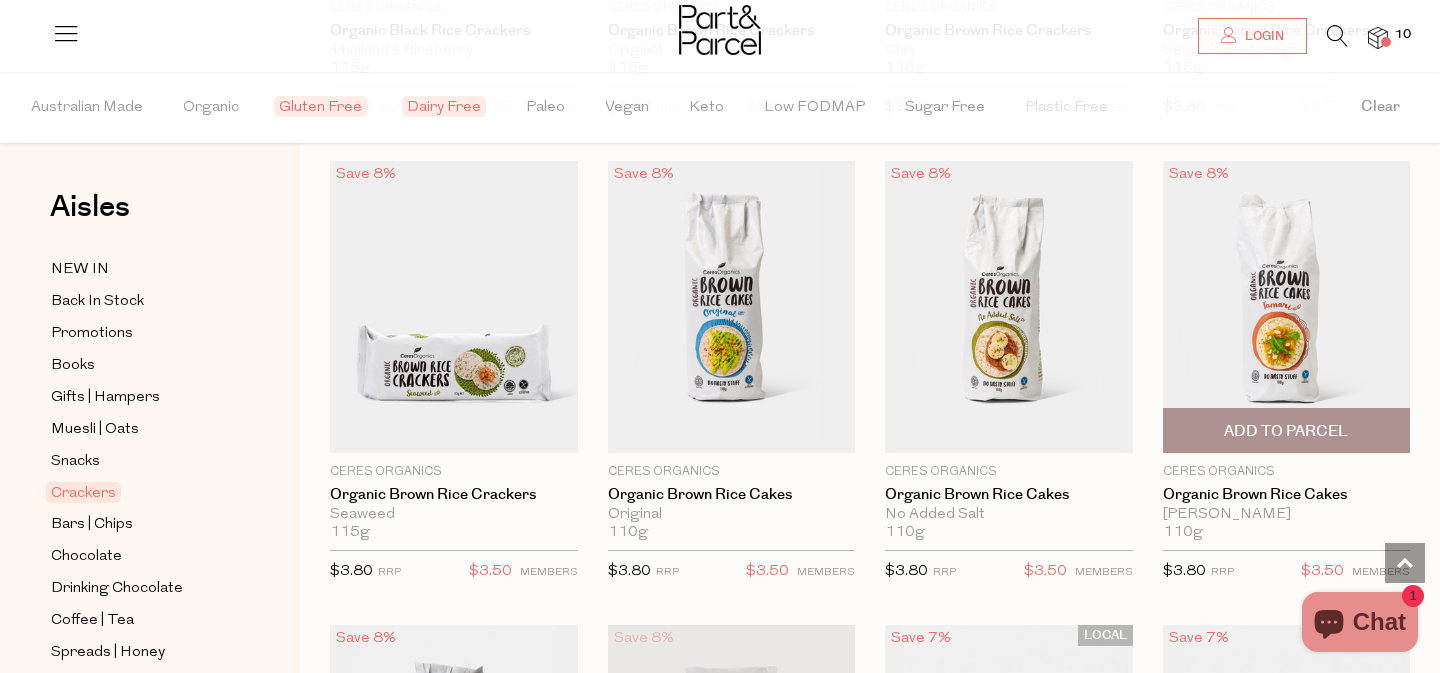 click on "Add To Parcel" at bounding box center (1286, 431) 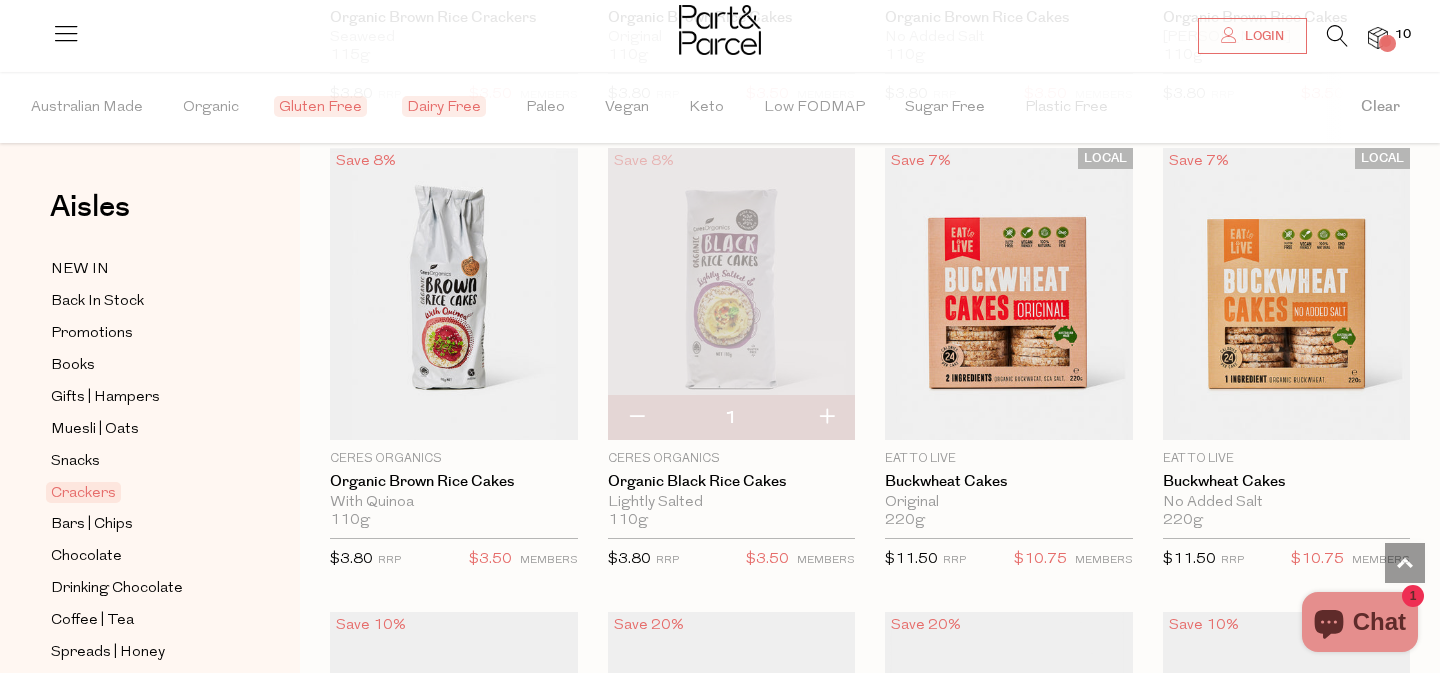 scroll, scrollTop: 1552, scrollLeft: 0, axis: vertical 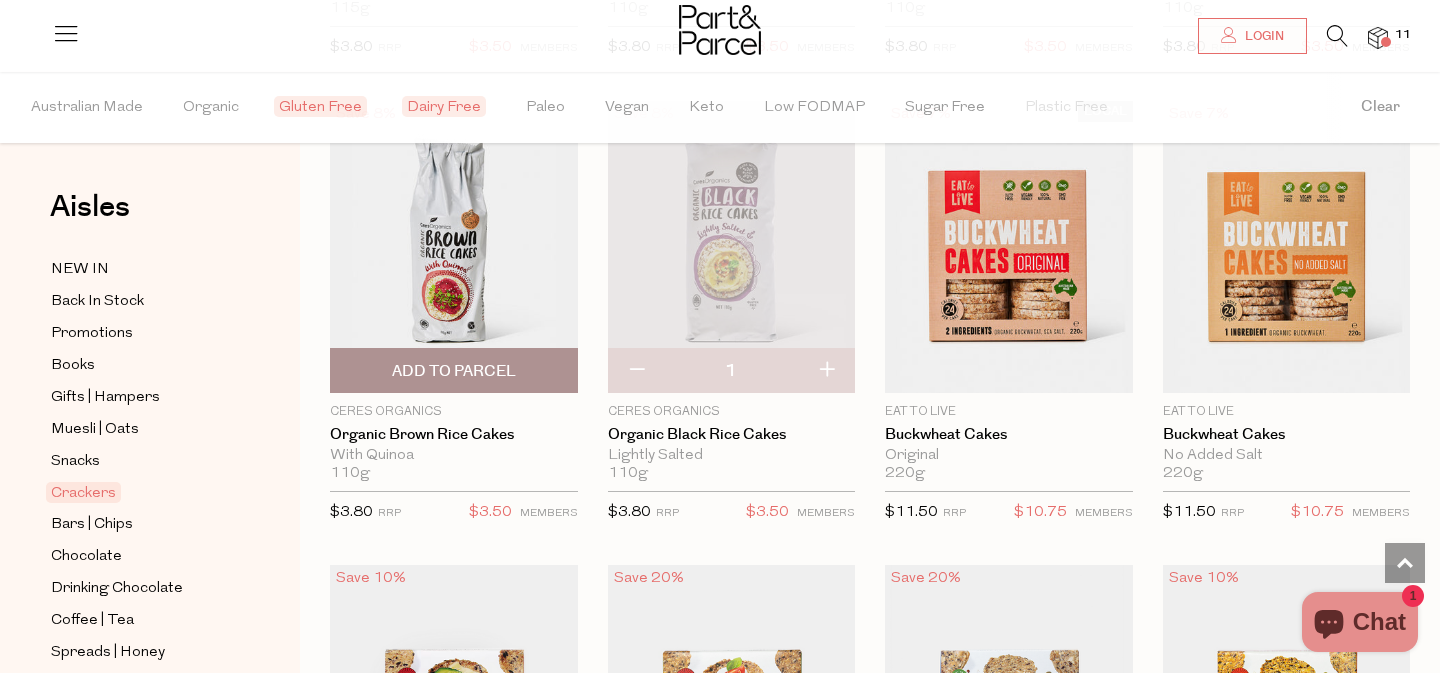 click on "Add To Parcel" at bounding box center [454, 371] 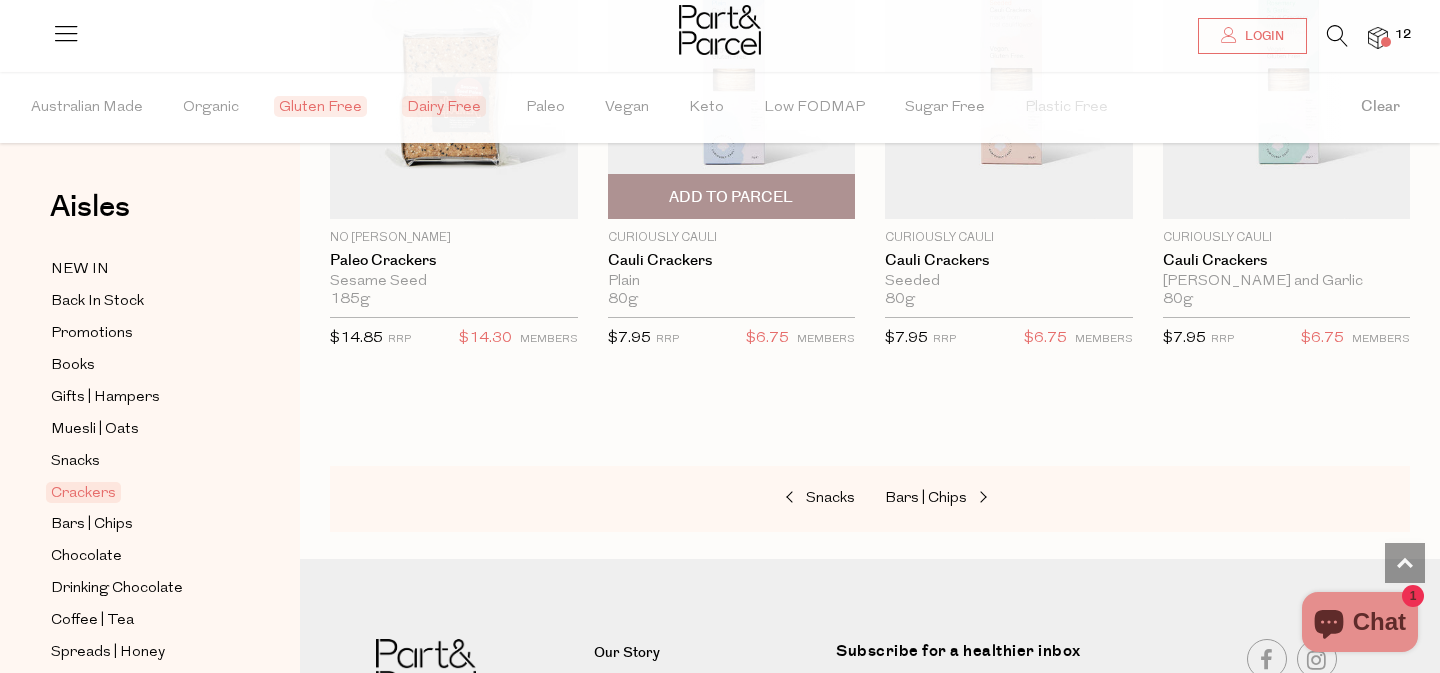 scroll, scrollTop: 3251, scrollLeft: 0, axis: vertical 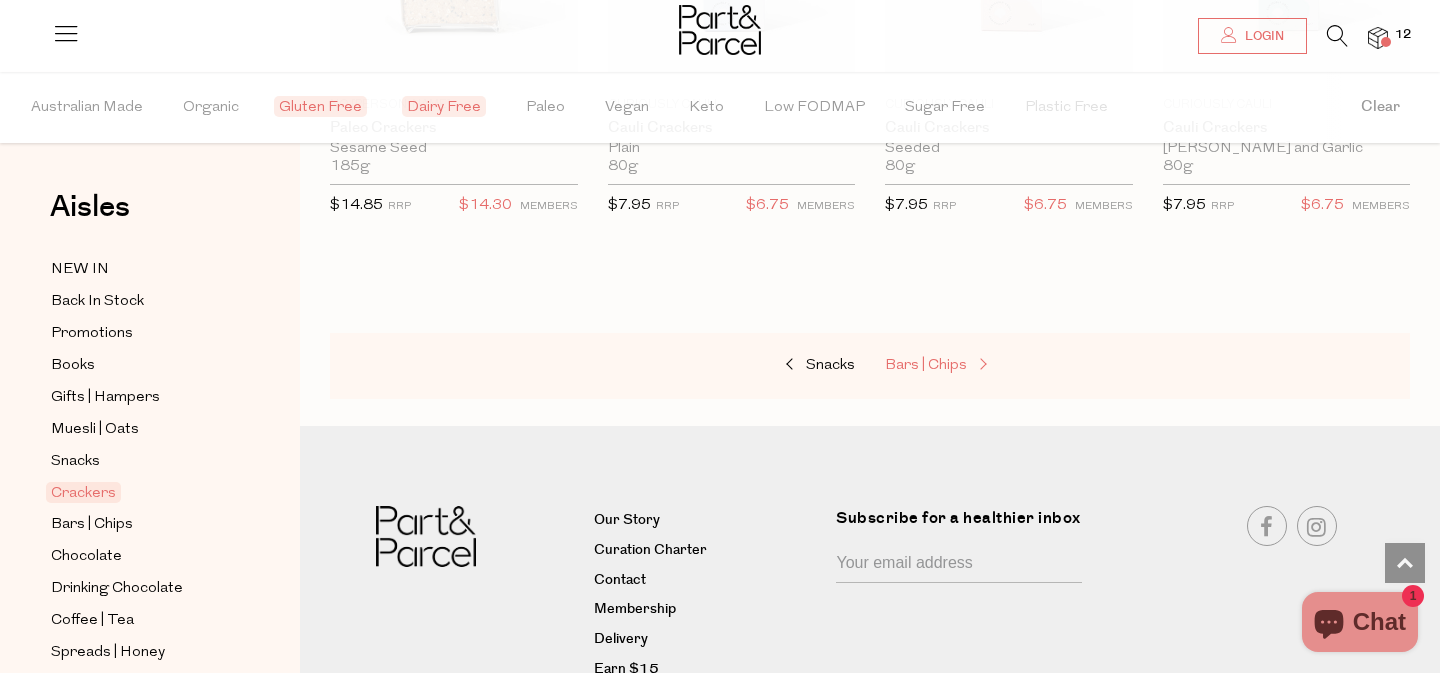 click on "Bars | Chips" at bounding box center (926, 365) 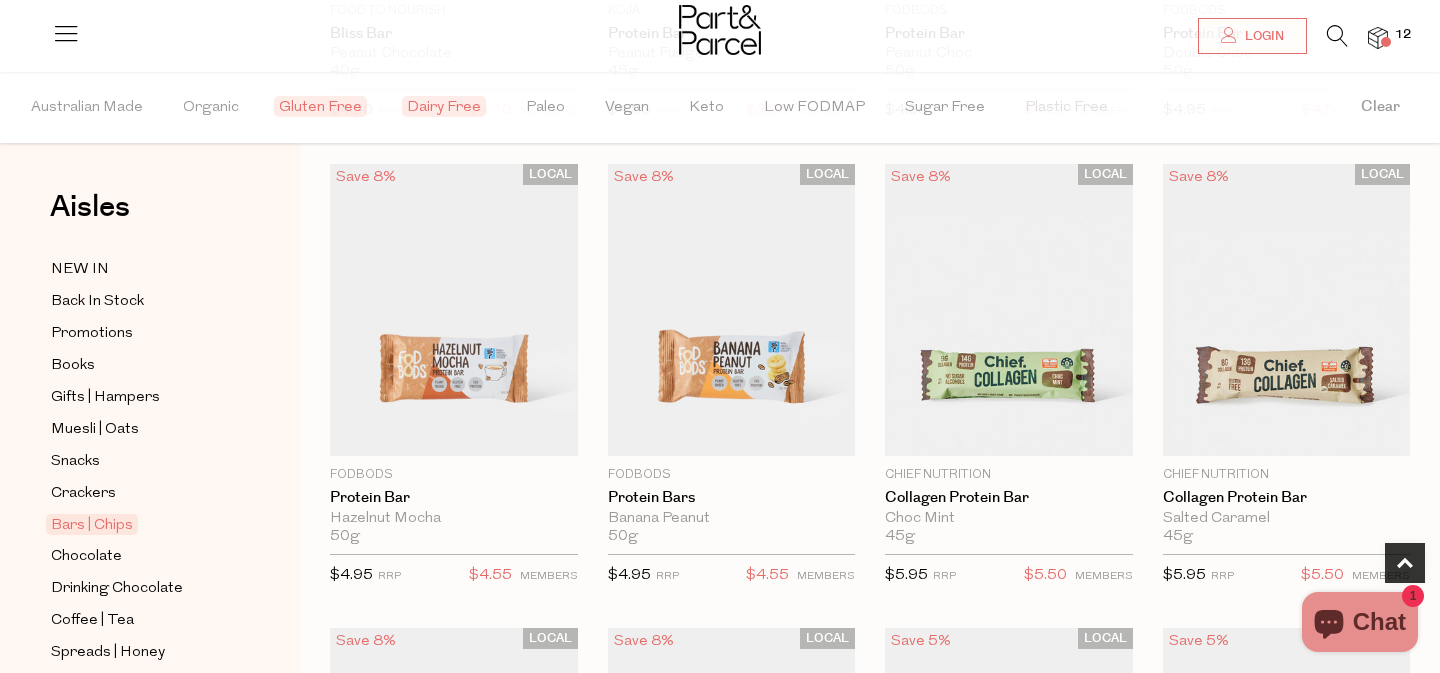 scroll, scrollTop: 1027, scrollLeft: 0, axis: vertical 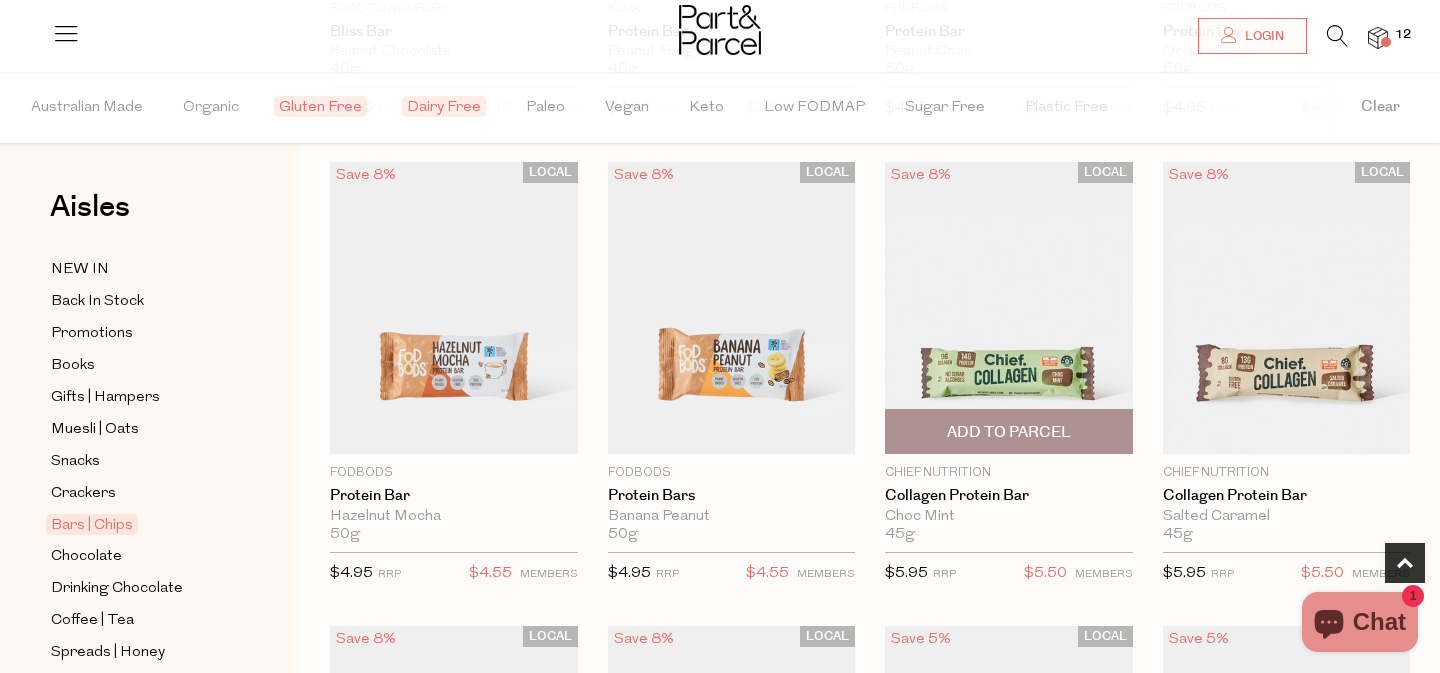 click on "Add To Parcel" at bounding box center [1009, 432] 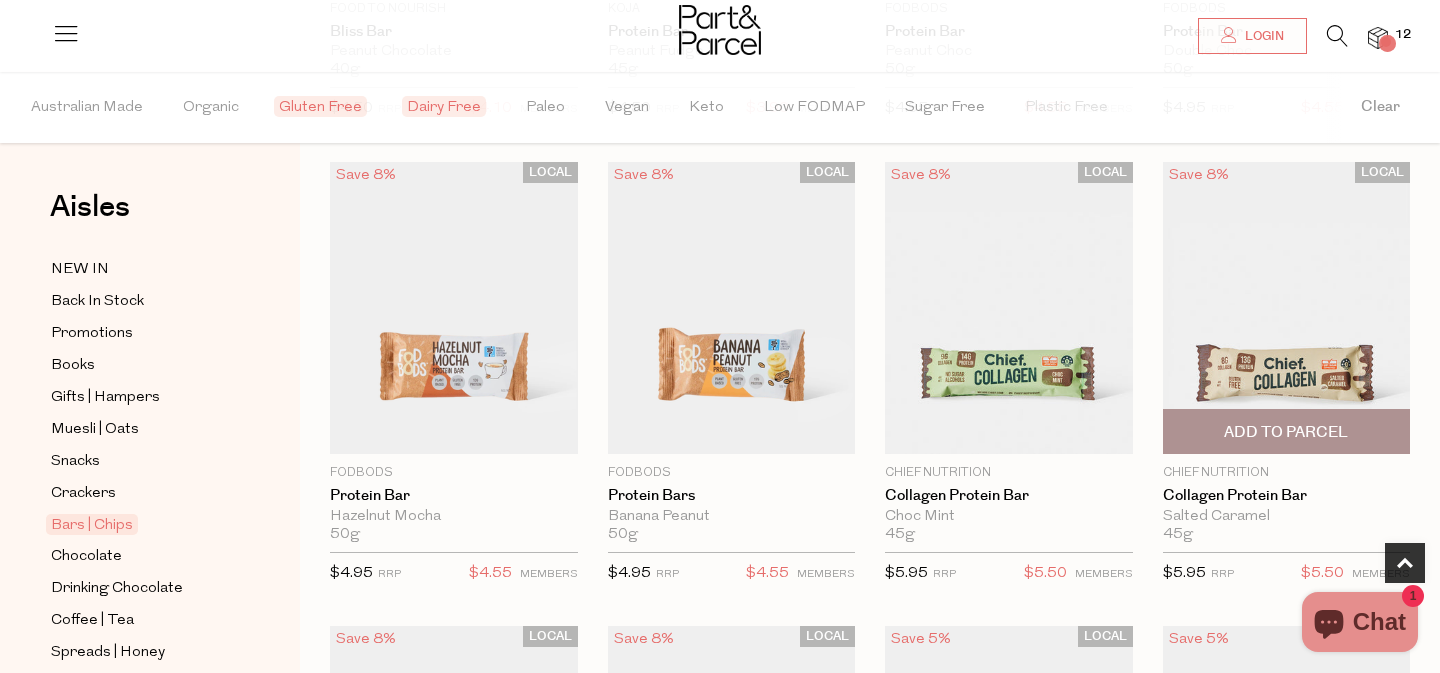 click on "Add To Parcel" at bounding box center (1287, 431) 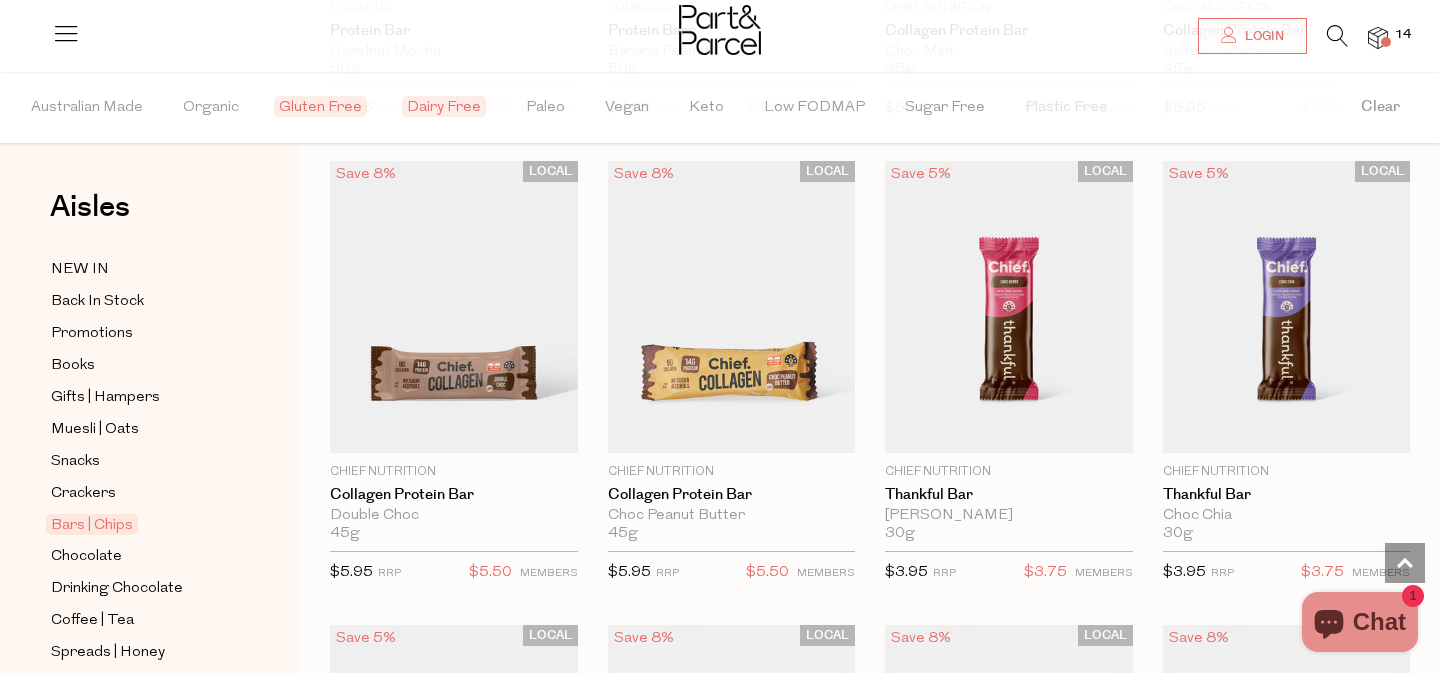 scroll, scrollTop: 1493, scrollLeft: 0, axis: vertical 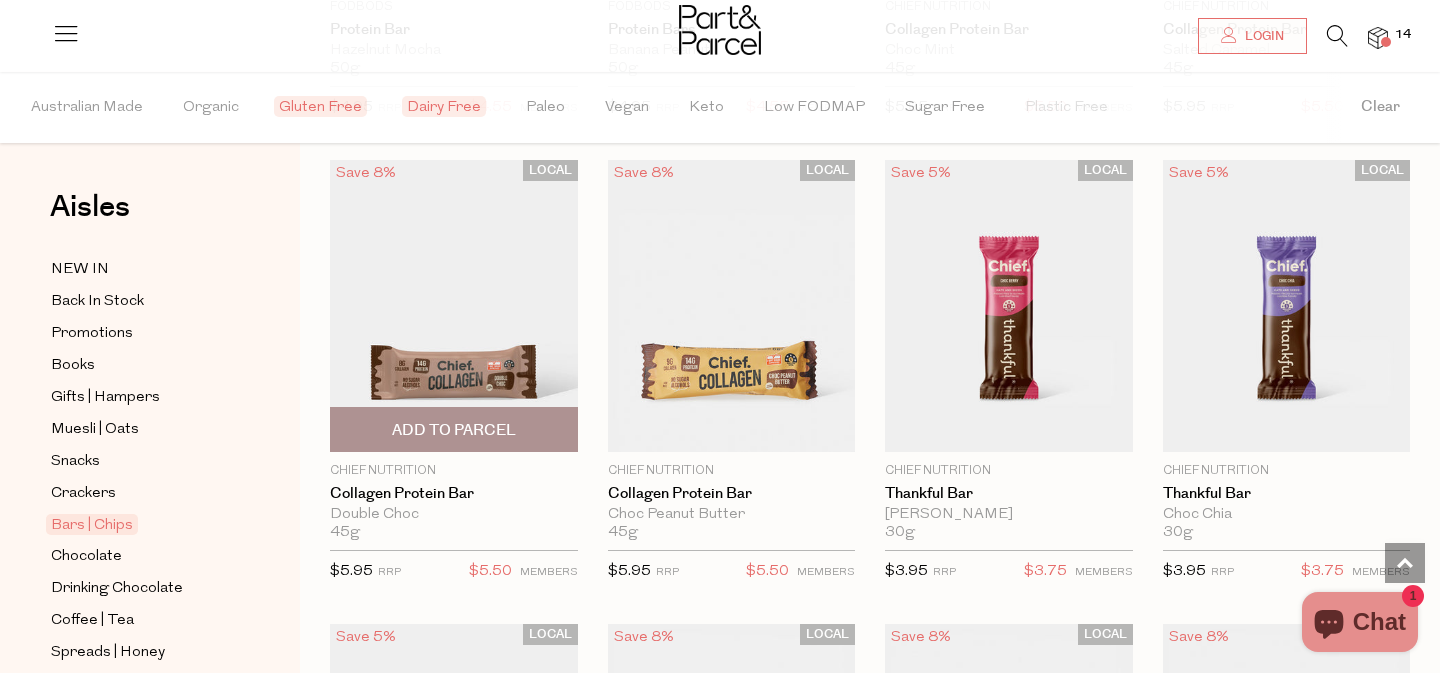 click on "Add To Parcel" at bounding box center [454, 430] 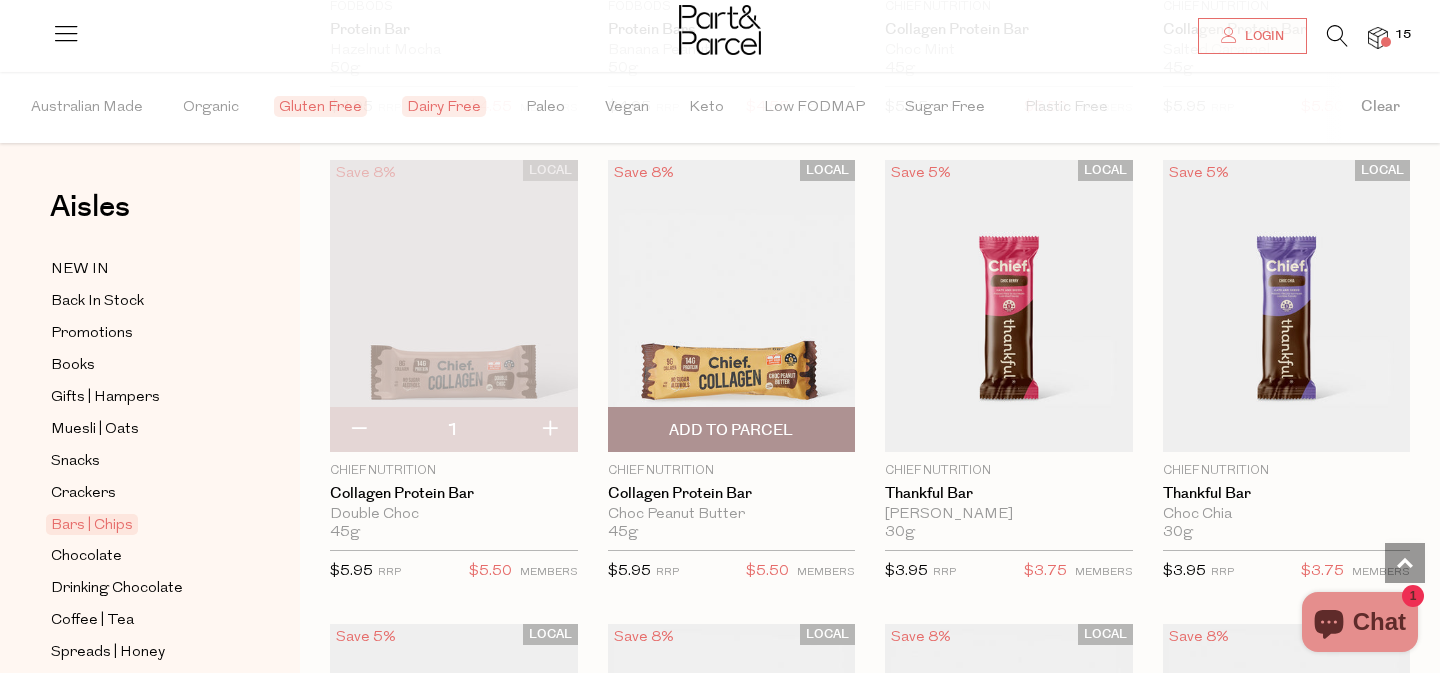 click on "Add To Parcel" at bounding box center (731, 430) 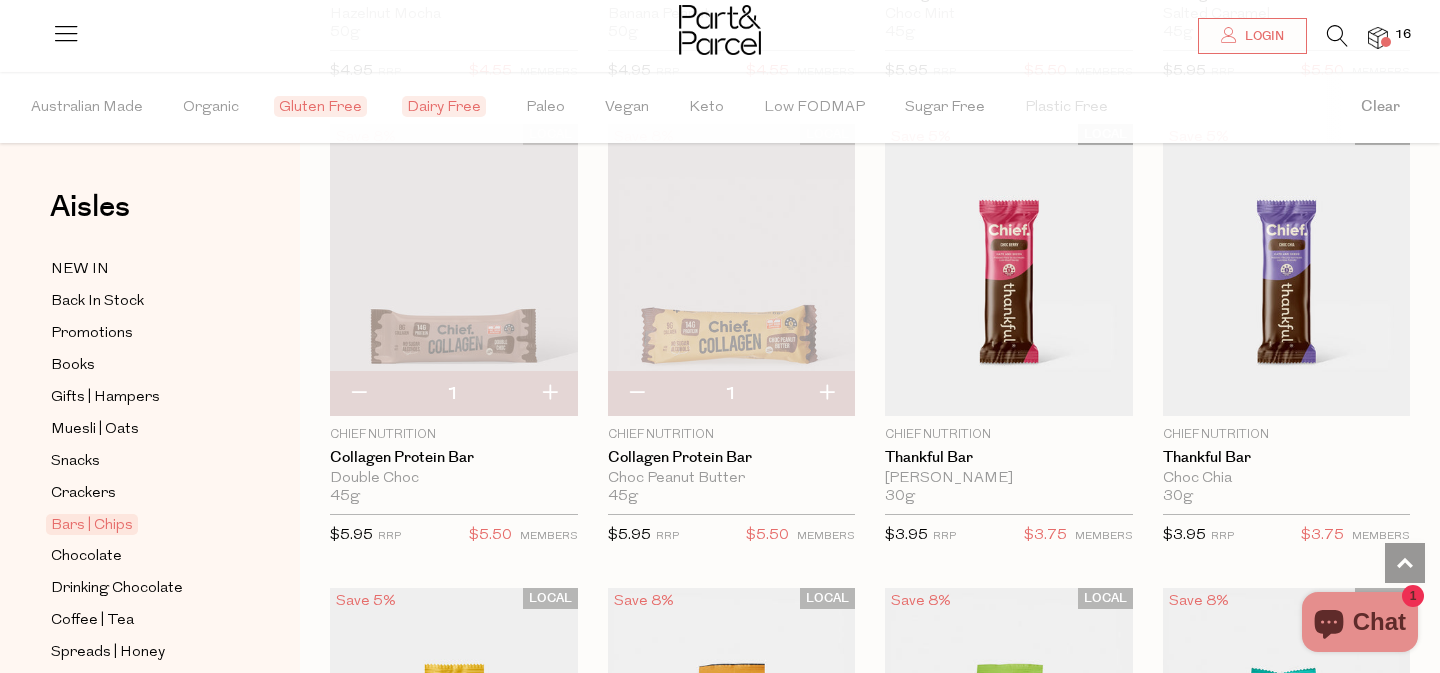 scroll, scrollTop: 1535, scrollLeft: 0, axis: vertical 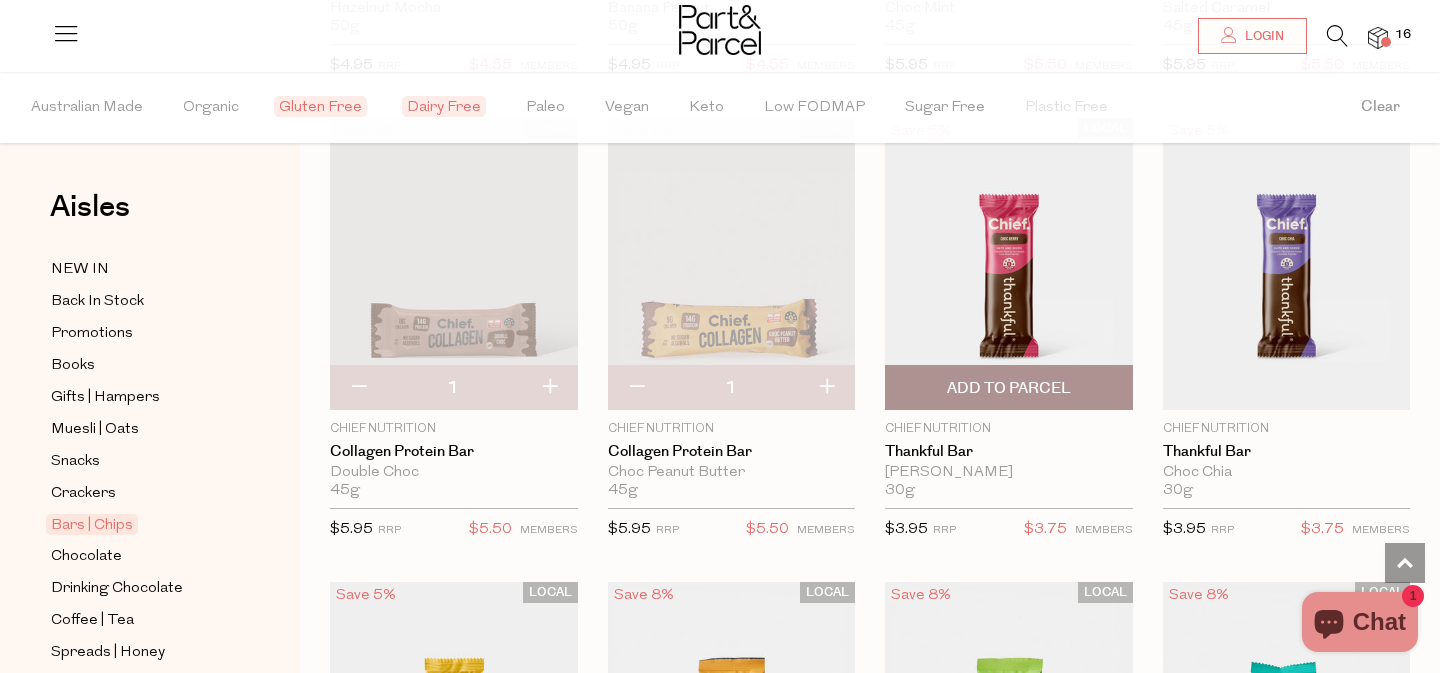 click on "Add To Parcel" at bounding box center [1009, 387] 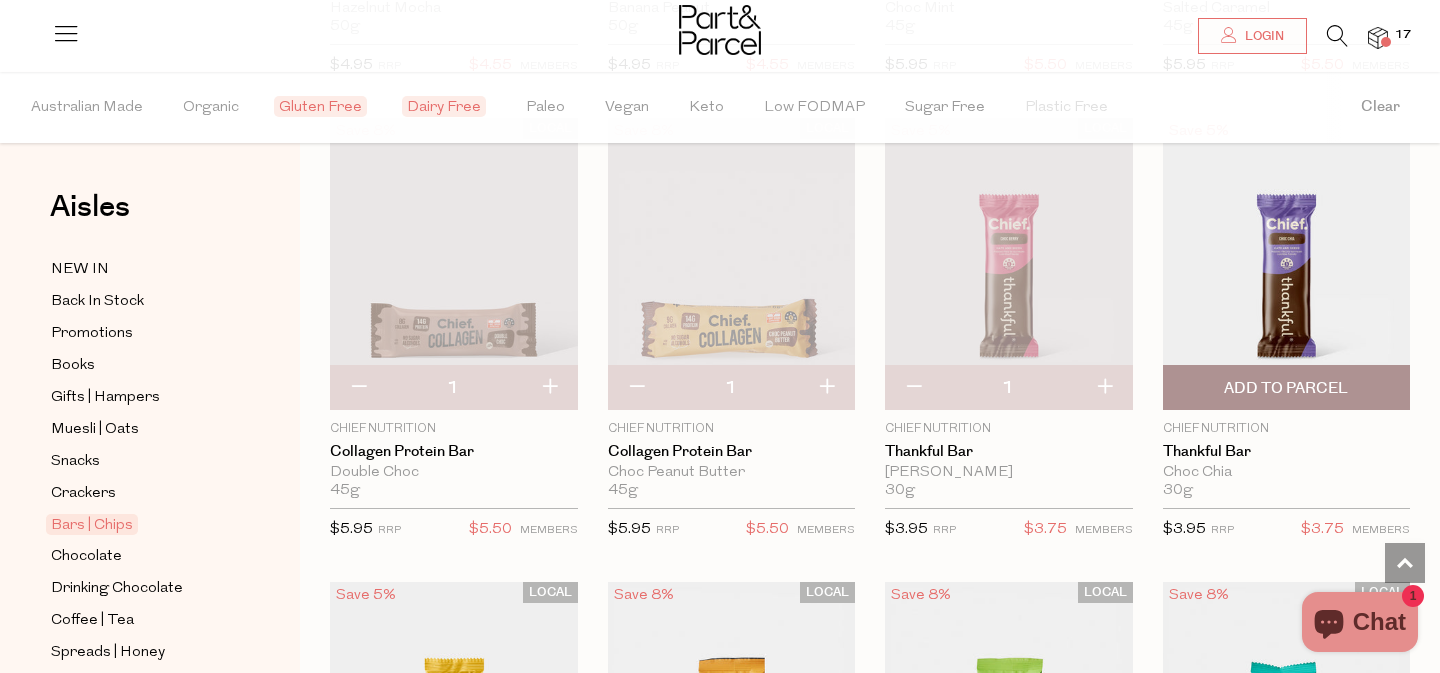 click on "Add To Parcel" at bounding box center [1286, 388] 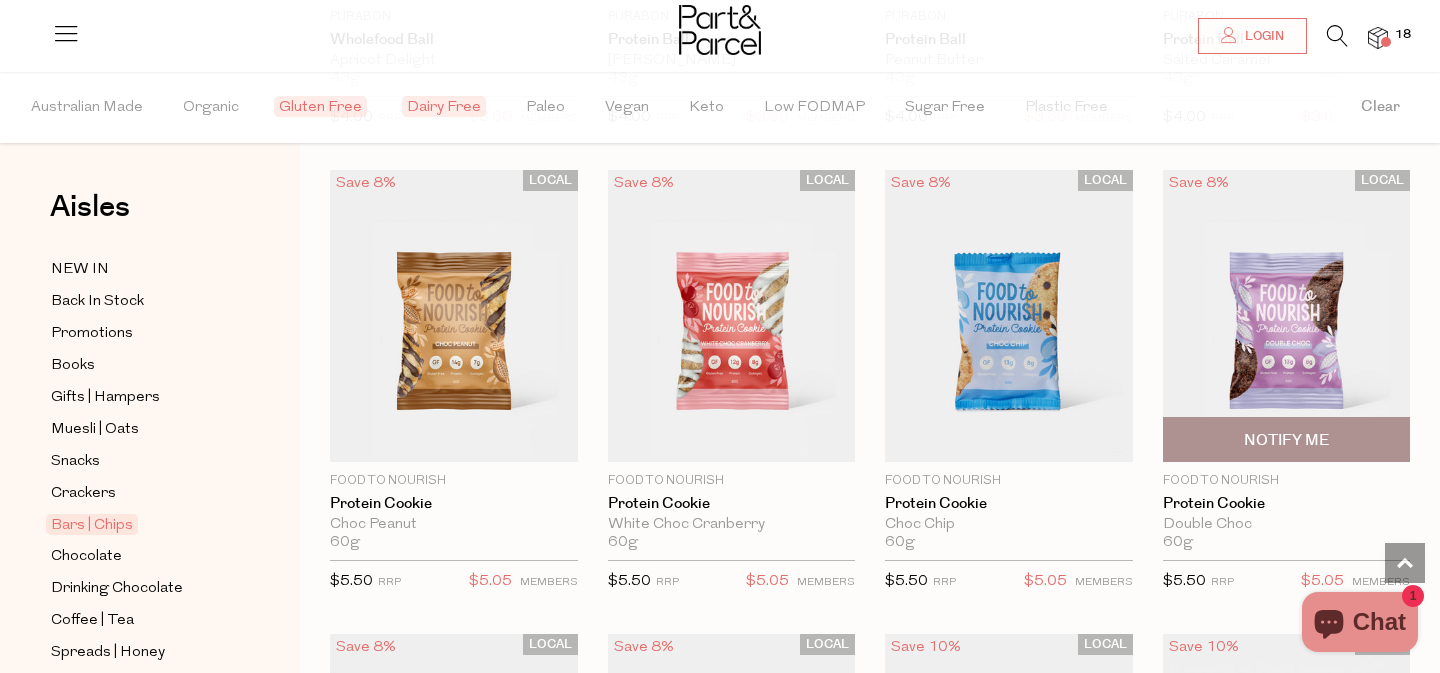 scroll, scrollTop: 4764, scrollLeft: 0, axis: vertical 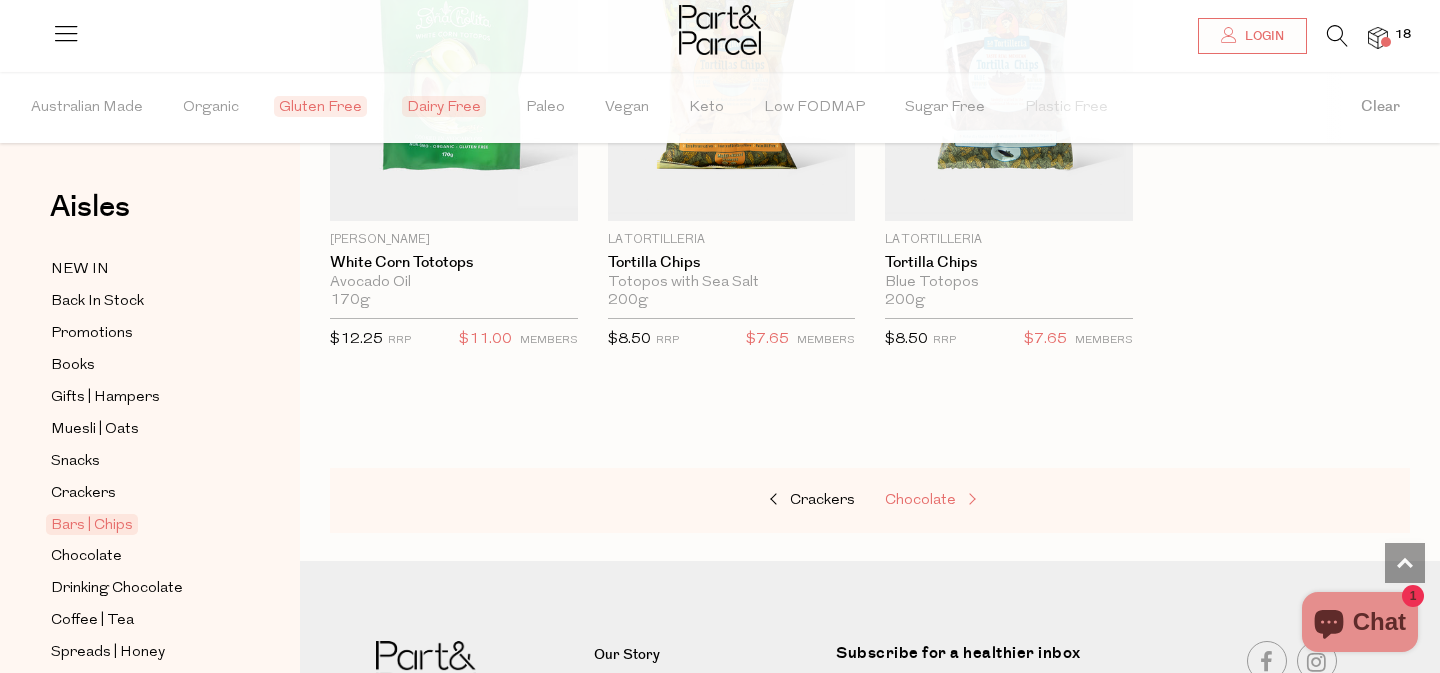 click on "Chocolate" at bounding box center [920, 500] 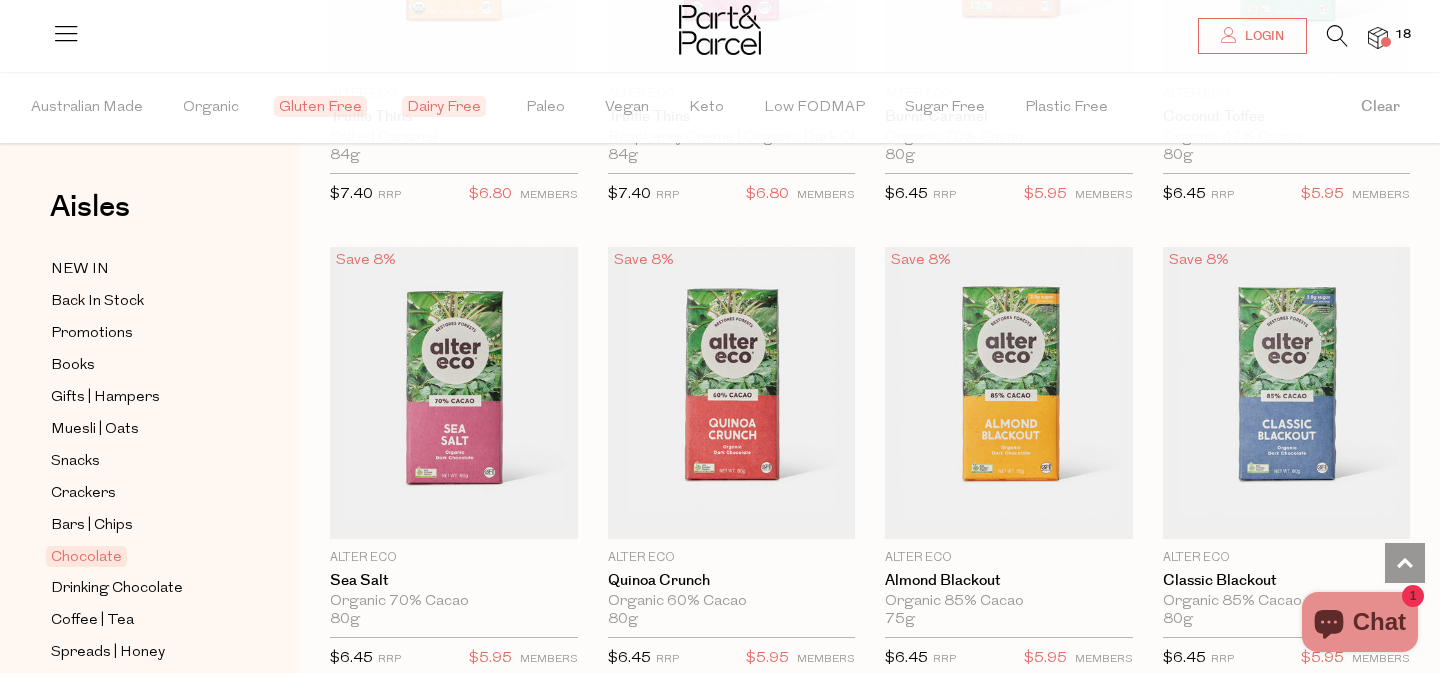 scroll, scrollTop: 1882, scrollLeft: 0, axis: vertical 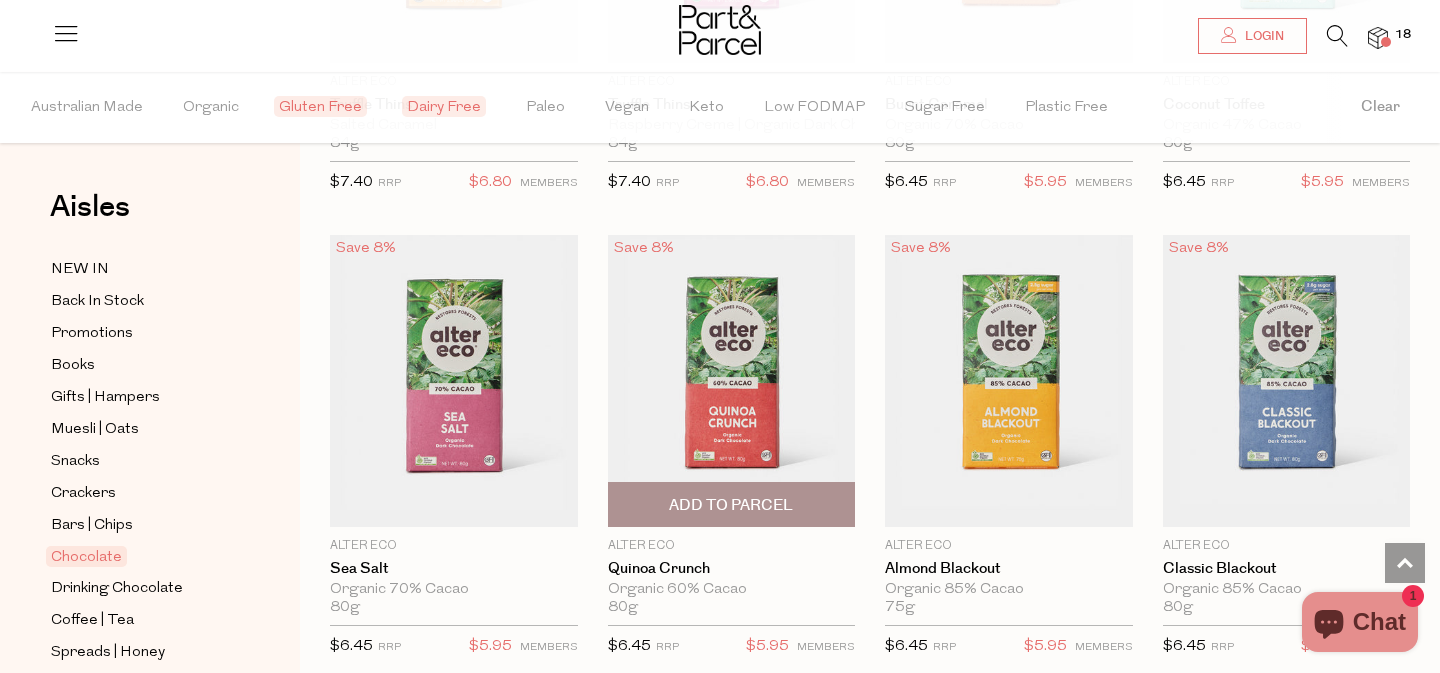 click on "Add To Parcel" at bounding box center (731, 505) 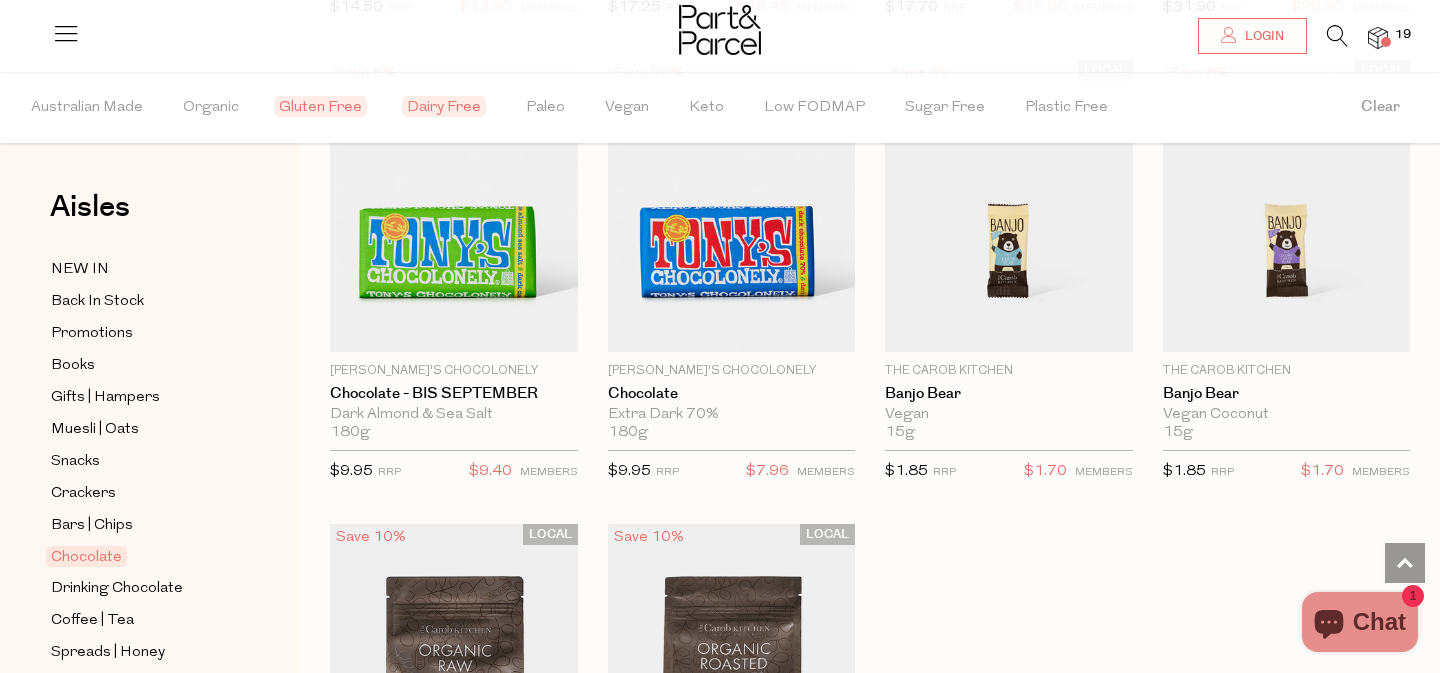 scroll, scrollTop: 3916, scrollLeft: 0, axis: vertical 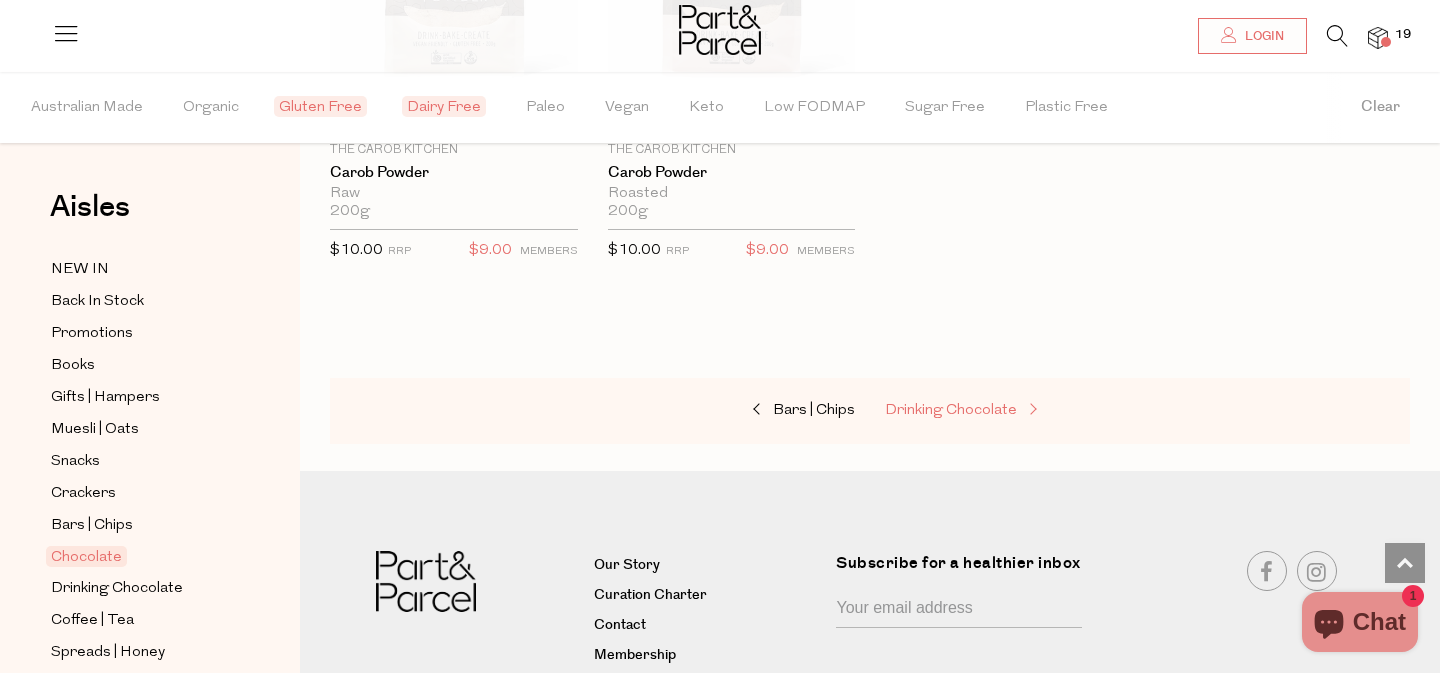 click on "Drinking Chocolate" at bounding box center (985, 411) 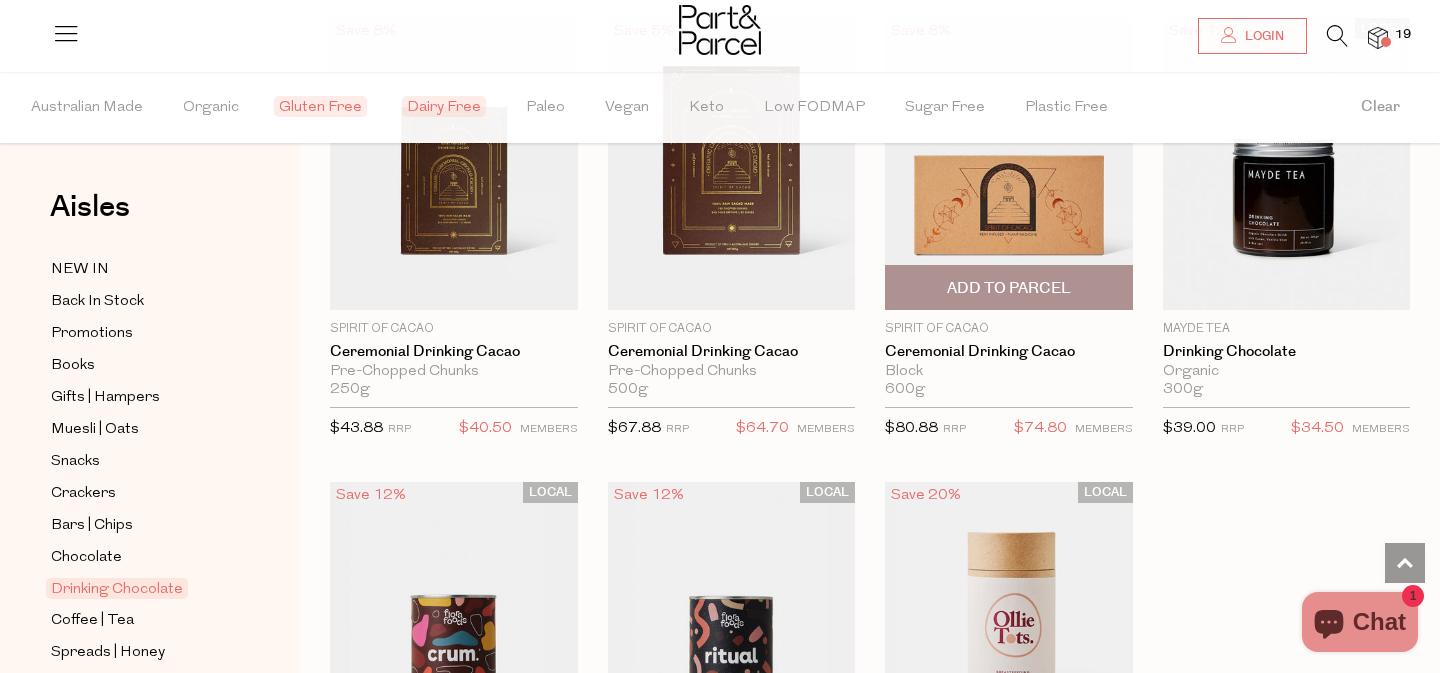 scroll, scrollTop: 1499, scrollLeft: 0, axis: vertical 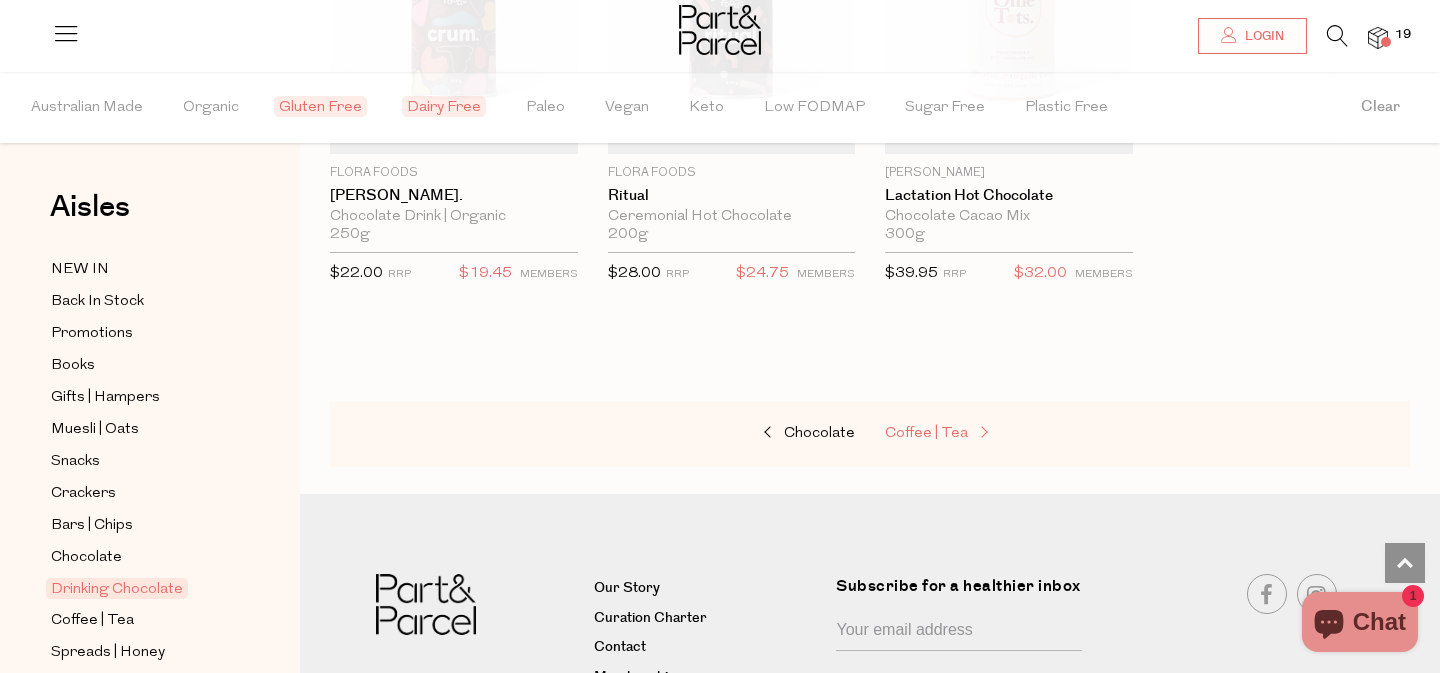 click on "Coffee | Tea" at bounding box center [926, 433] 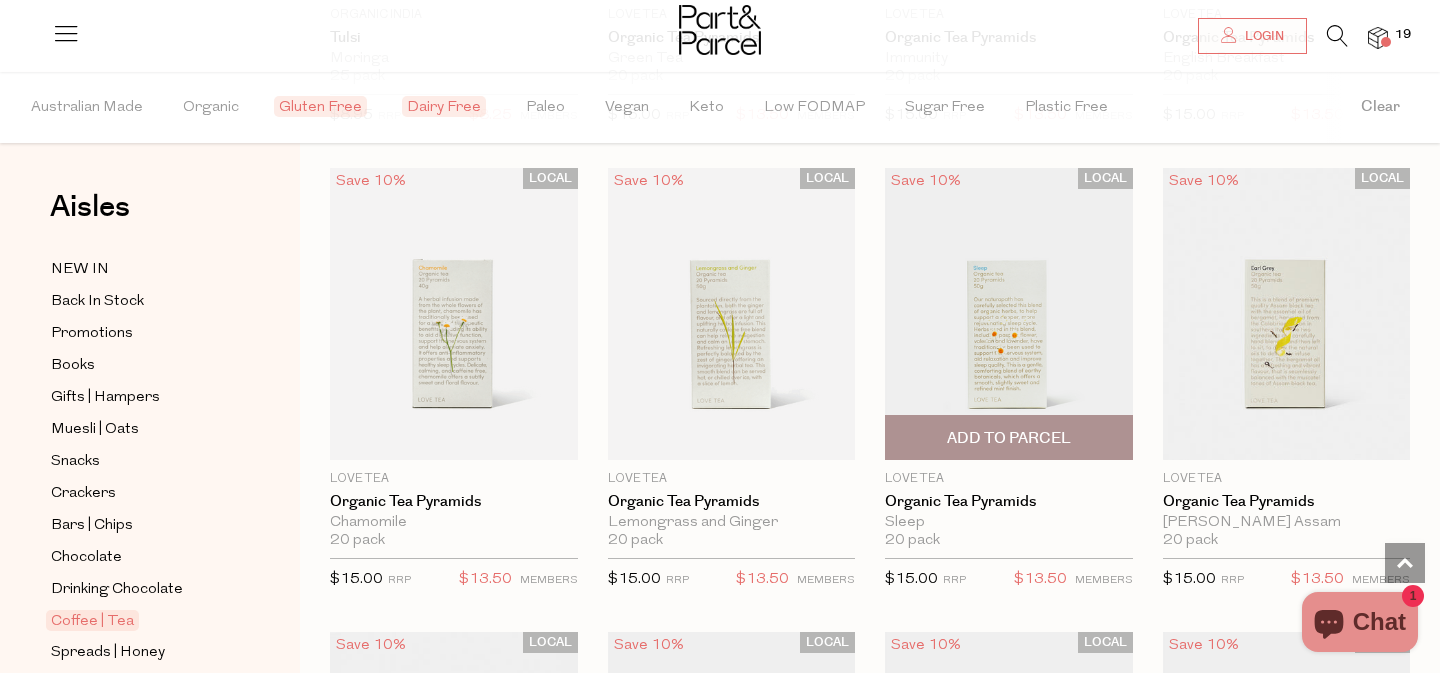 scroll, scrollTop: 1892, scrollLeft: 0, axis: vertical 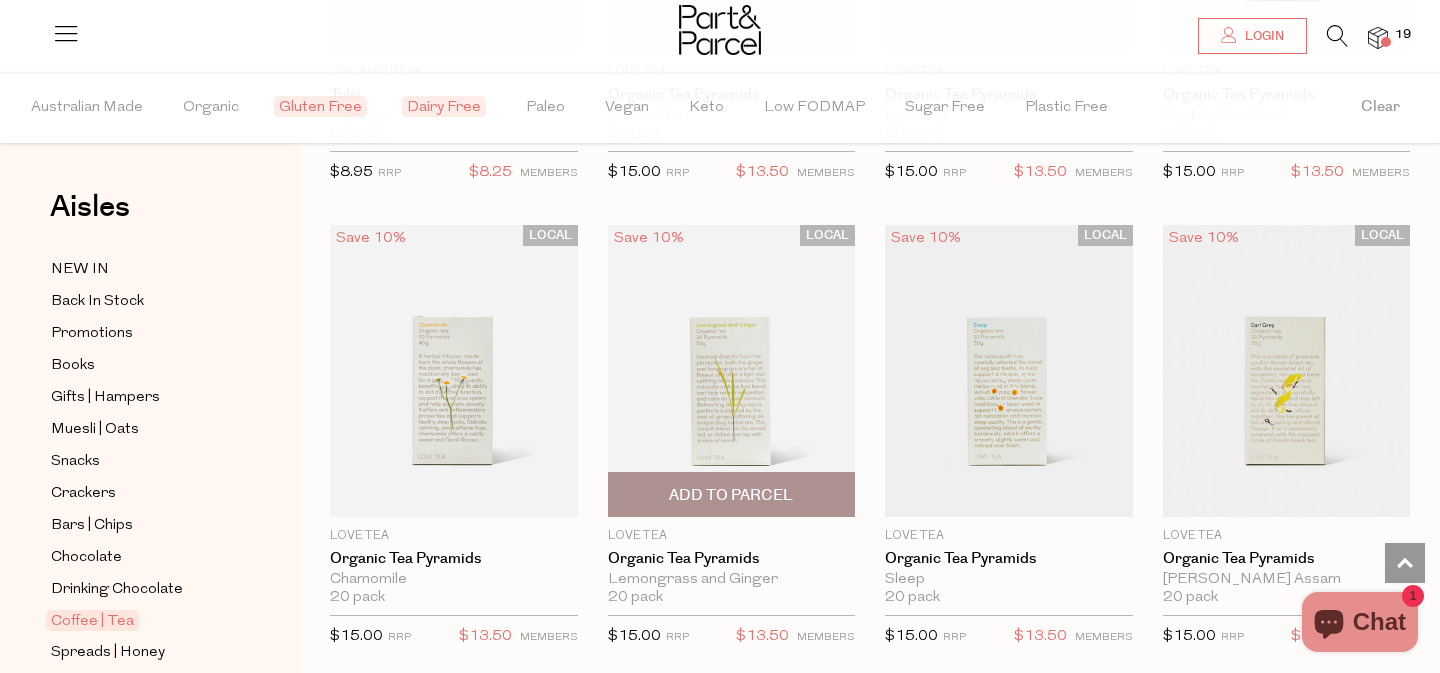 click on "Add To Parcel" at bounding box center [731, 495] 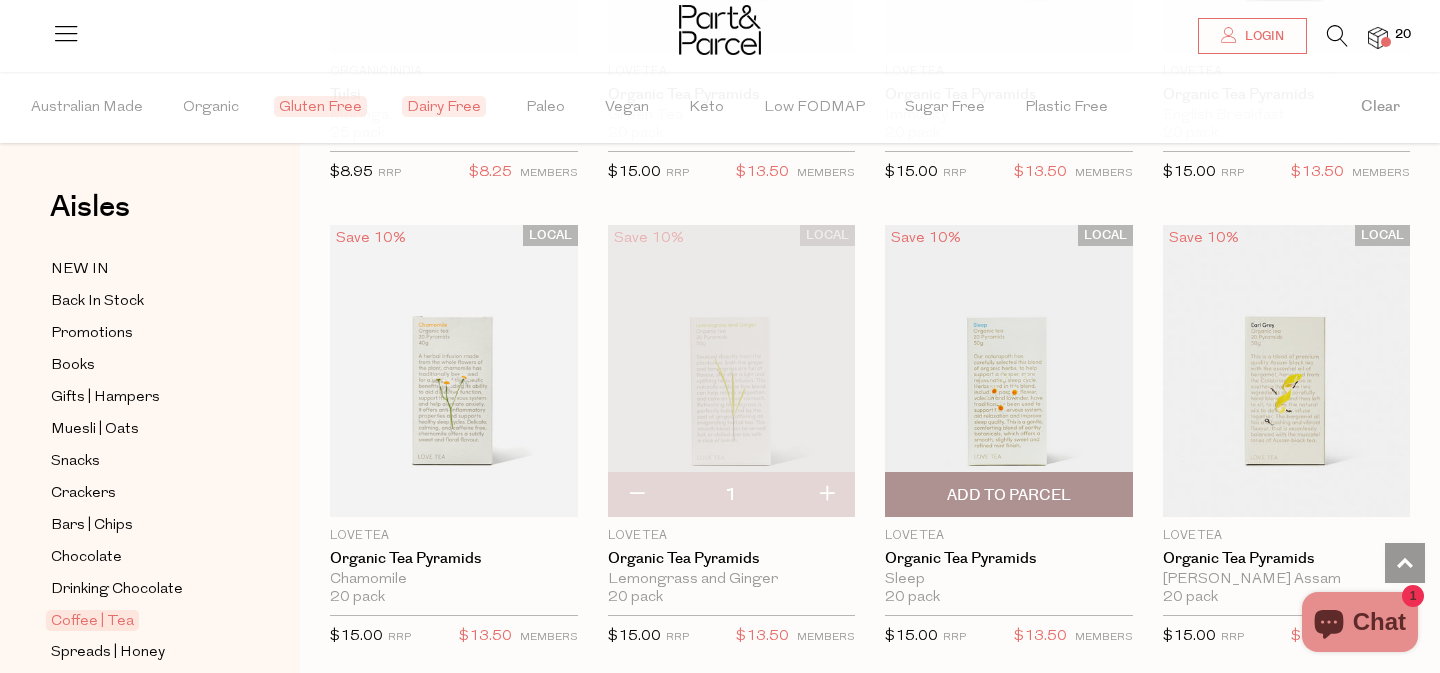 click on "Add To Parcel" at bounding box center (1009, 494) 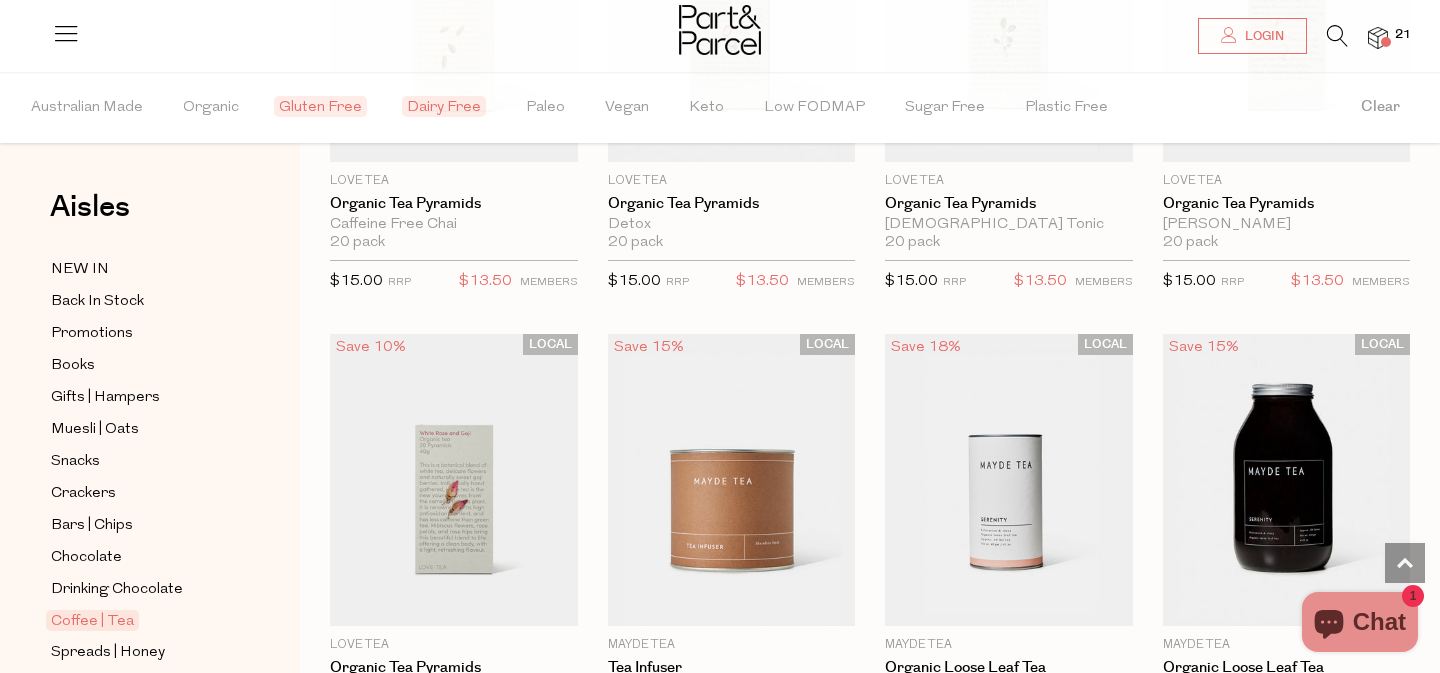 scroll, scrollTop: 3770, scrollLeft: 0, axis: vertical 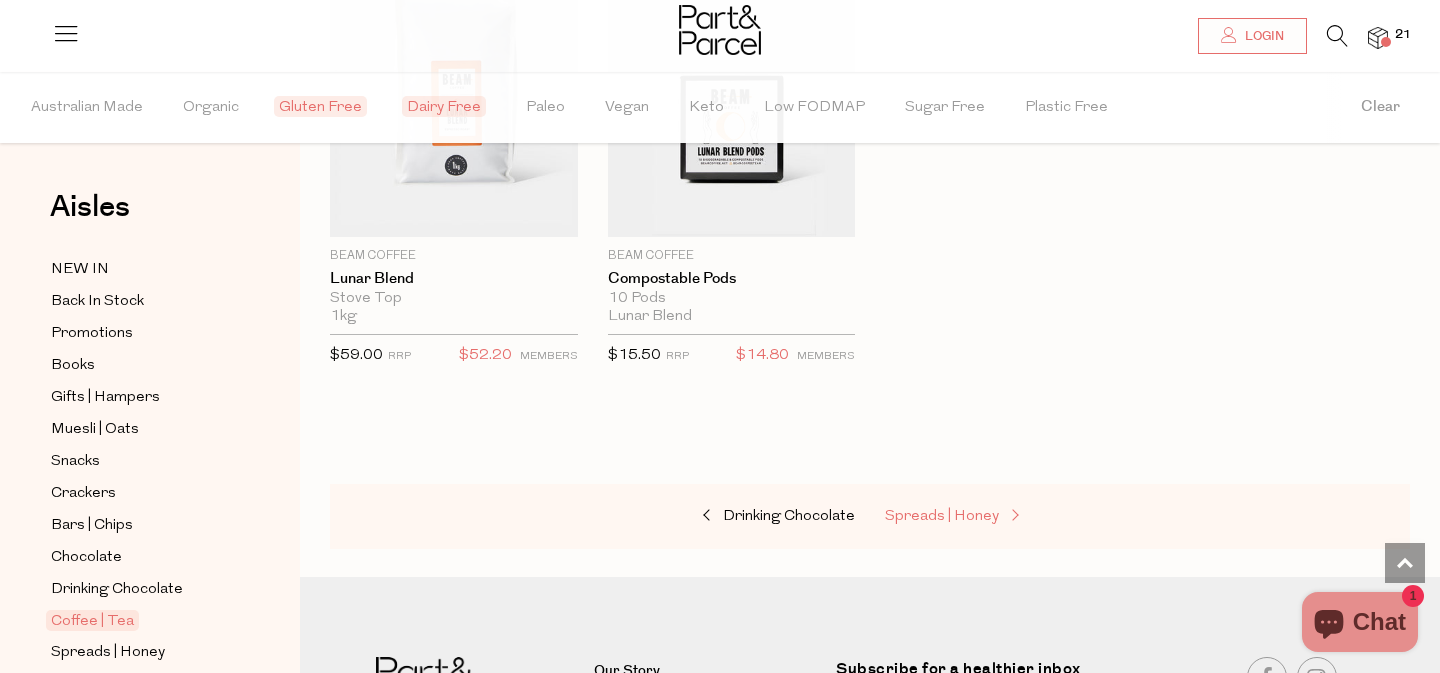 click on "Spreads | Honey" at bounding box center (985, 517) 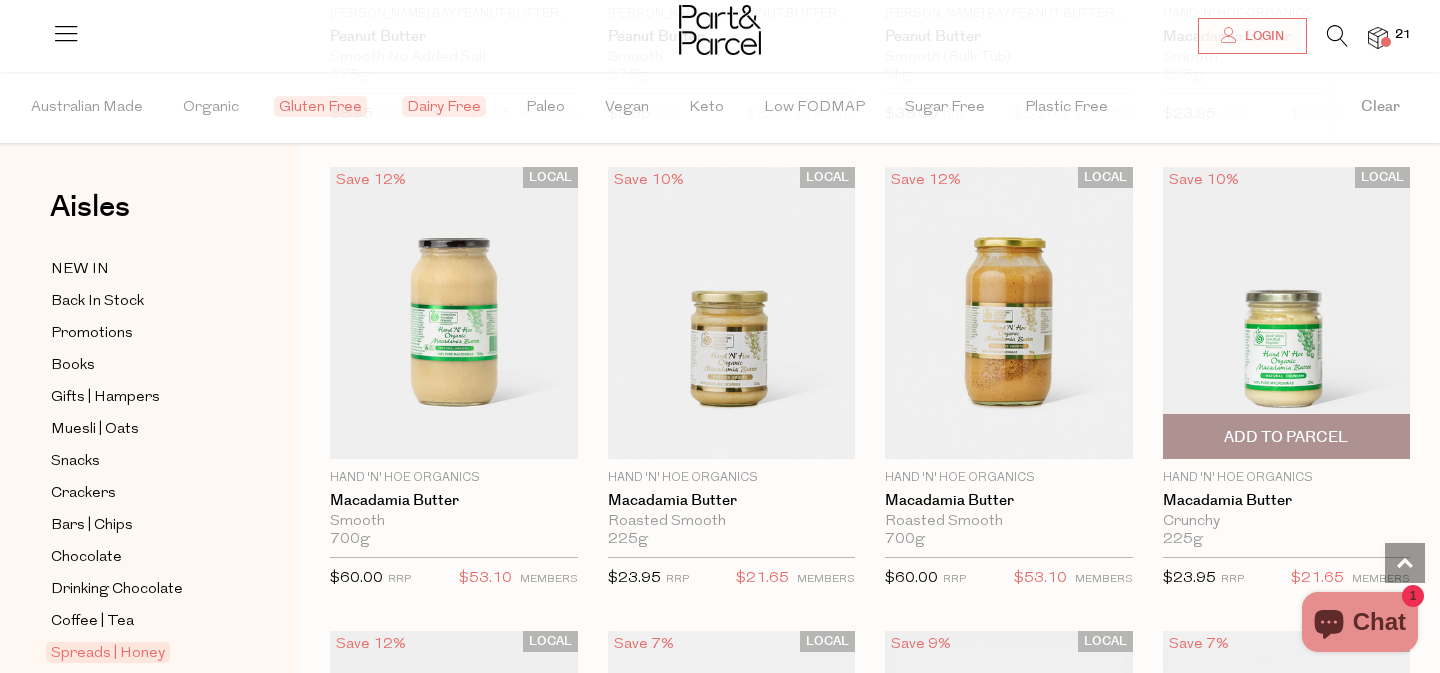 scroll, scrollTop: 2433, scrollLeft: 0, axis: vertical 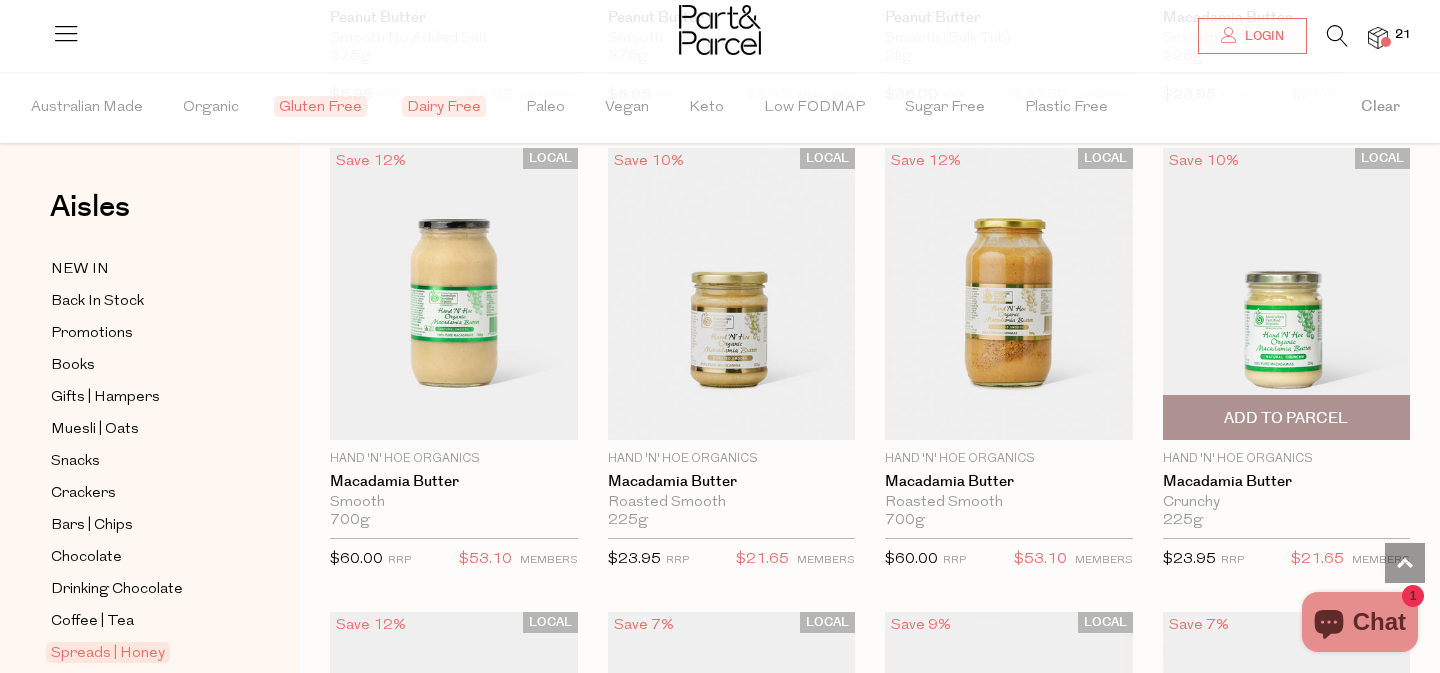 click on "Add To Parcel" at bounding box center (1286, 418) 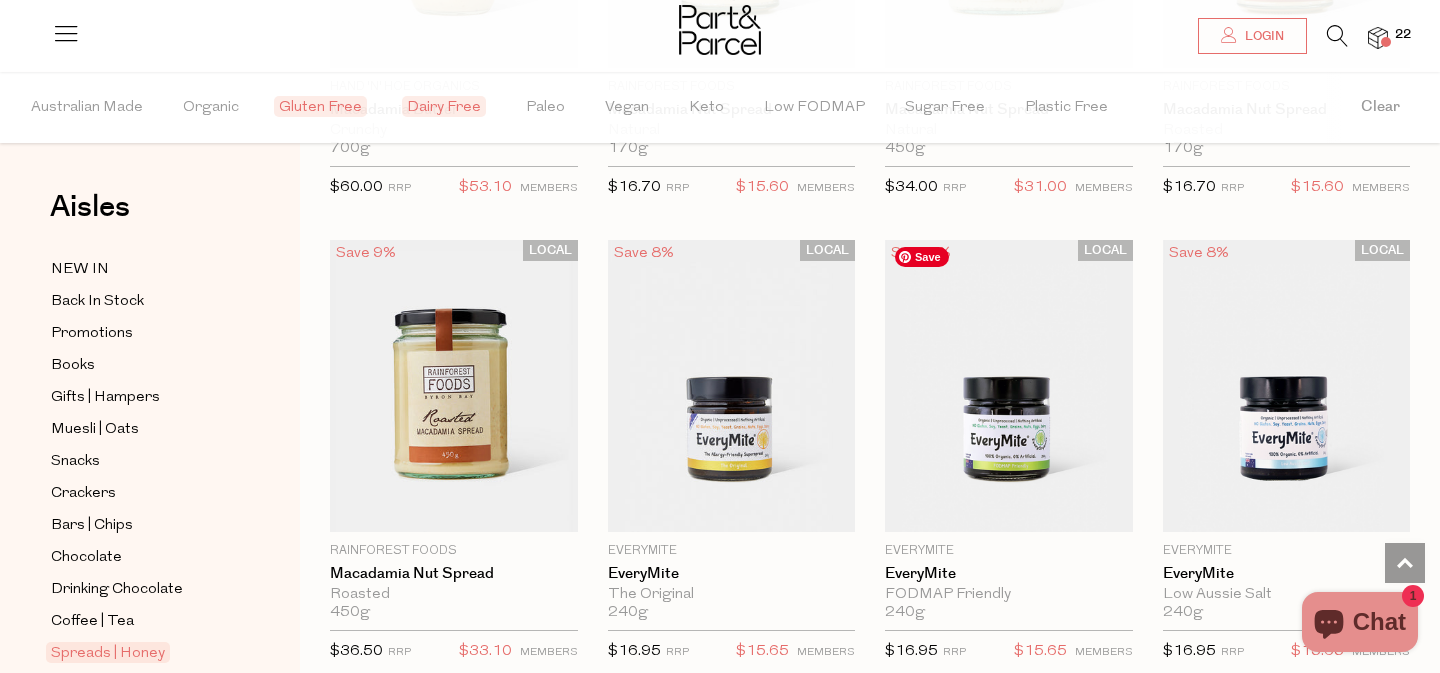 scroll, scrollTop: 3374, scrollLeft: 0, axis: vertical 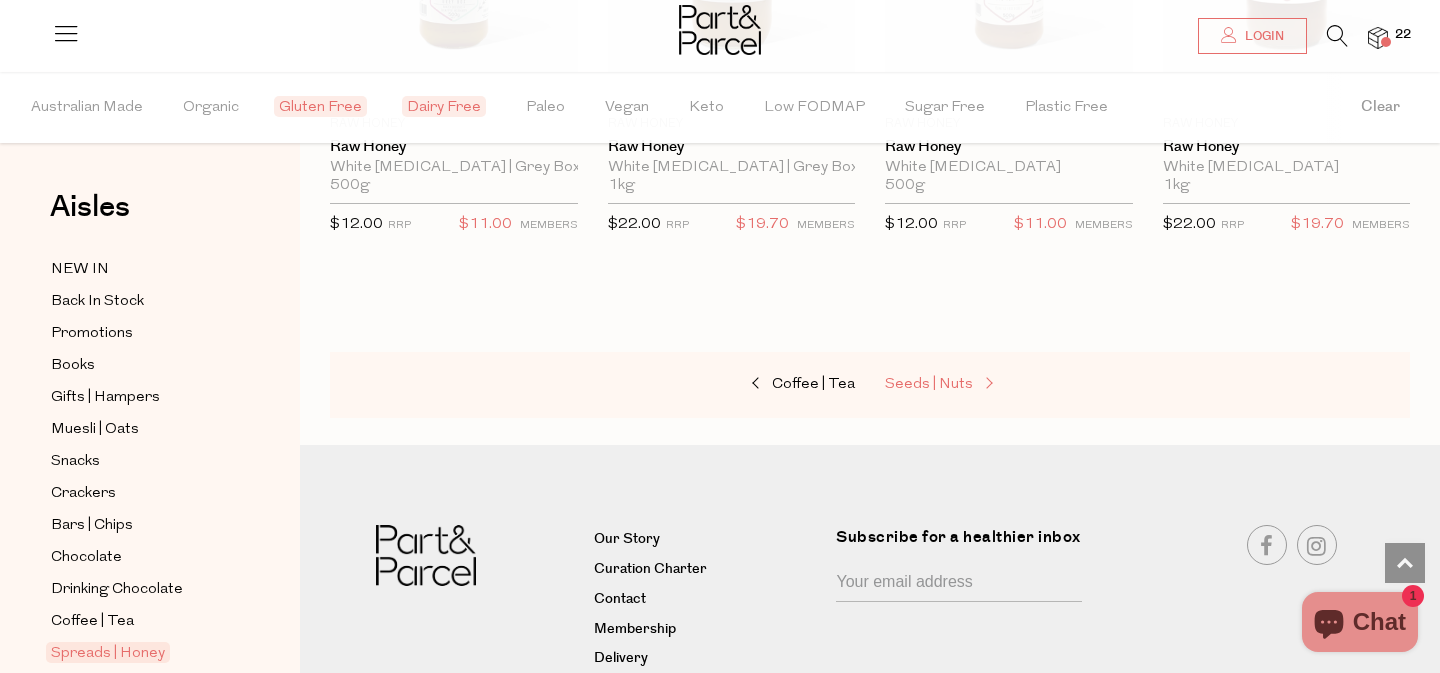 click at bounding box center [987, 384] 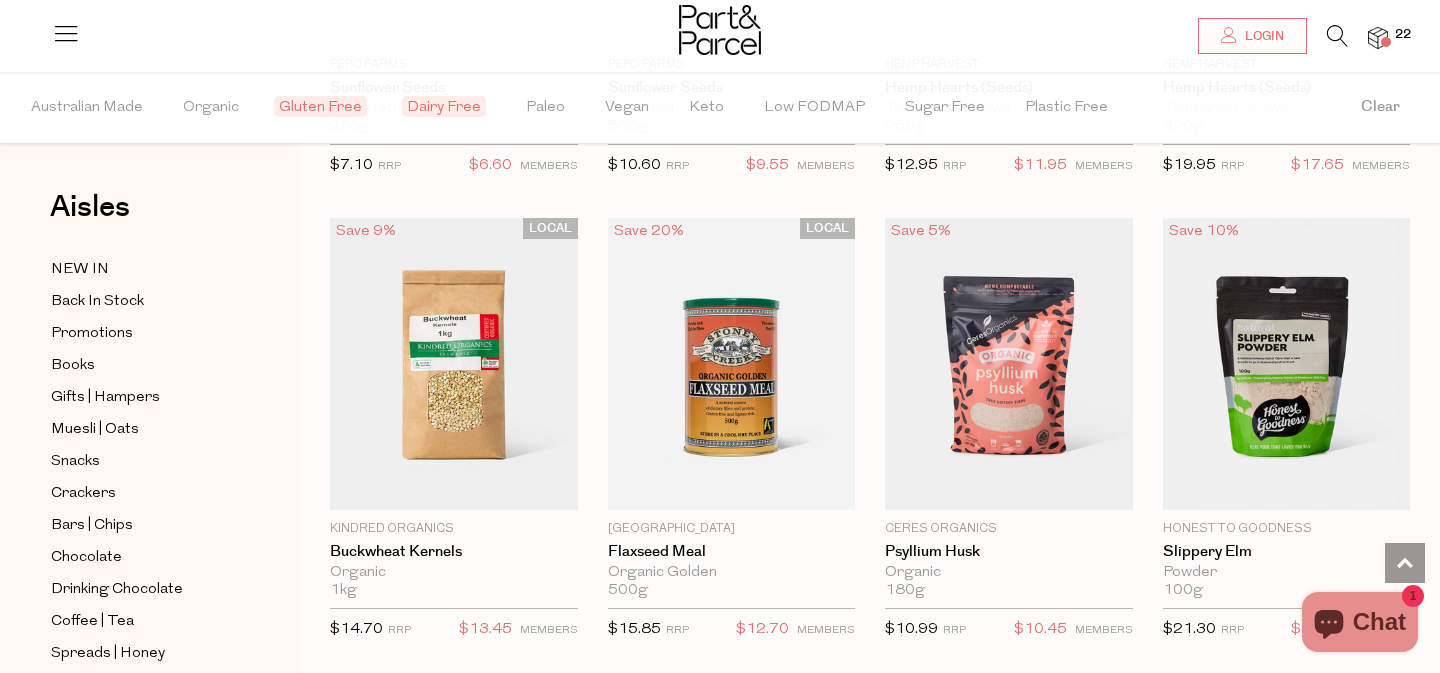 scroll, scrollTop: 4744, scrollLeft: 0, axis: vertical 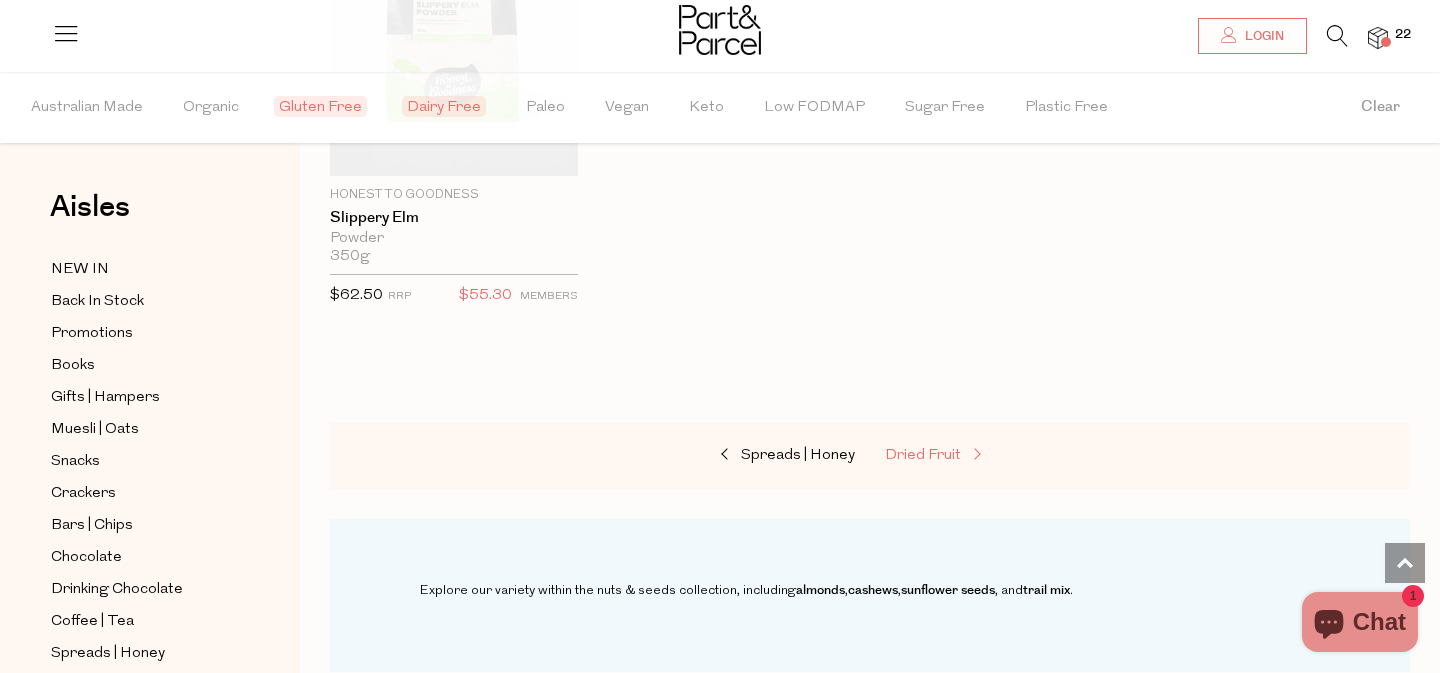 click on "Dried Fruit" at bounding box center [923, 455] 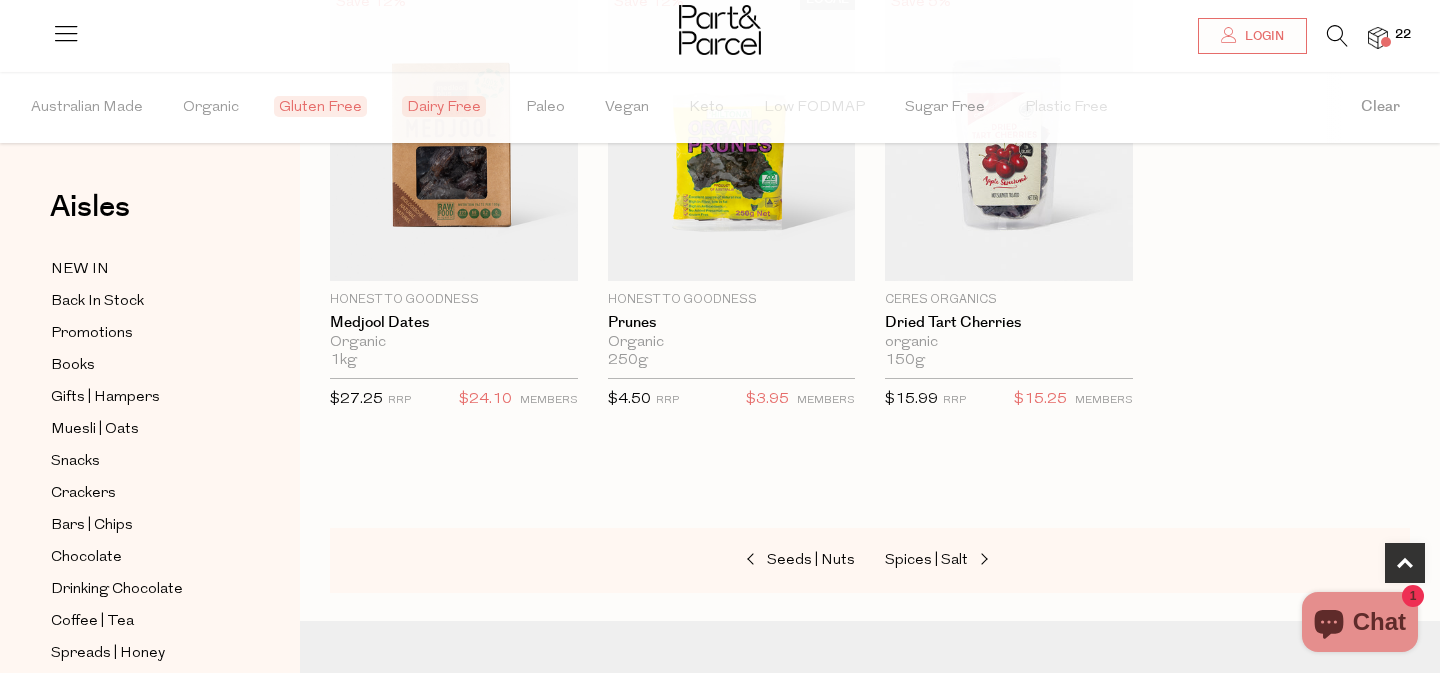 scroll, scrollTop: 1203, scrollLeft: 0, axis: vertical 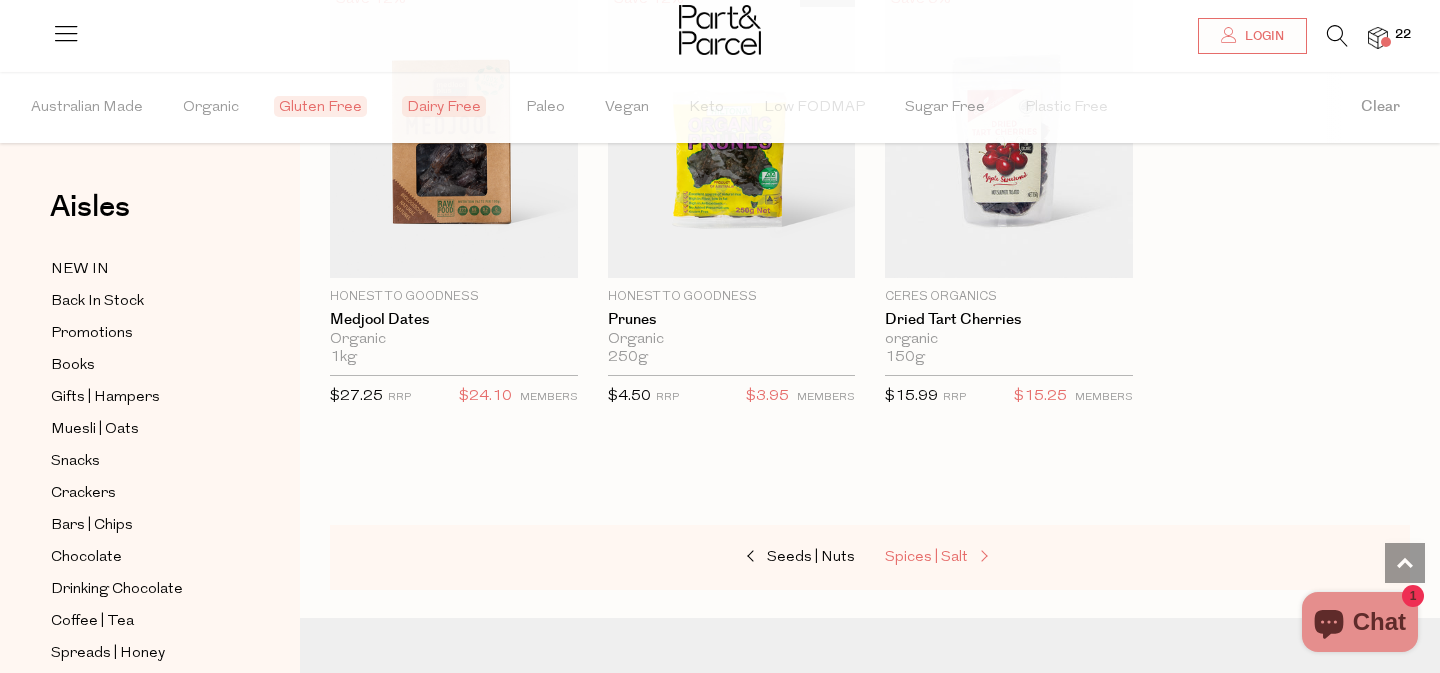 click on "Spices | Salt" at bounding box center [926, 557] 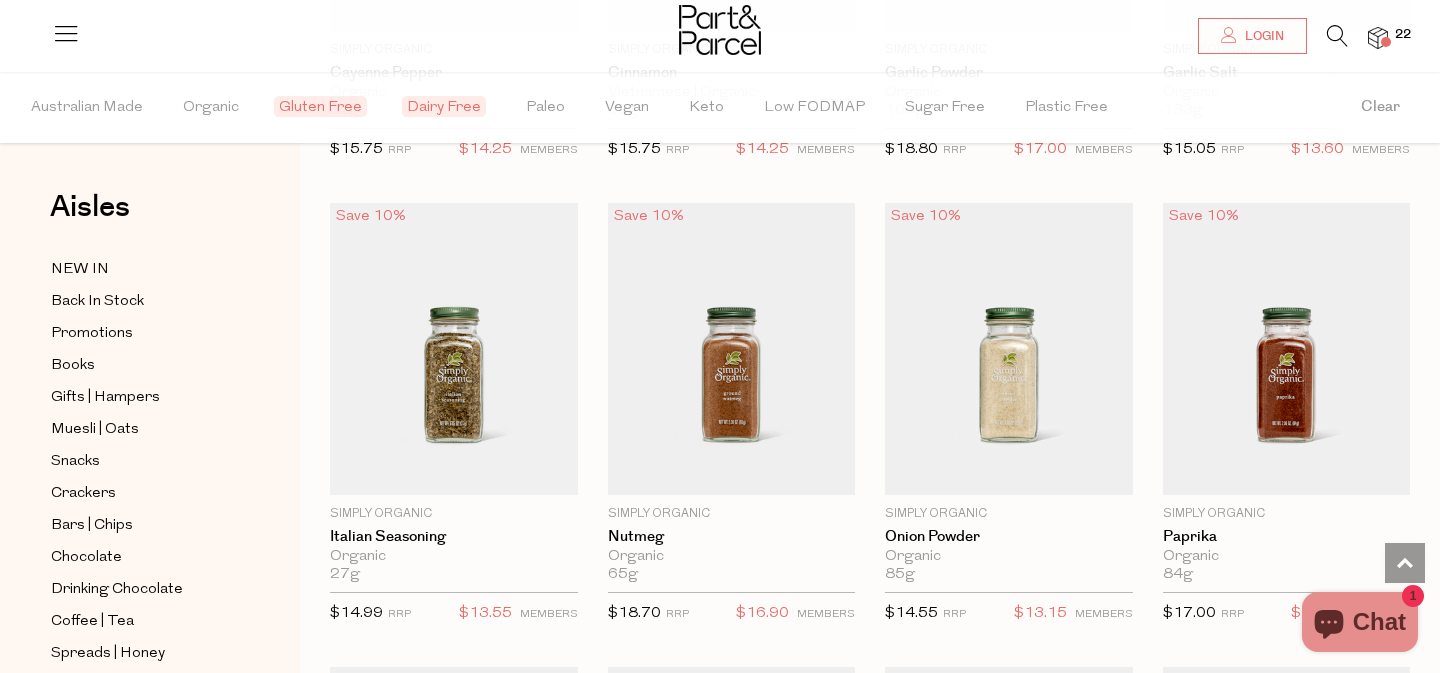 scroll, scrollTop: 2880, scrollLeft: 0, axis: vertical 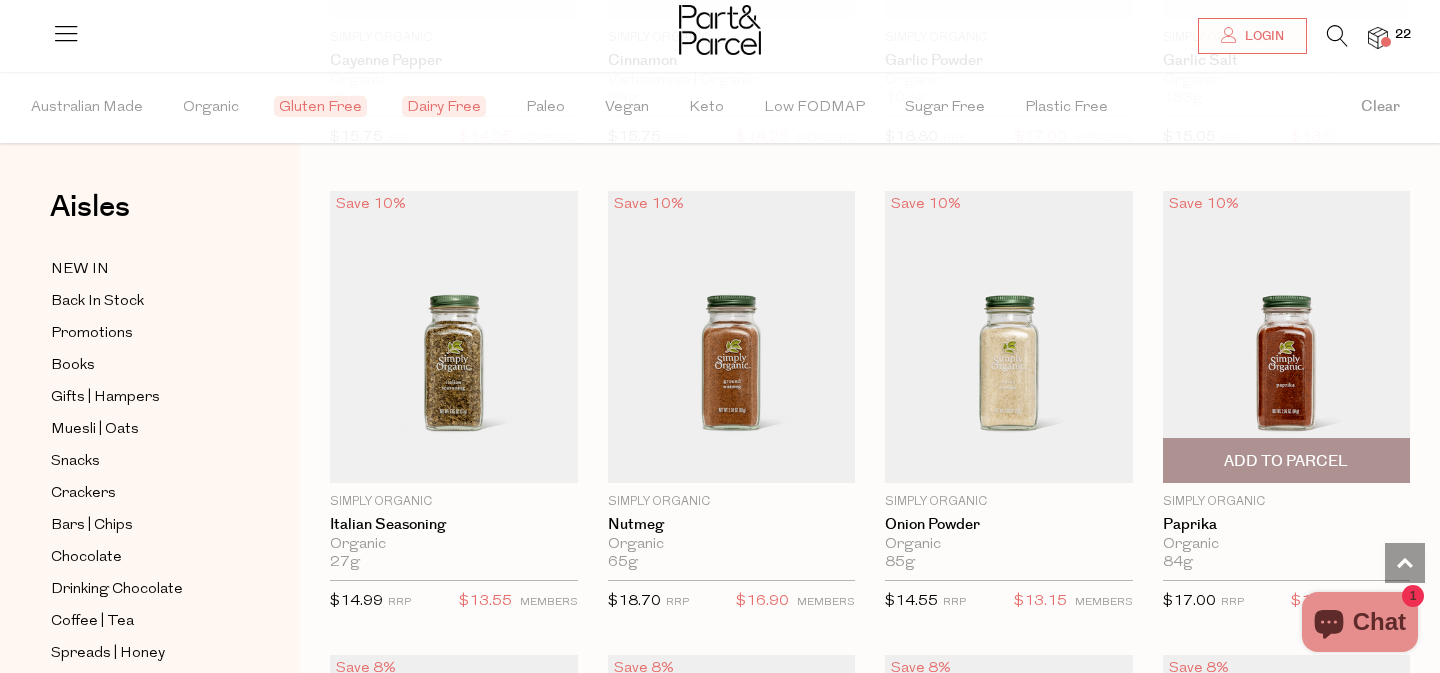 click on "Add To Parcel" at bounding box center [1286, 461] 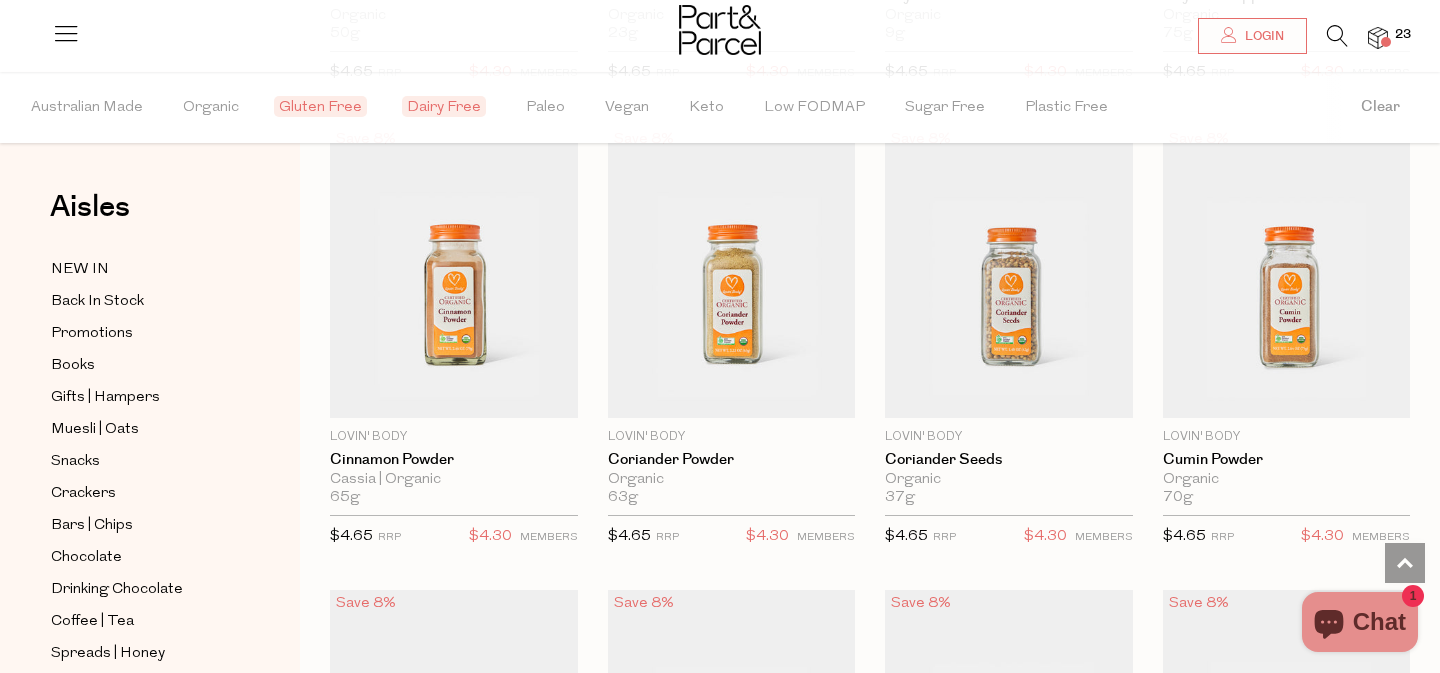 scroll, scrollTop: 3880, scrollLeft: 0, axis: vertical 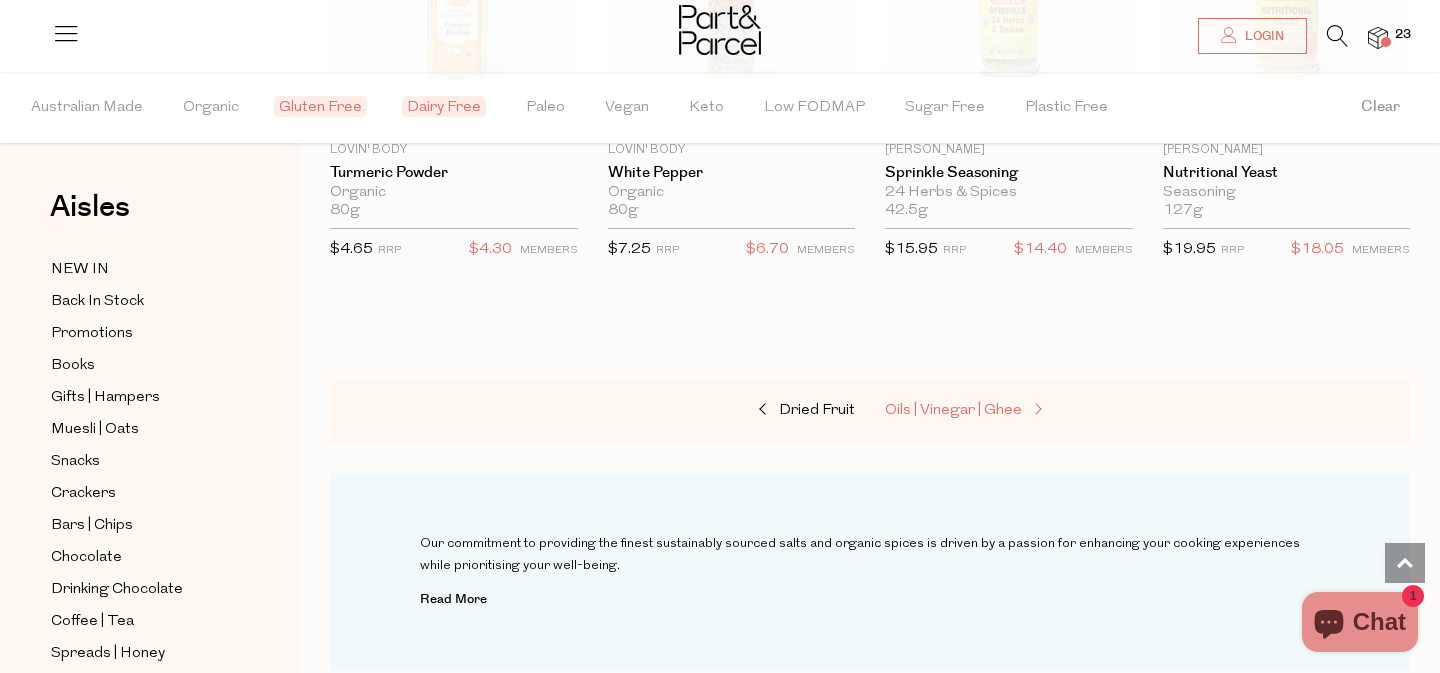 click on "Oils | Vinegar | Ghee" at bounding box center (953, 410) 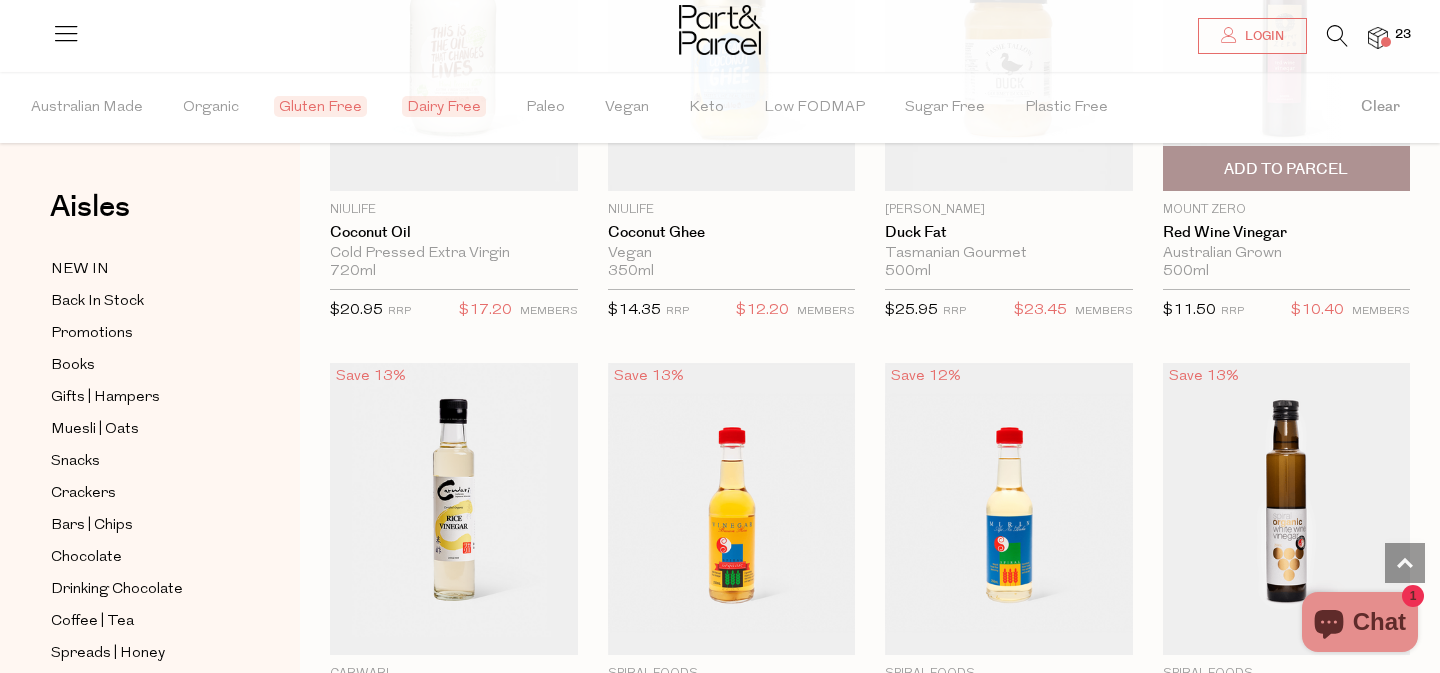 scroll, scrollTop: 2216, scrollLeft: 0, axis: vertical 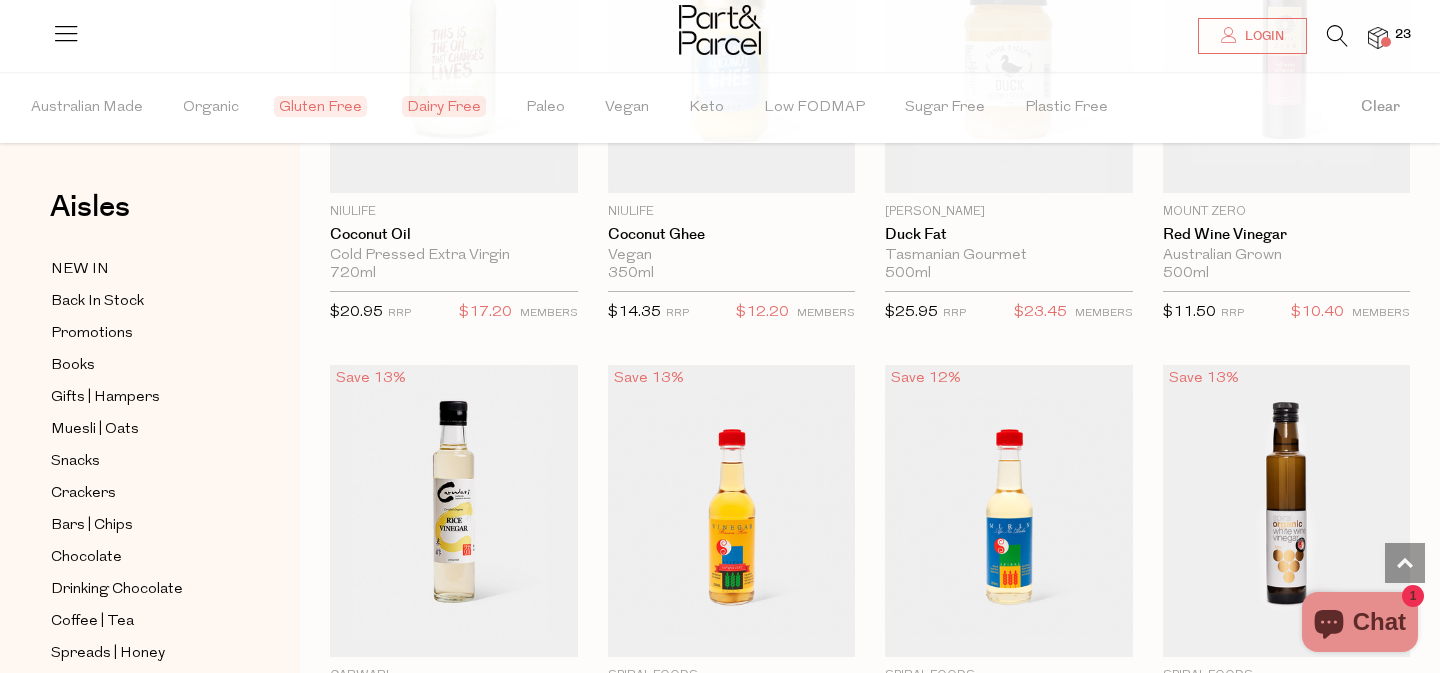 click on "Dairy Free" at bounding box center [444, 106] 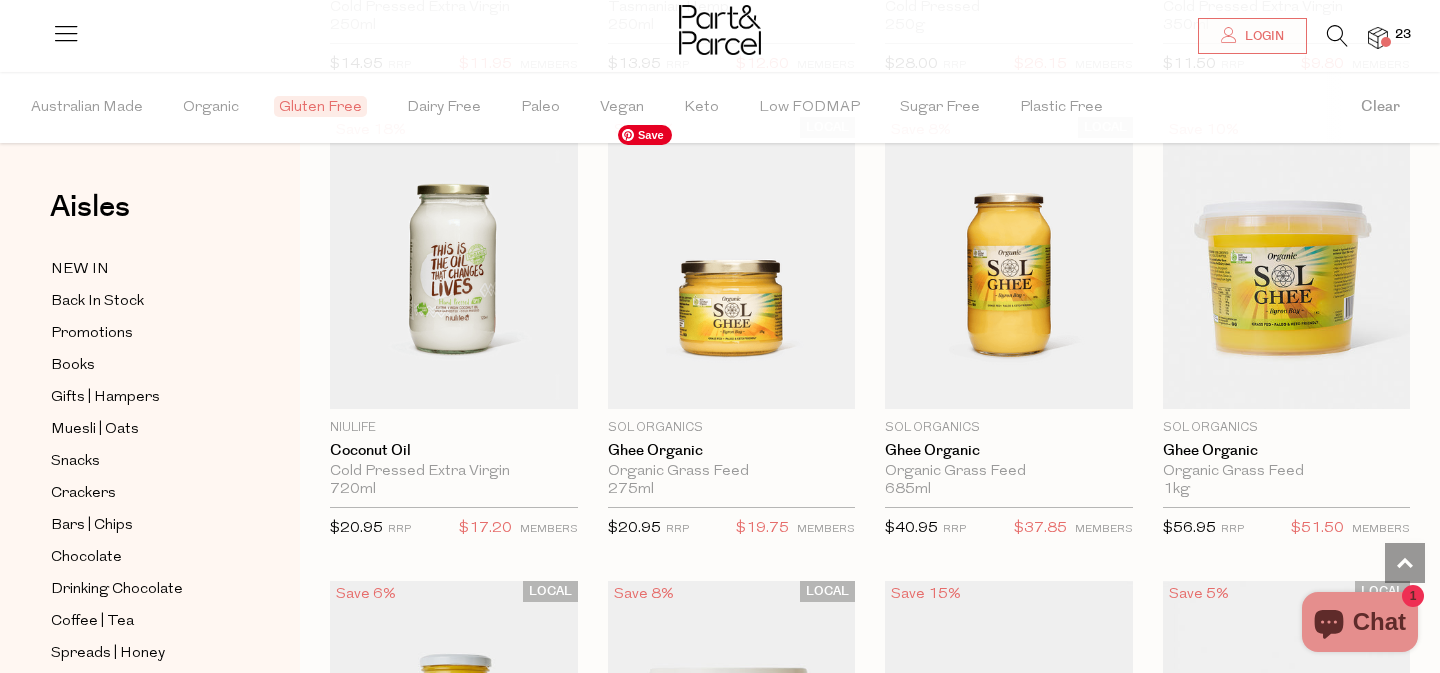 scroll, scrollTop: 2003, scrollLeft: 0, axis: vertical 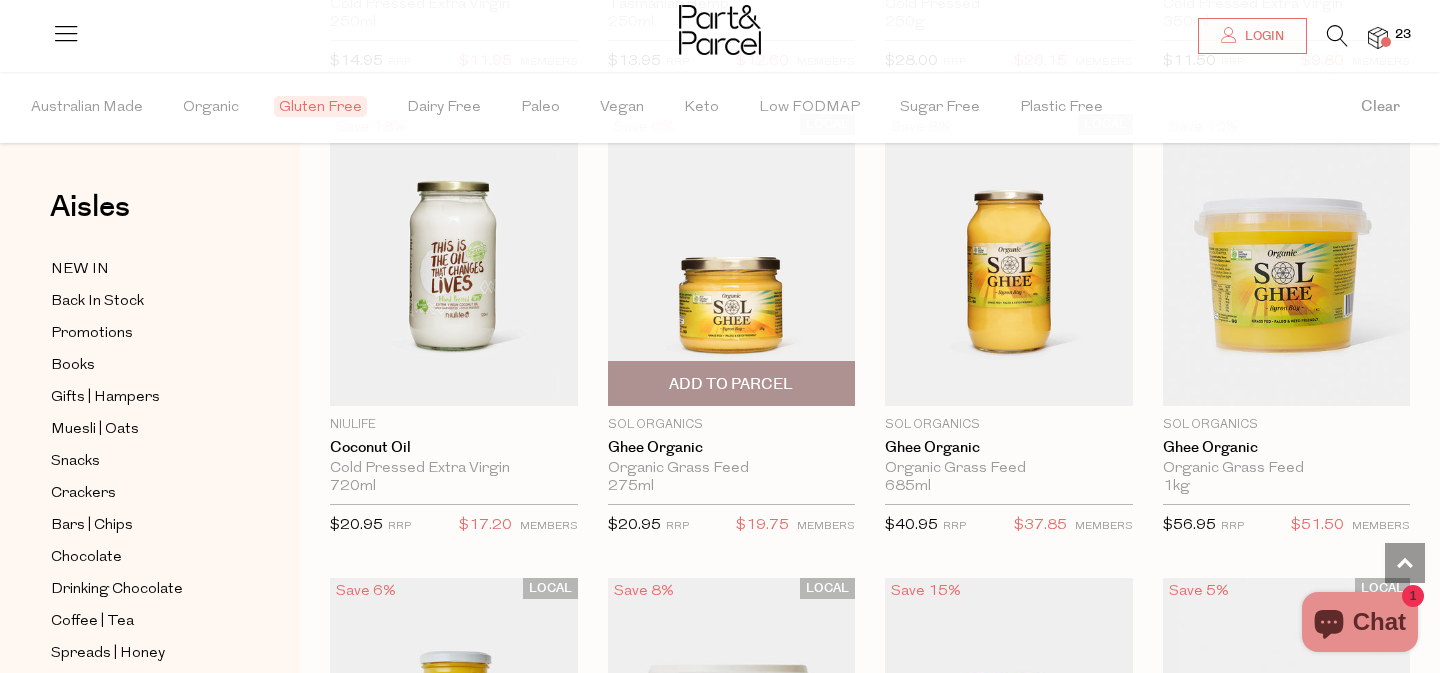click on "Add To Parcel" at bounding box center [731, 384] 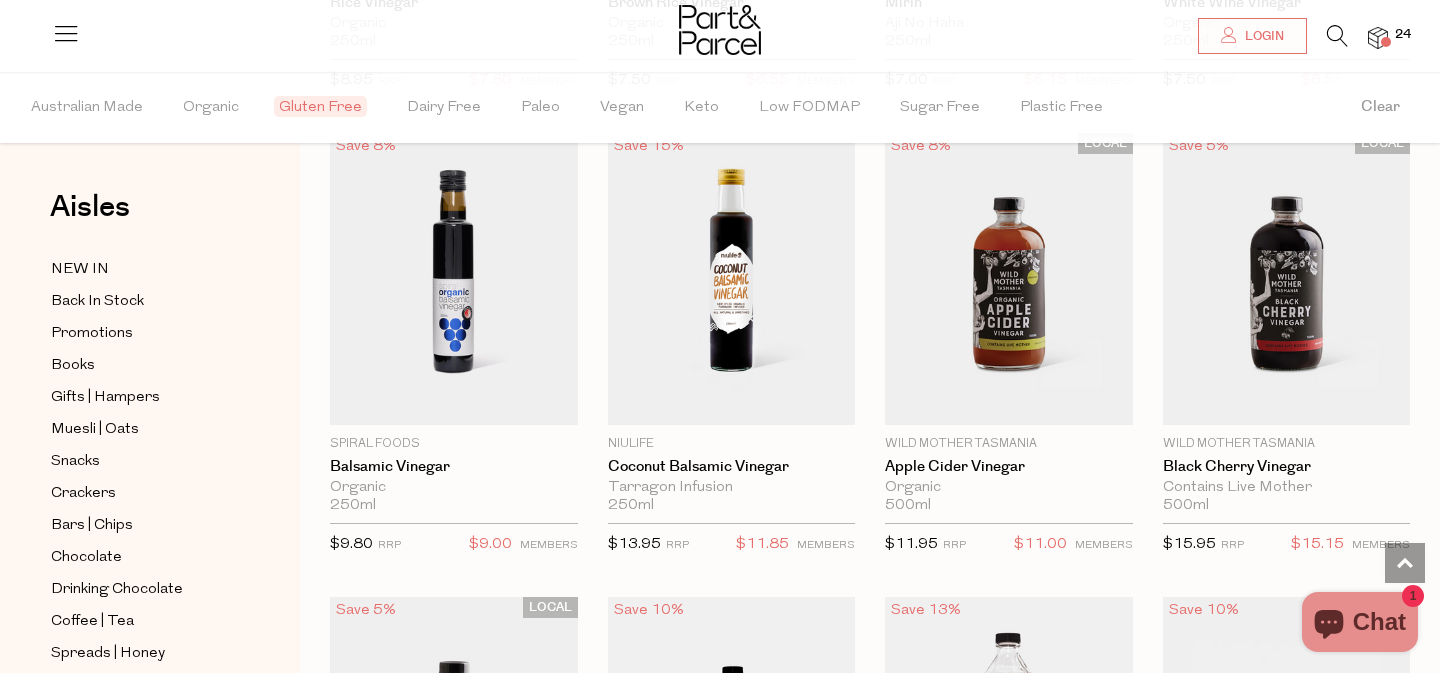 scroll, scrollTop: 4350, scrollLeft: 0, axis: vertical 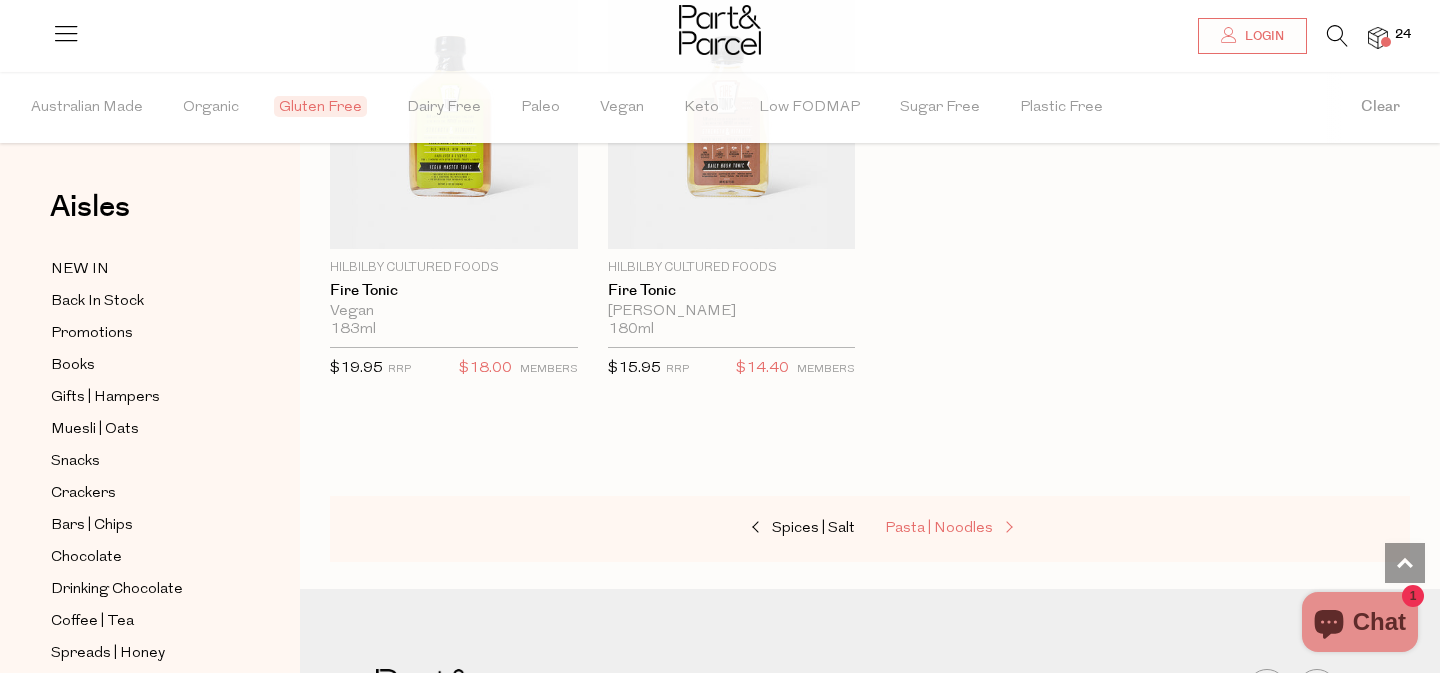 click on "Pasta | Noodles" at bounding box center (939, 528) 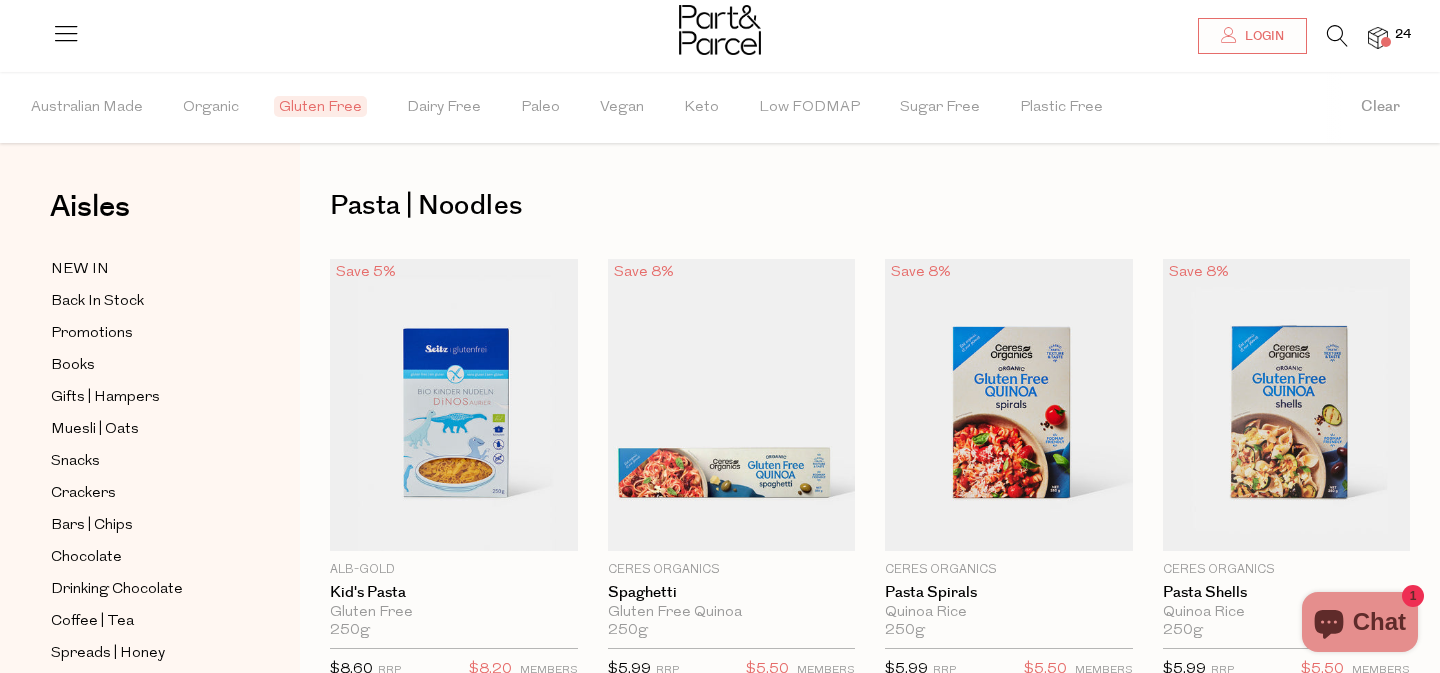 scroll, scrollTop: 0, scrollLeft: 0, axis: both 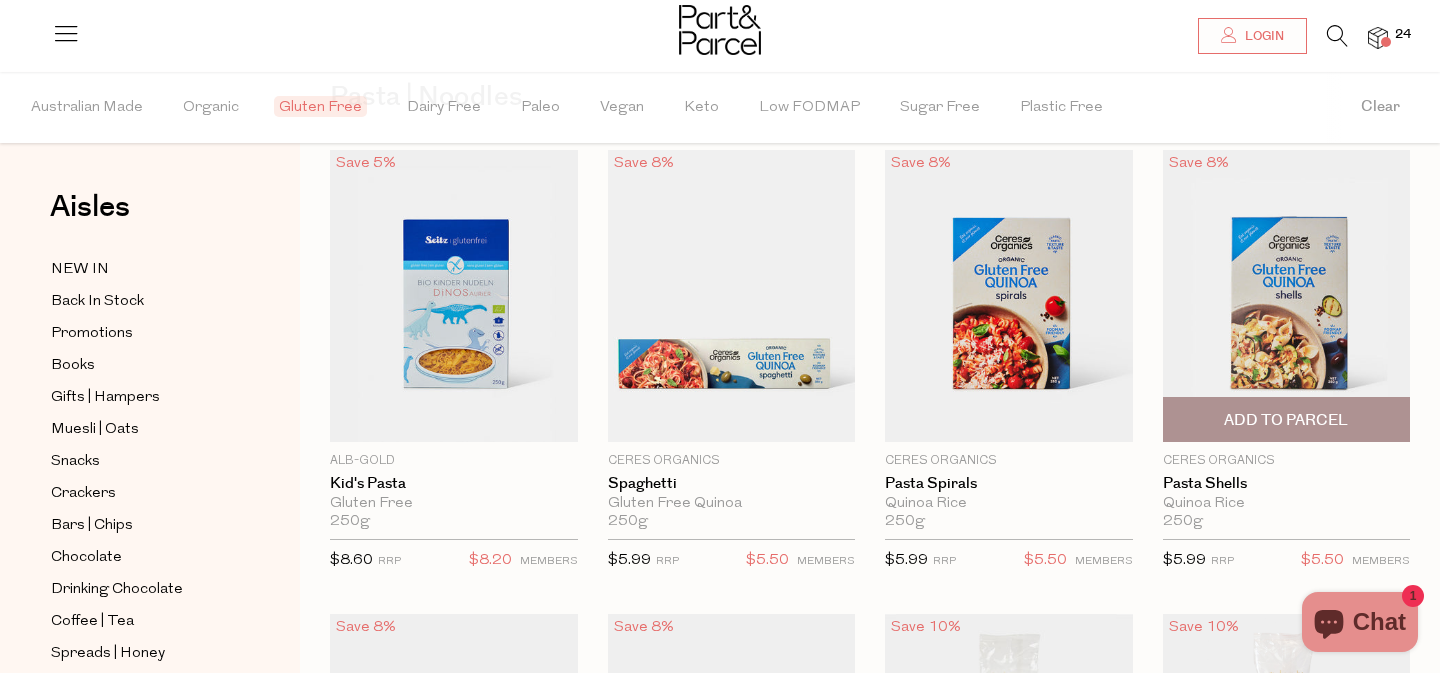 click on "Add To Parcel" at bounding box center (1286, 420) 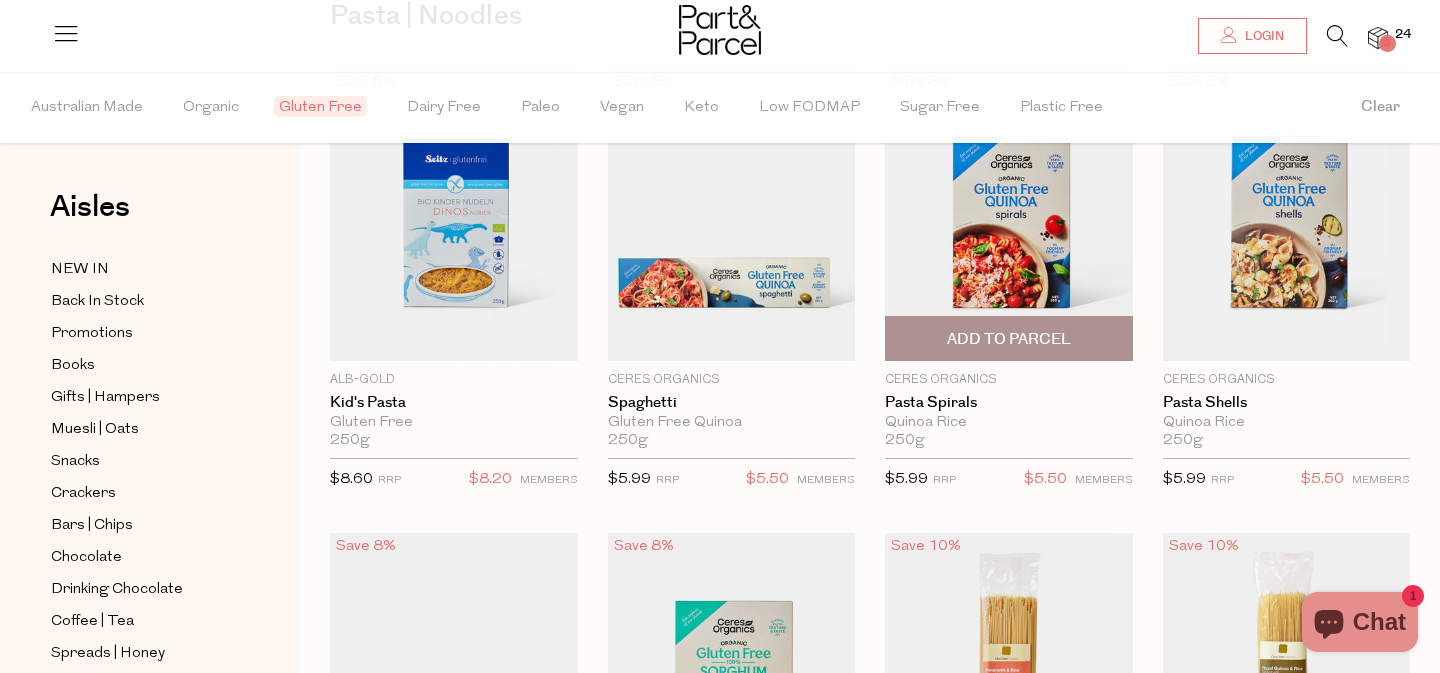 scroll, scrollTop: 208, scrollLeft: 0, axis: vertical 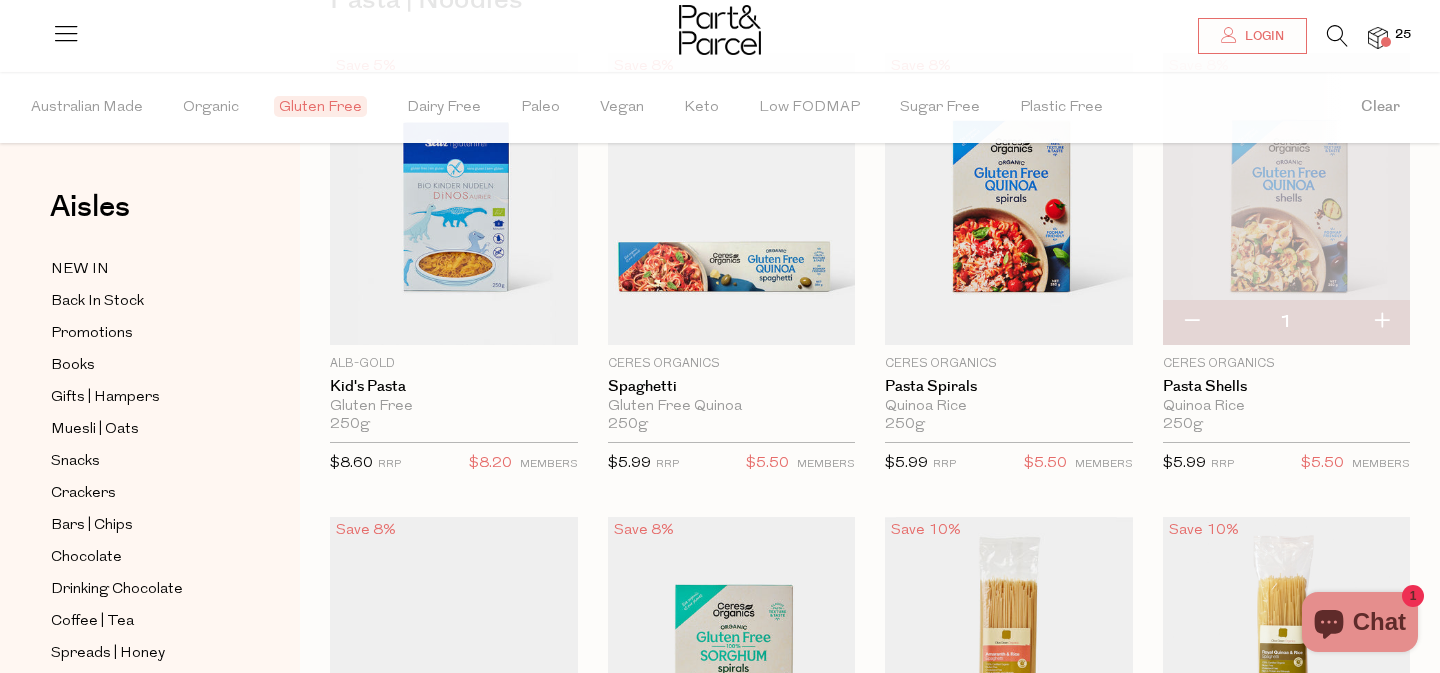 click at bounding box center [1381, 322] 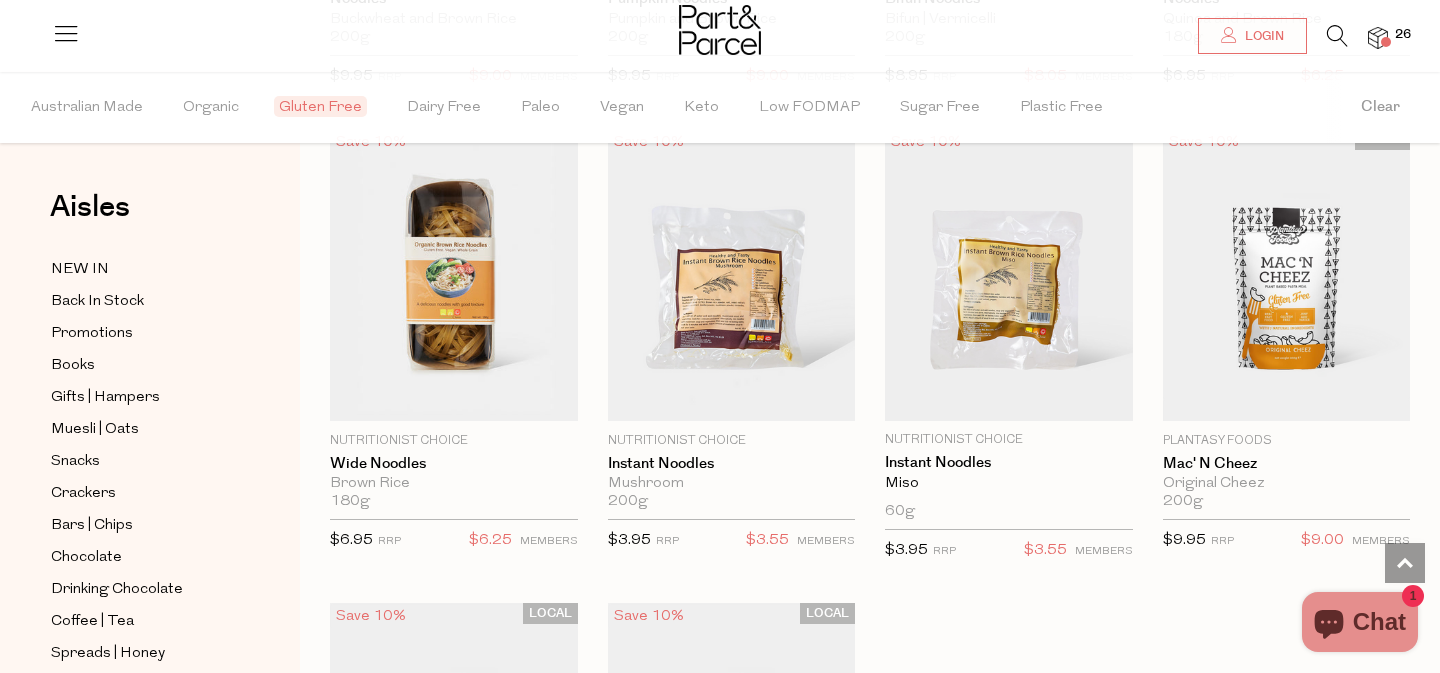 scroll, scrollTop: 2455, scrollLeft: 0, axis: vertical 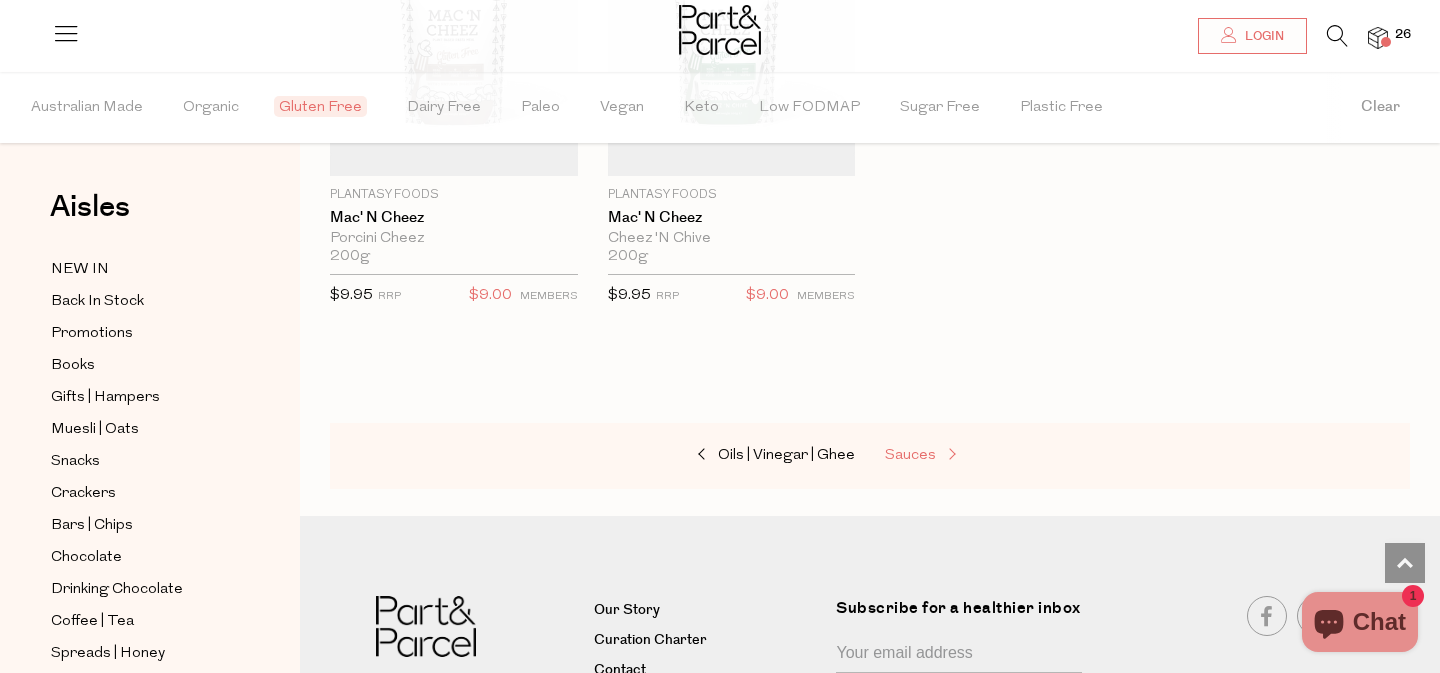 click on "Sauces" at bounding box center (910, 455) 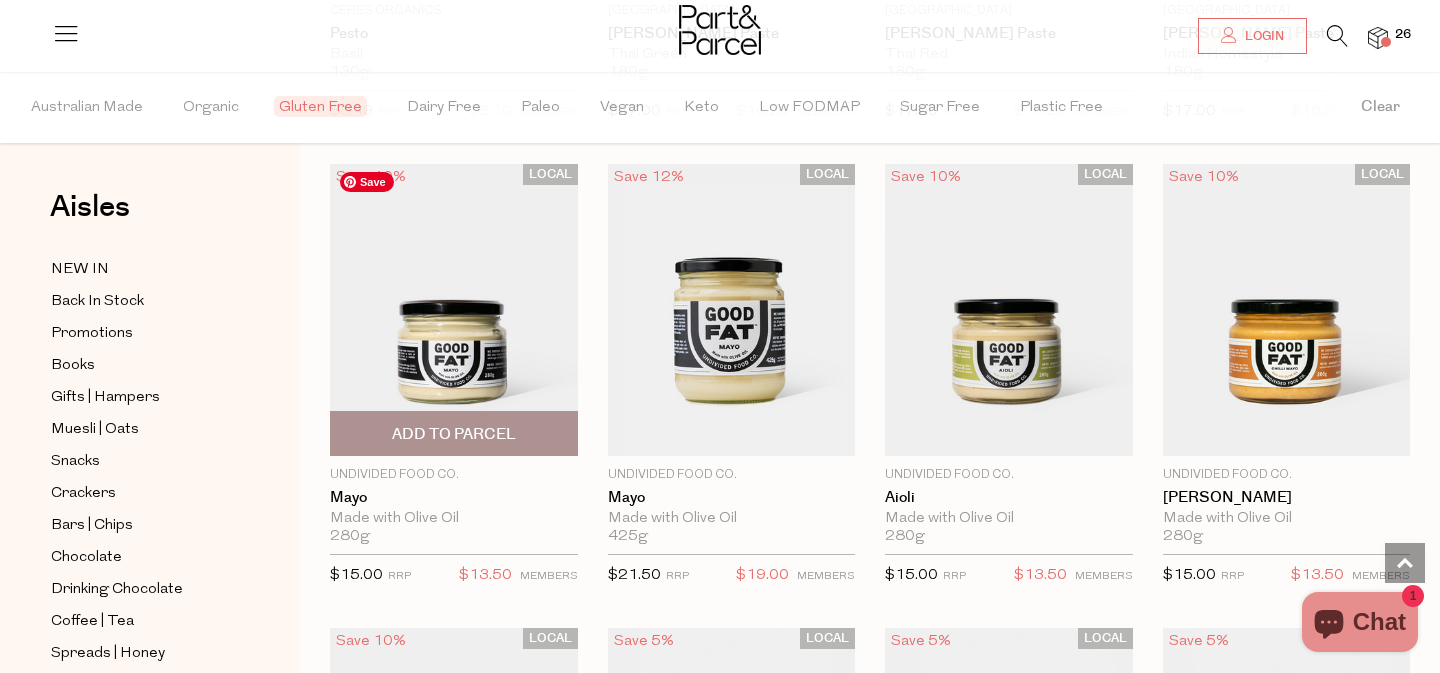 scroll, scrollTop: 1955, scrollLeft: 0, axis: vertical 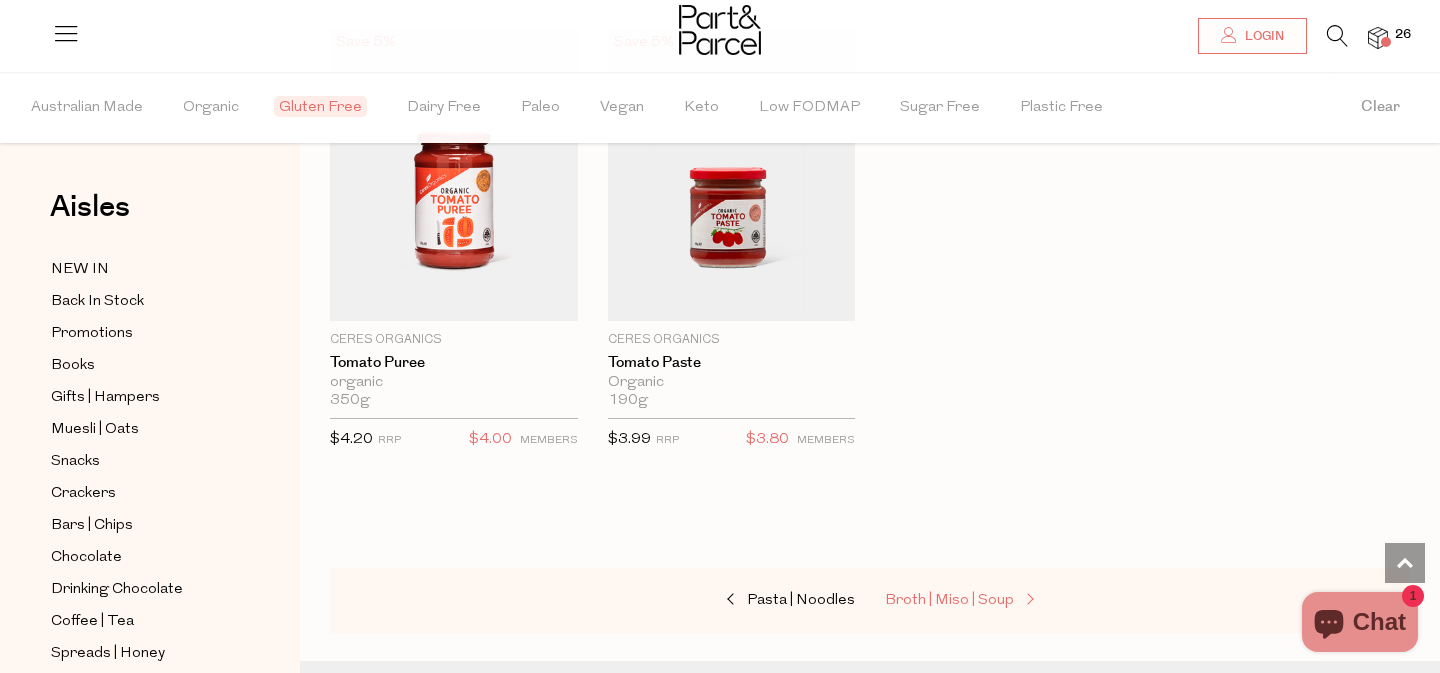 click on "Broth | Miso | Soup" at bounding box center [949, 600] 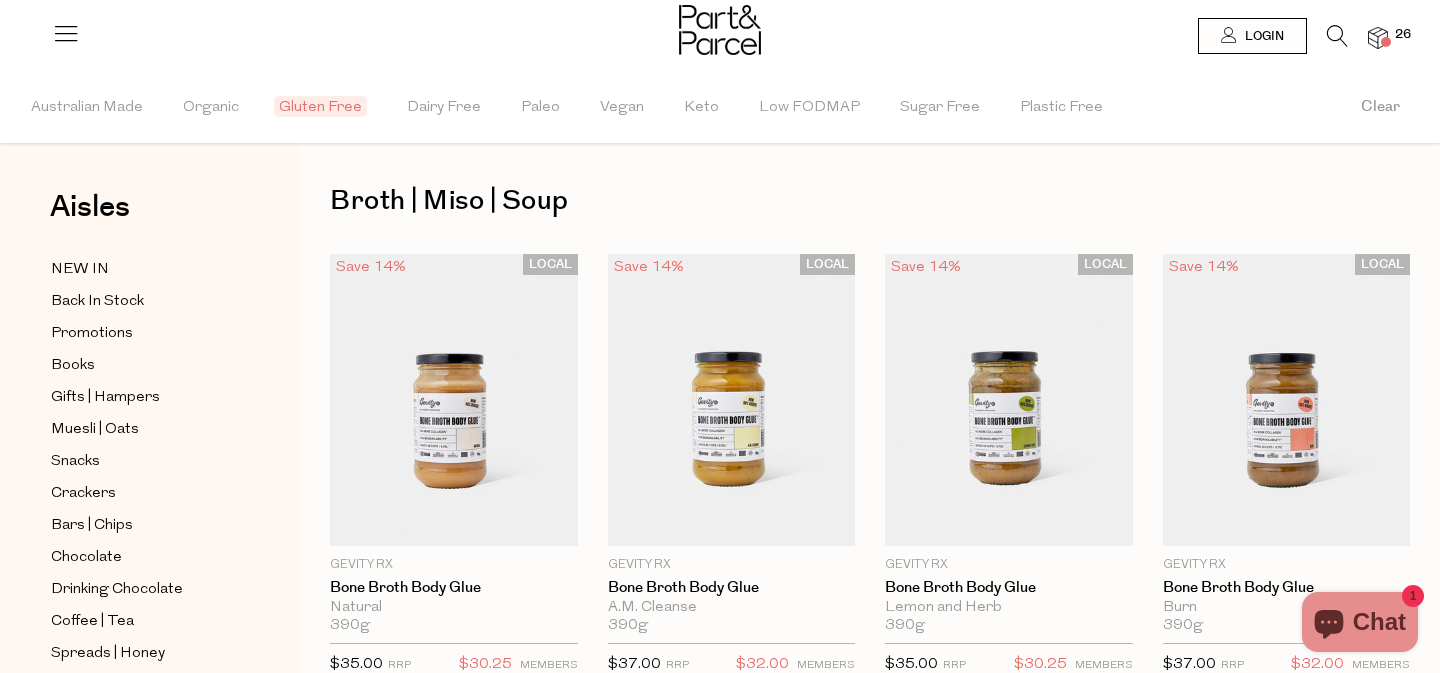 scroll, scrollTop: 0, scrollLeft: 0, axis: both 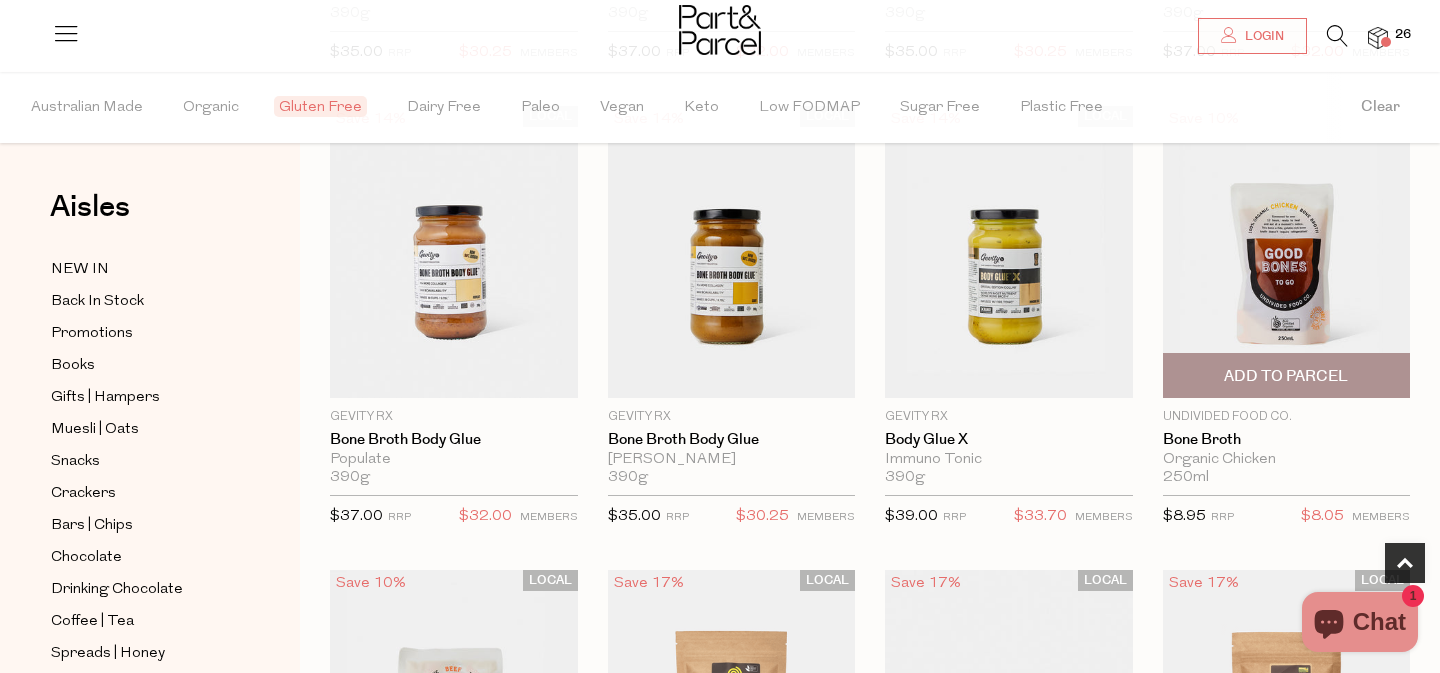 click on "Add To Parcel" at bounding box center (1286, 376) 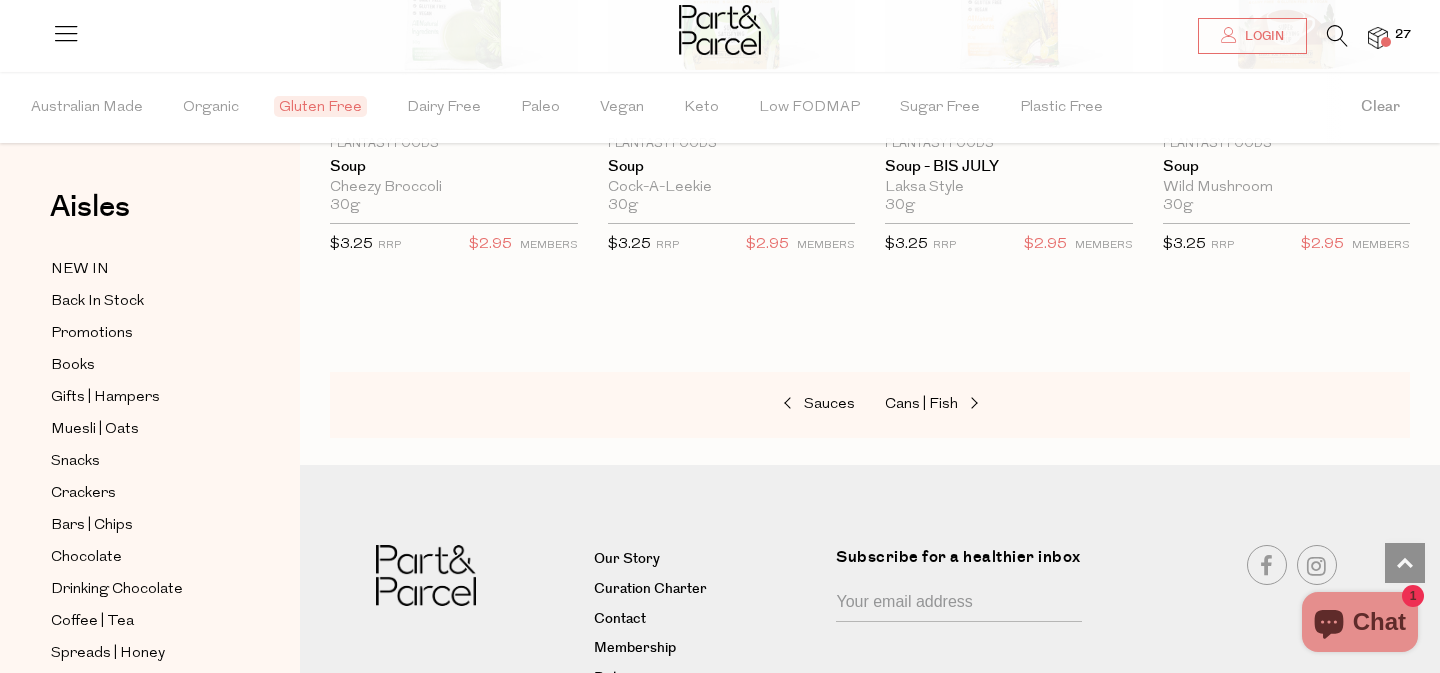 scroll, scrollTop: 3799, scrollLeft: 0, axis: vertical 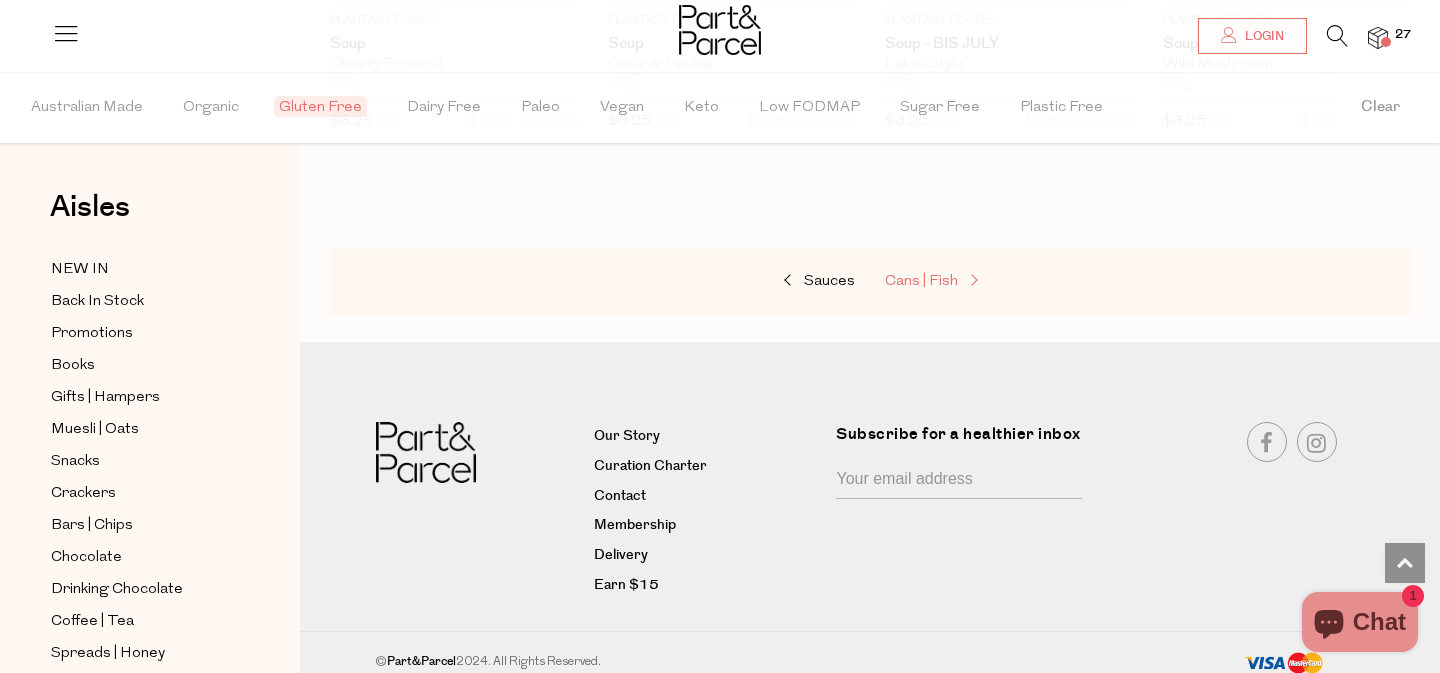 click on "Cans | Fish" at bounding box center (921, 281) 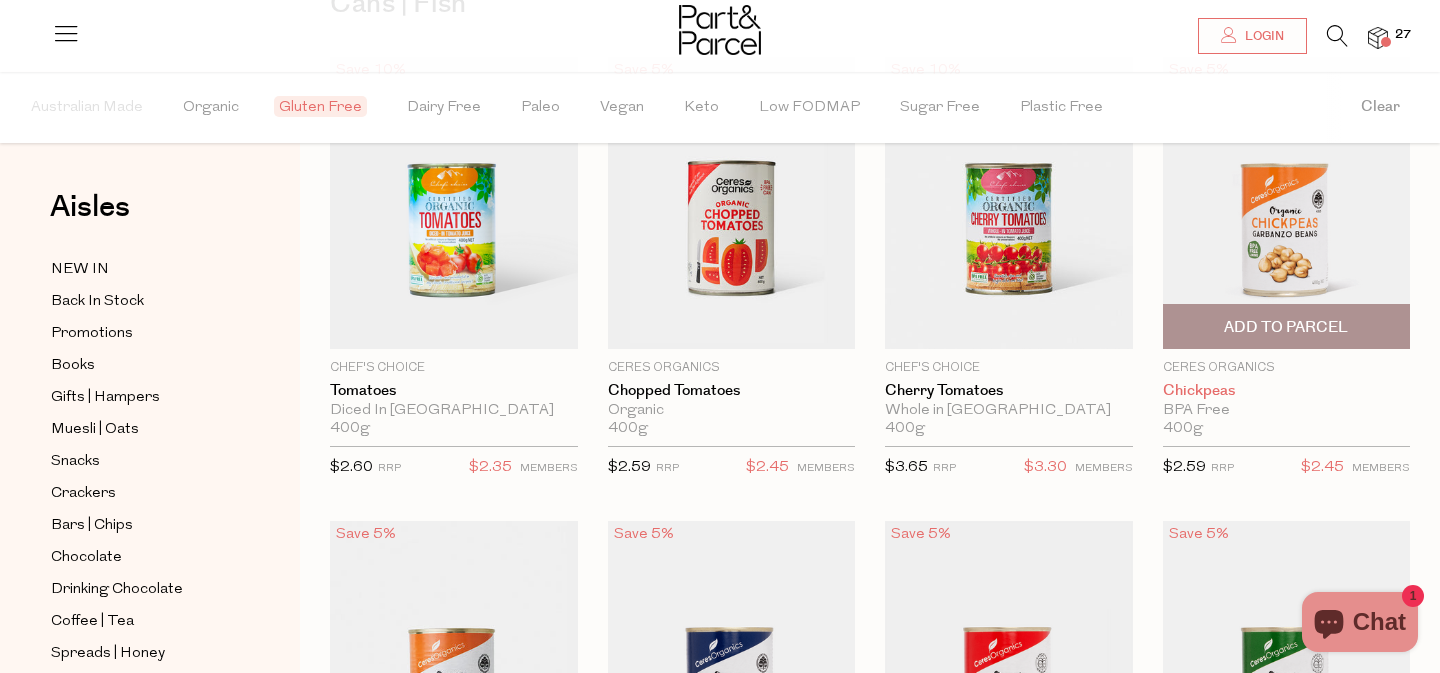 scroll, scrollTop: 182, scrollLeft: 0, axis: vertical 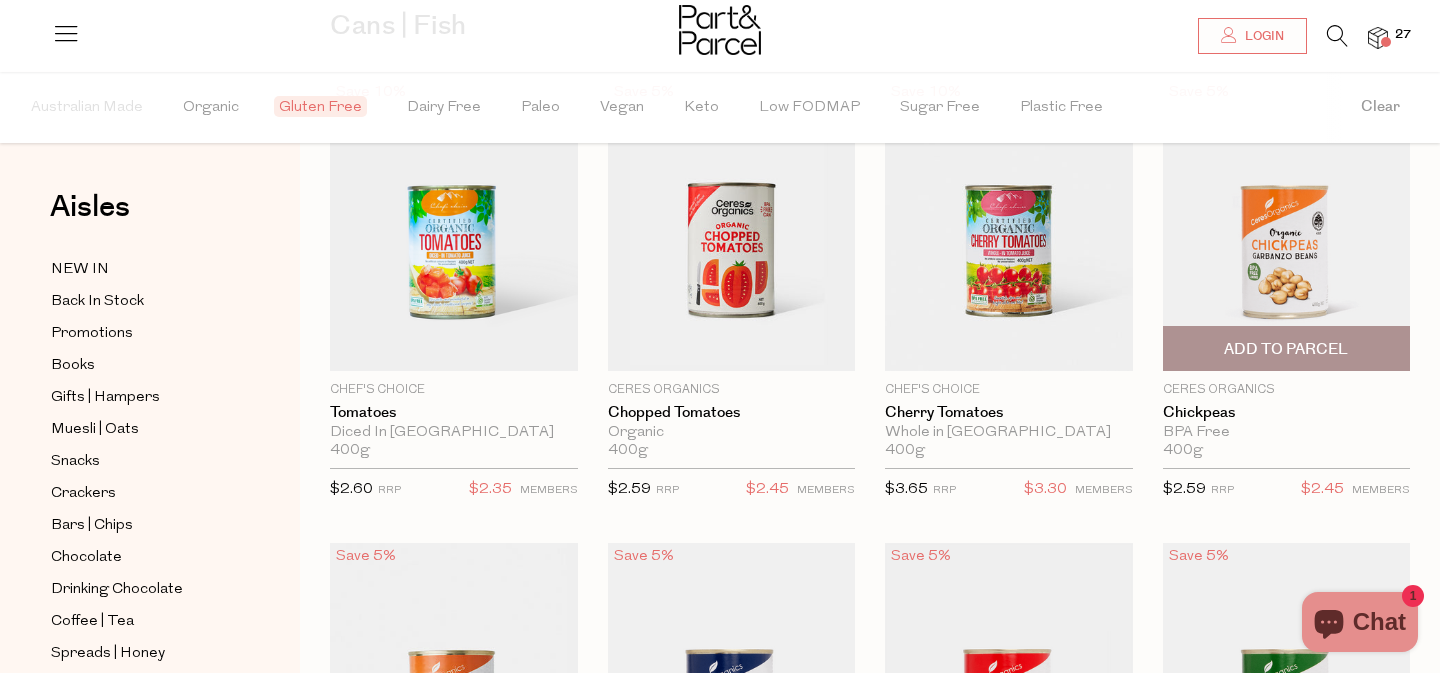 click on "Add To Parcel" at bounding box center [1287, 348] 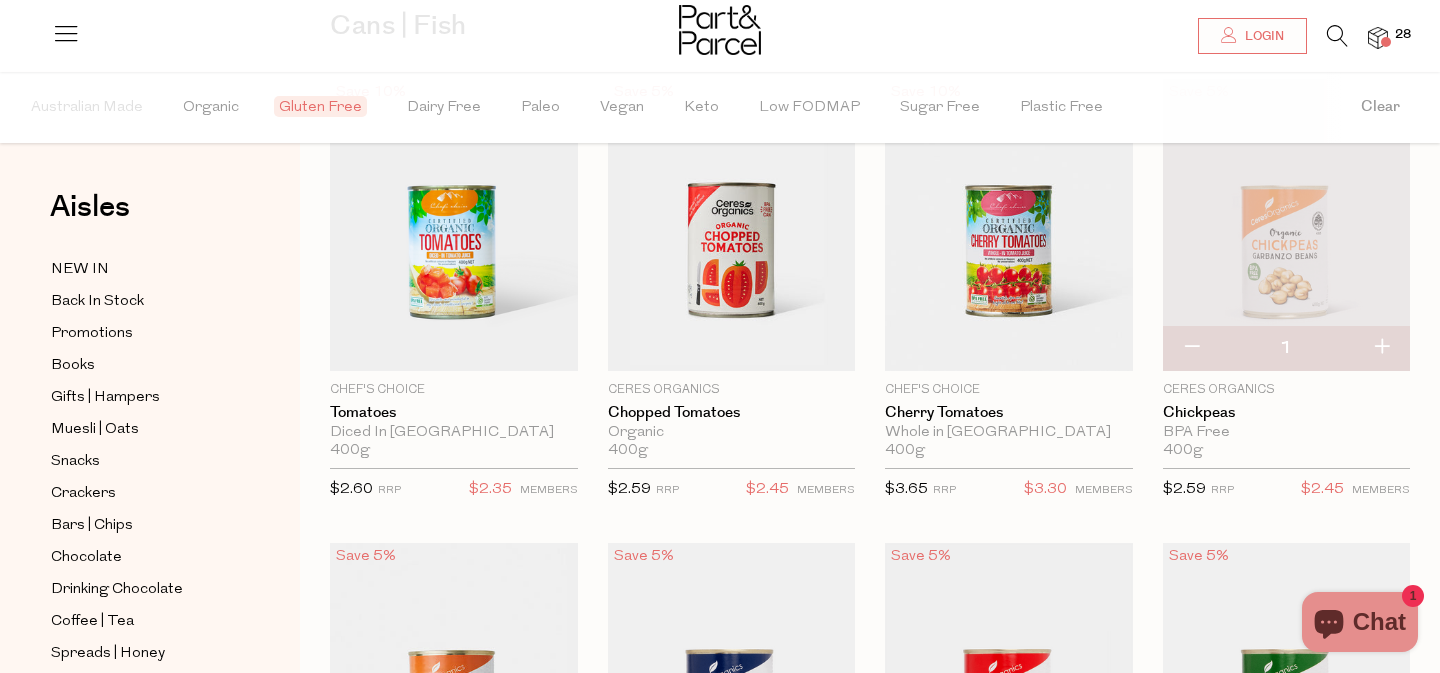 click at bounding box center [1381, 348] 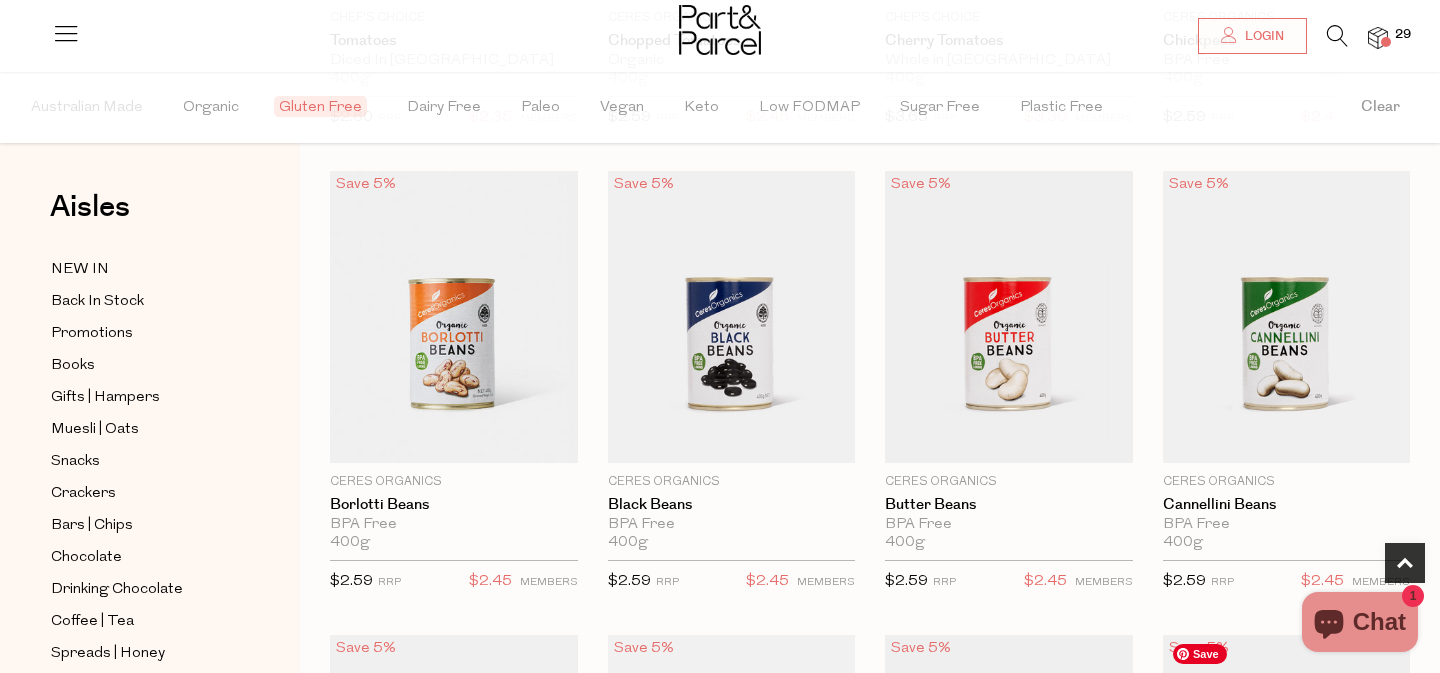 scroll, scrollTop: 551, scrollLeft: 0, axis: vertical 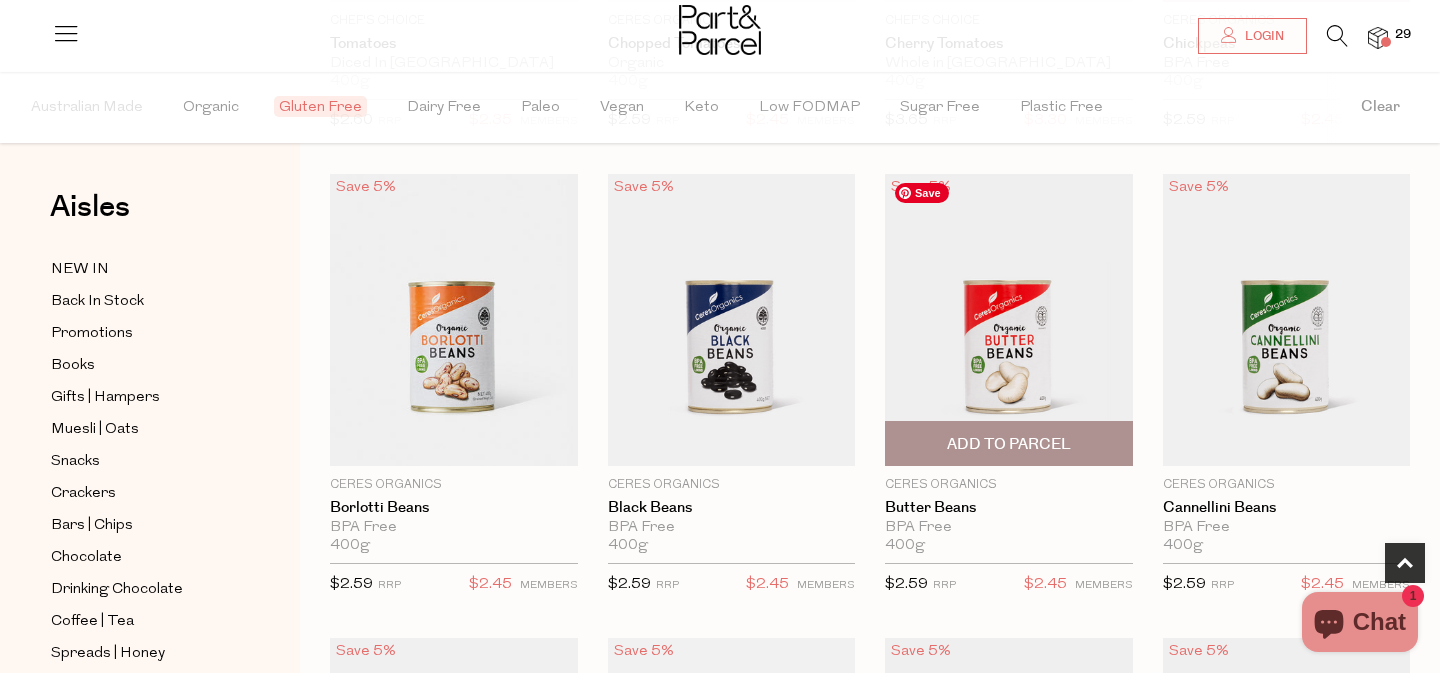 click on "Add To Parcel" at bounding box center (1009, 444) 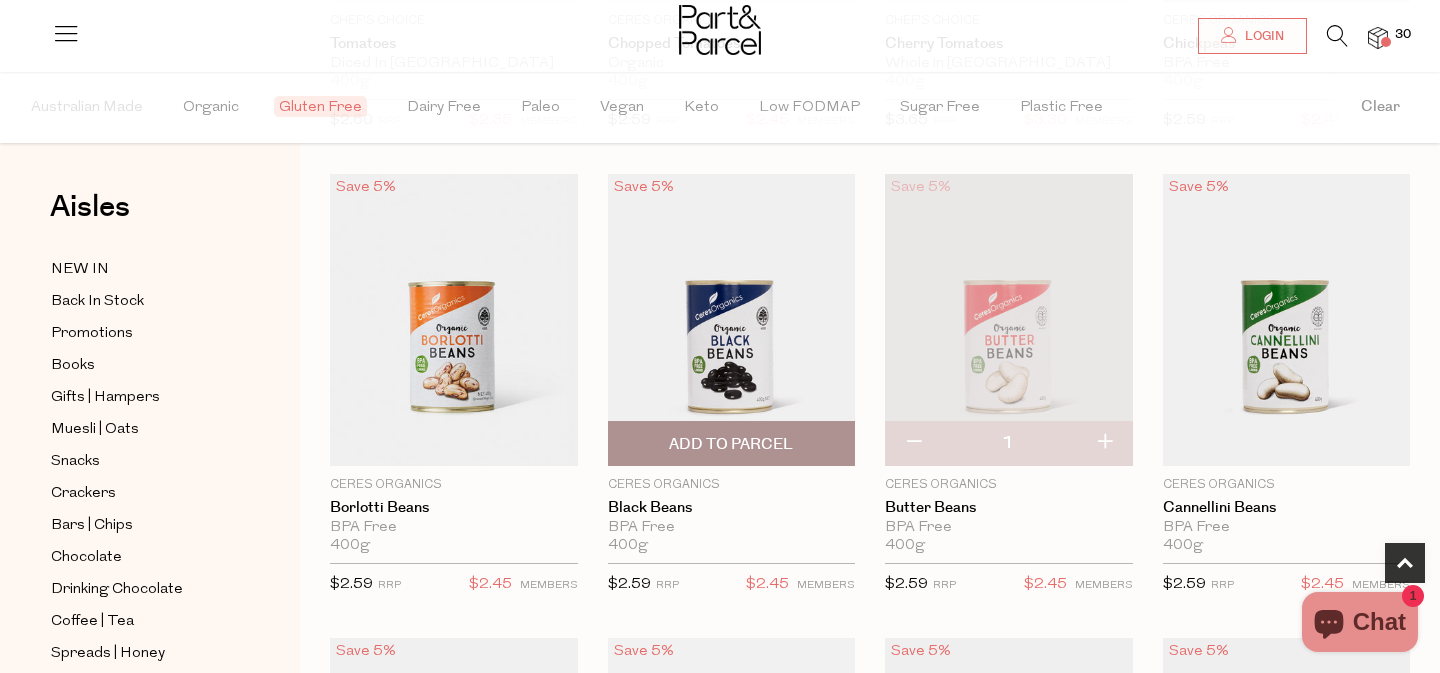 click on "Add To Parcel" at bounding box center (731, 444) 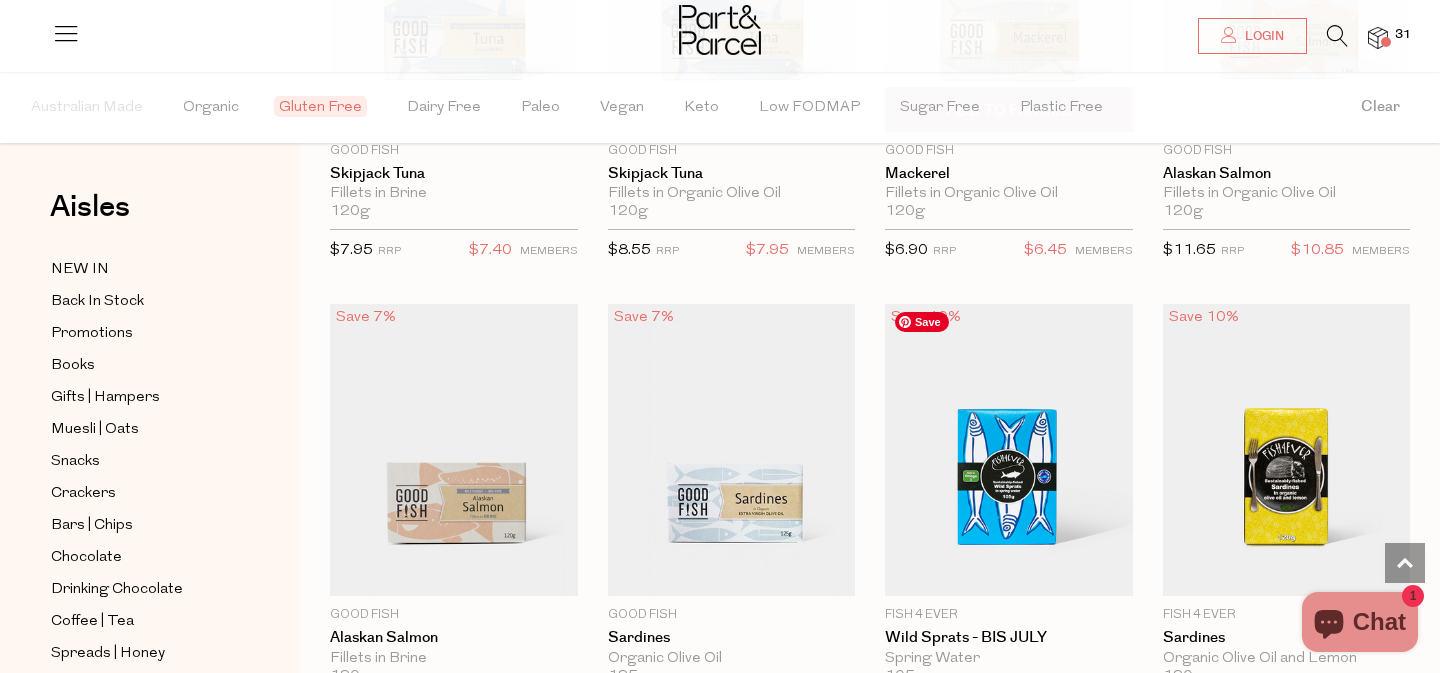scroll, scrollTop: 2346, scrollLeft: 0, axis: vertical 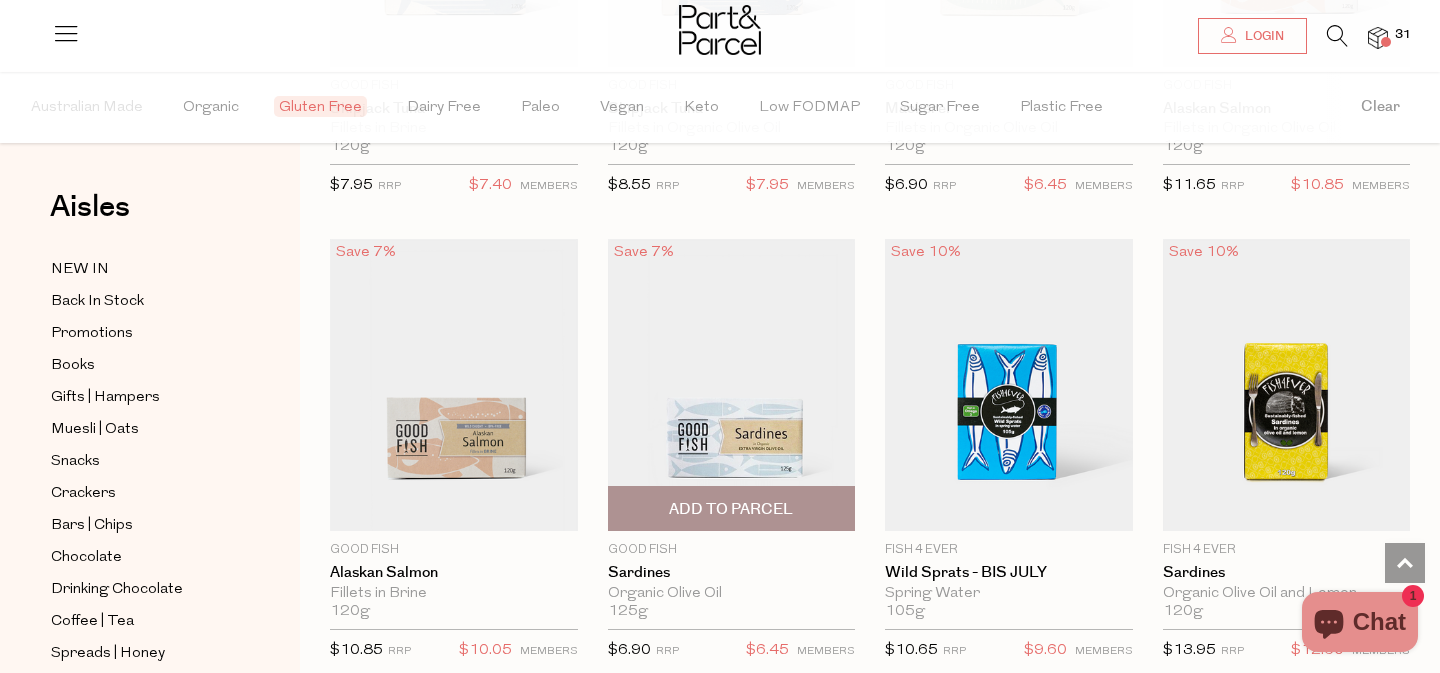 click on "Add To Parcel" at bounding box center [732, 508] 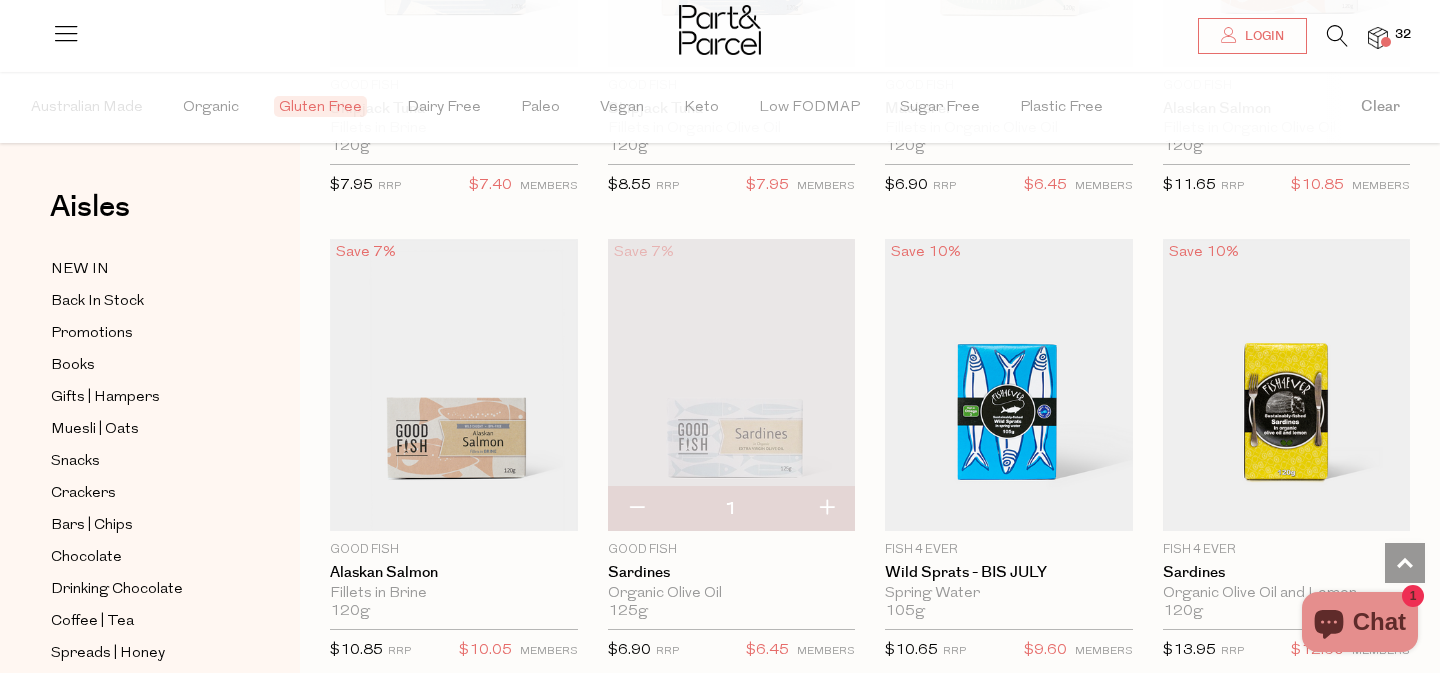 click at bounding box center (826, 509) 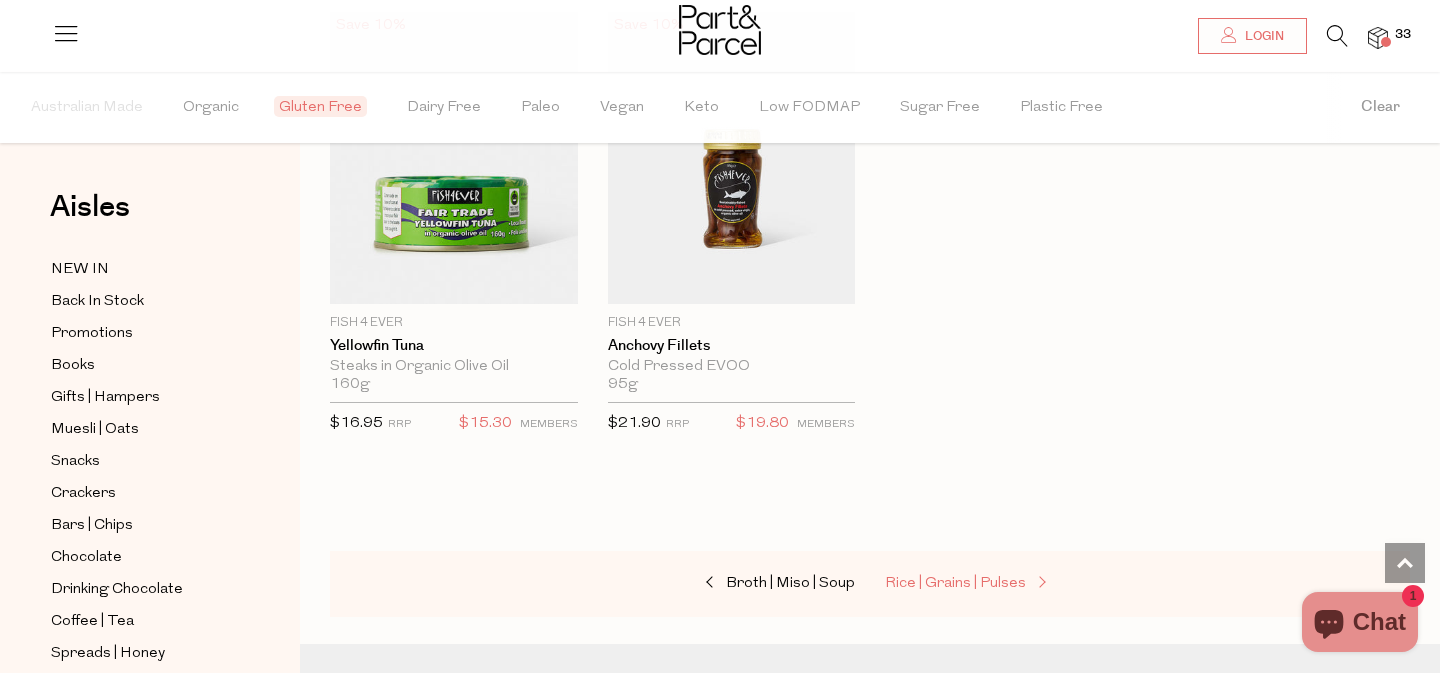 click on "Rice | Grains | Pulses" at bounding box center [955, 583] 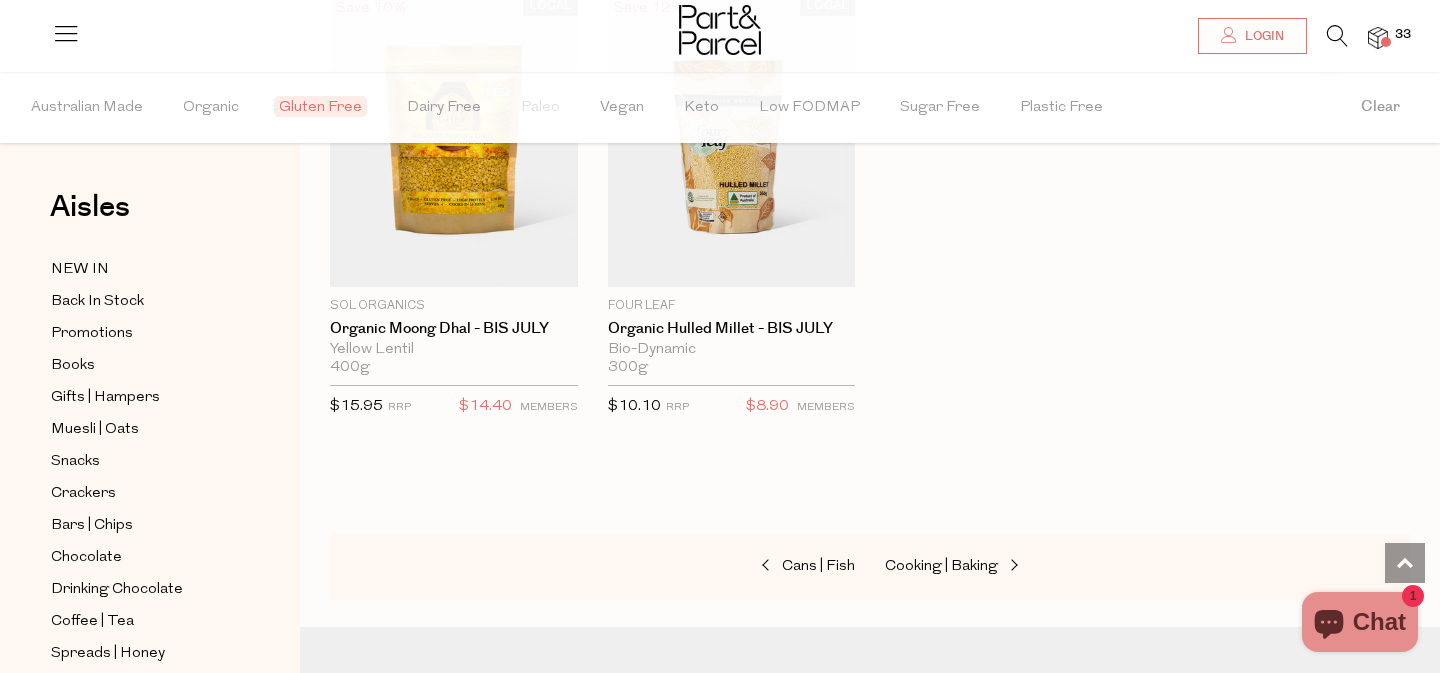 scroll, scrollTop: 4384, scrollLeft: 0, axis: vertical 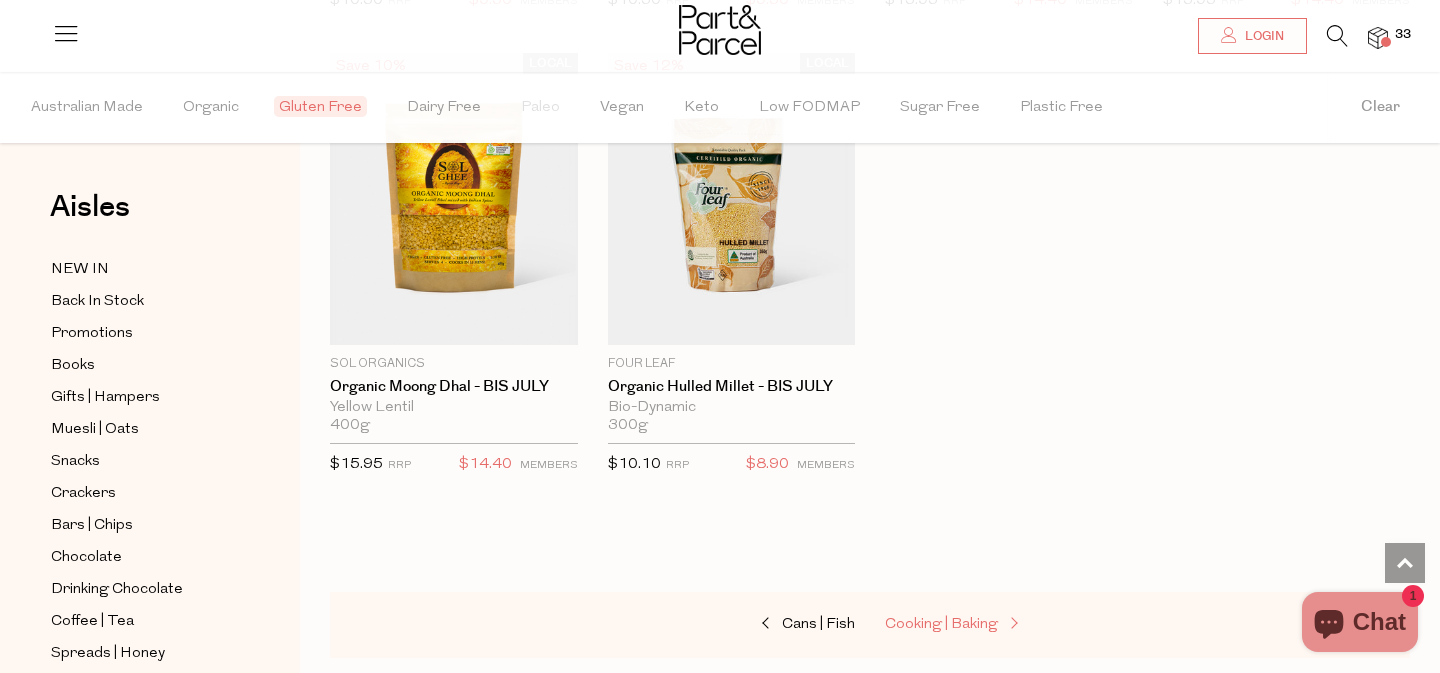 click on "Cooking | Baking" at bounding box center (941, 624) 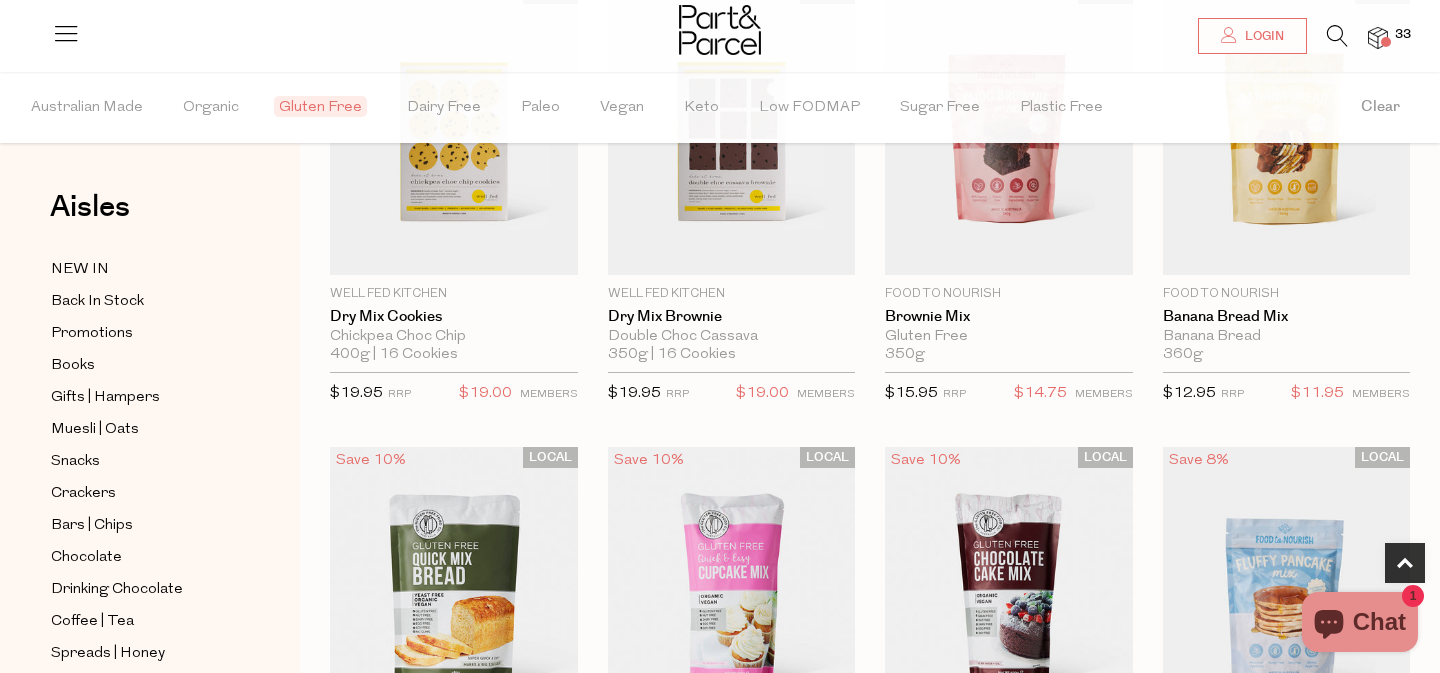 scroll, scrollTop: 940, scrollLeft: 0, axis: vertical 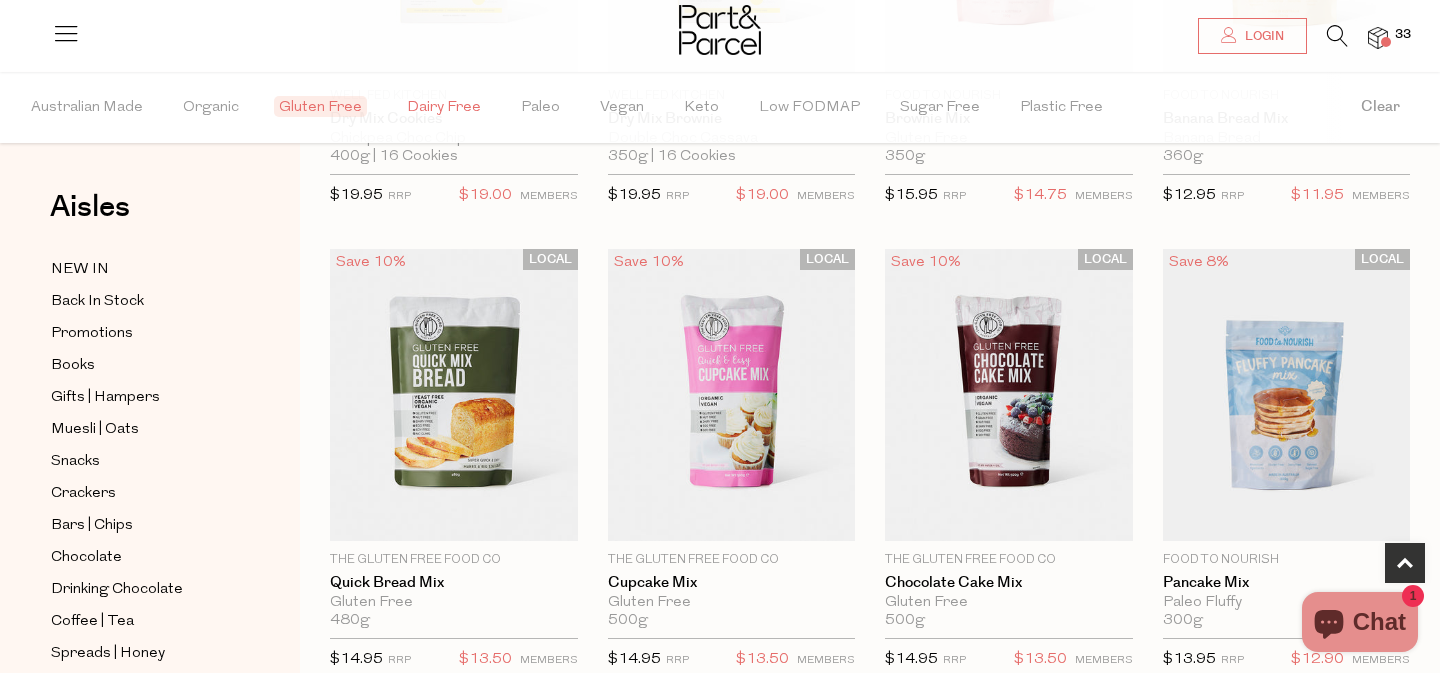 click on "Dairy Free" at bounding box center [444, 108] 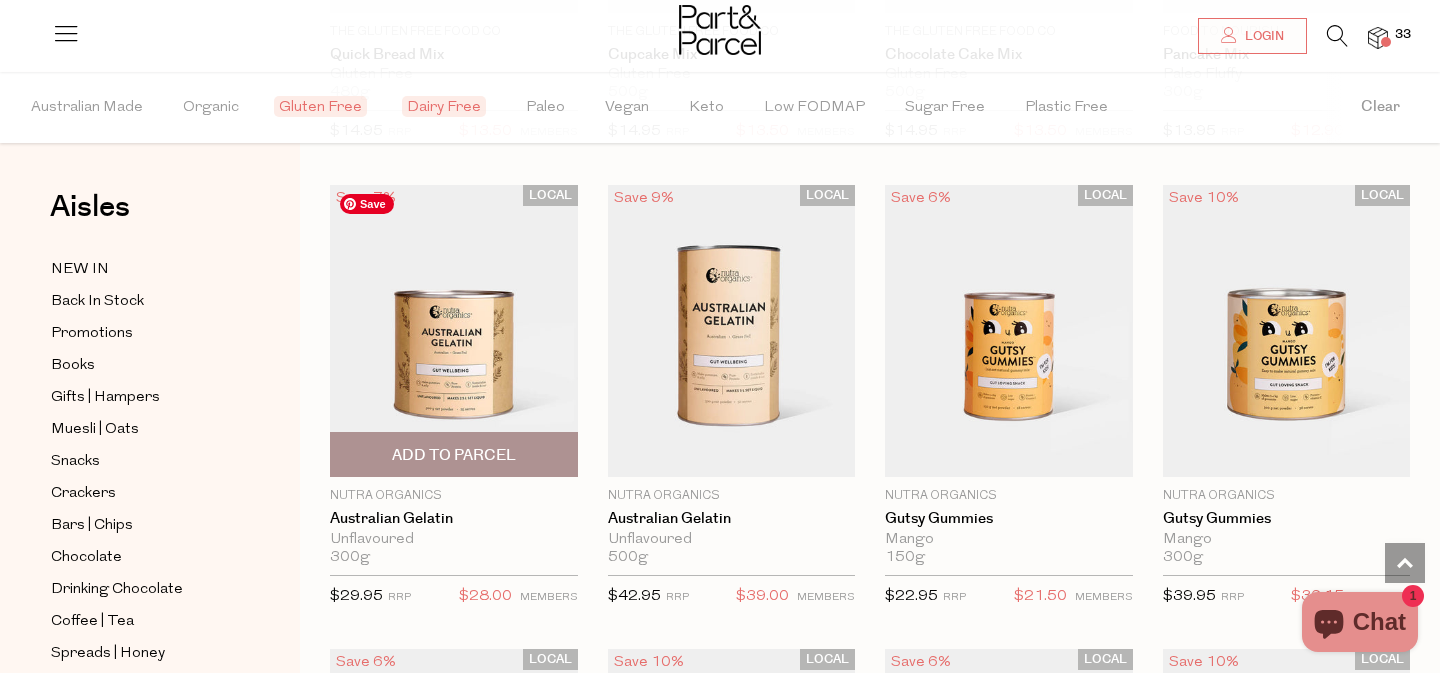 scroll, scrollTop: 1492, scrollLeft: 0, axis: vertical 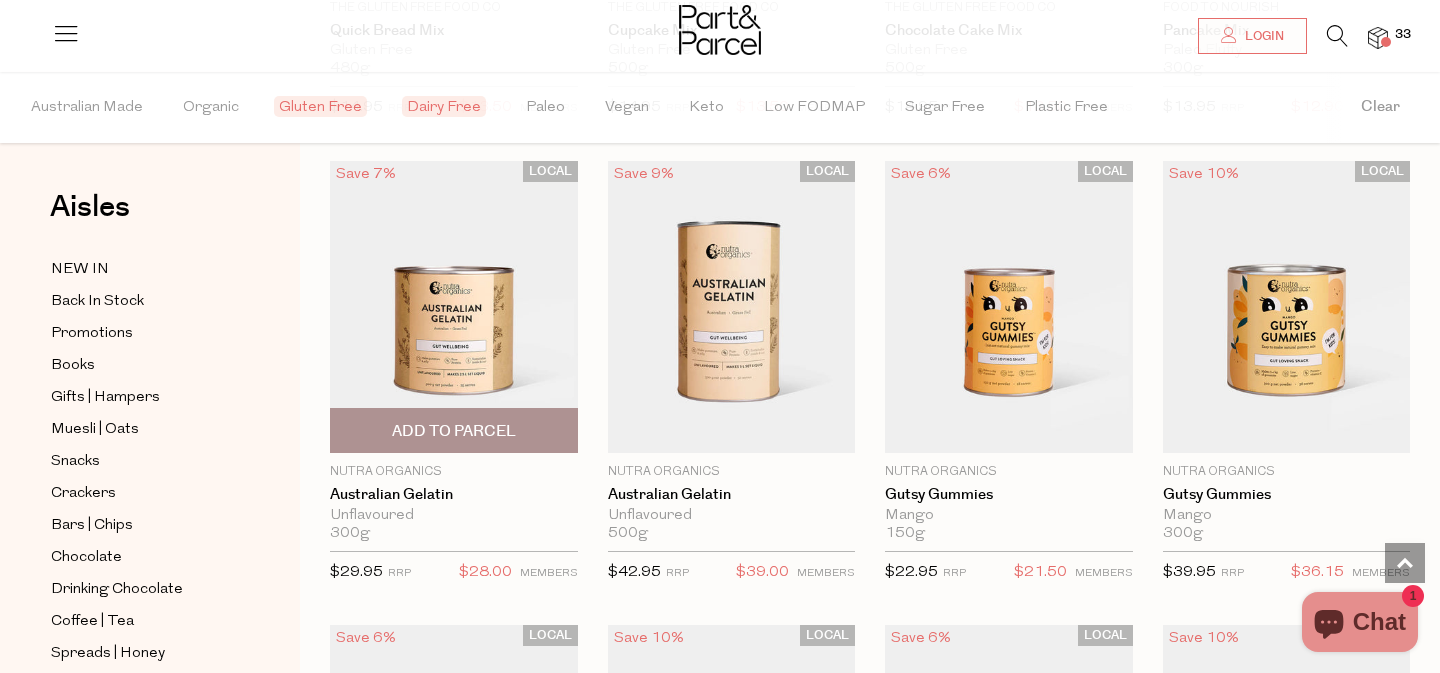 click on "Add To Parcel" at bounding box center (454, 431) 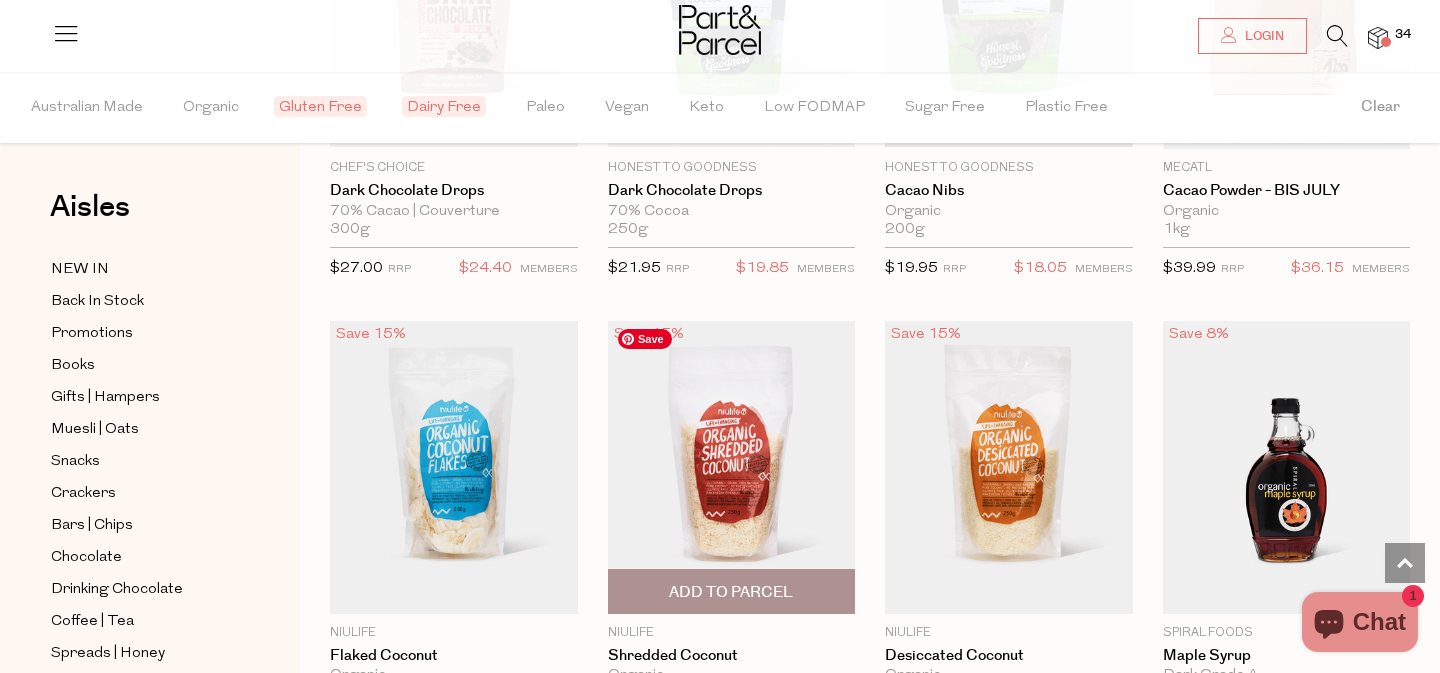 scroll, scrollTop: 2836, scrollLeft: 0, axis: vertical 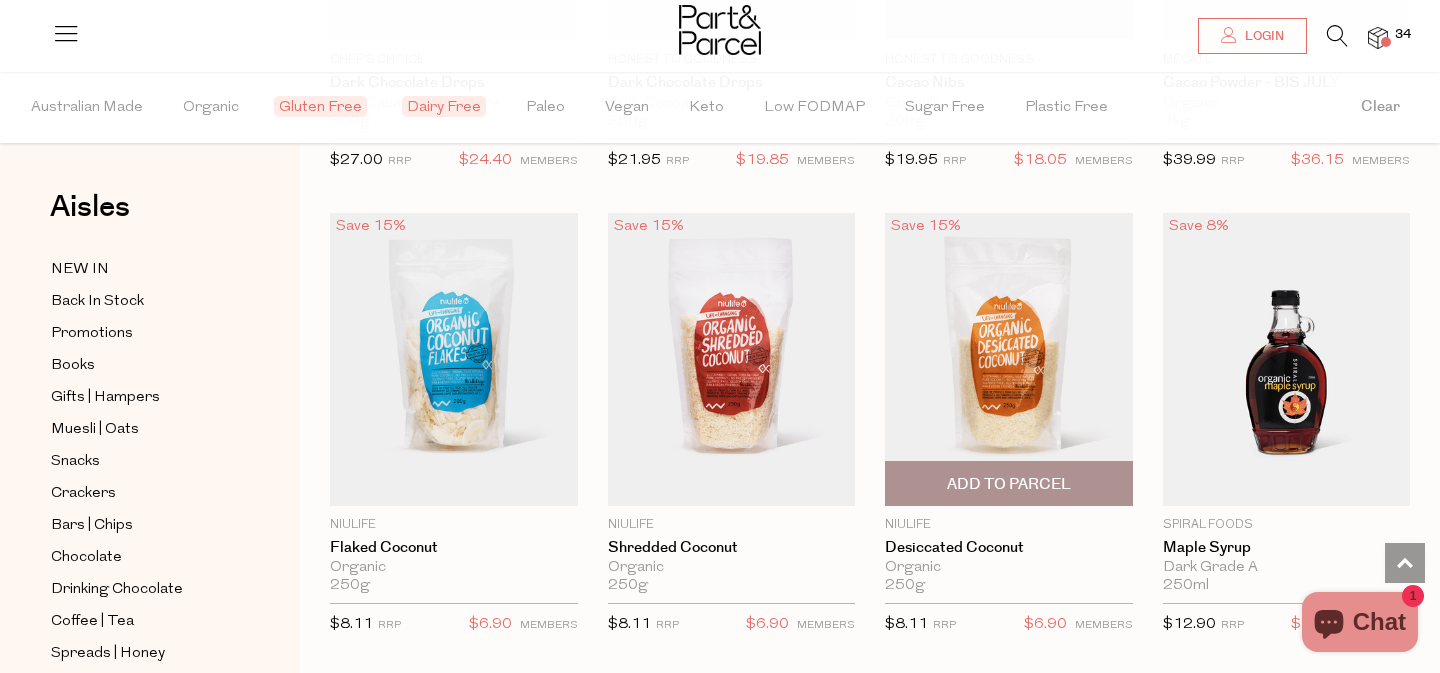 click on "Add To Parcel" at bounding box center [1009, 484] 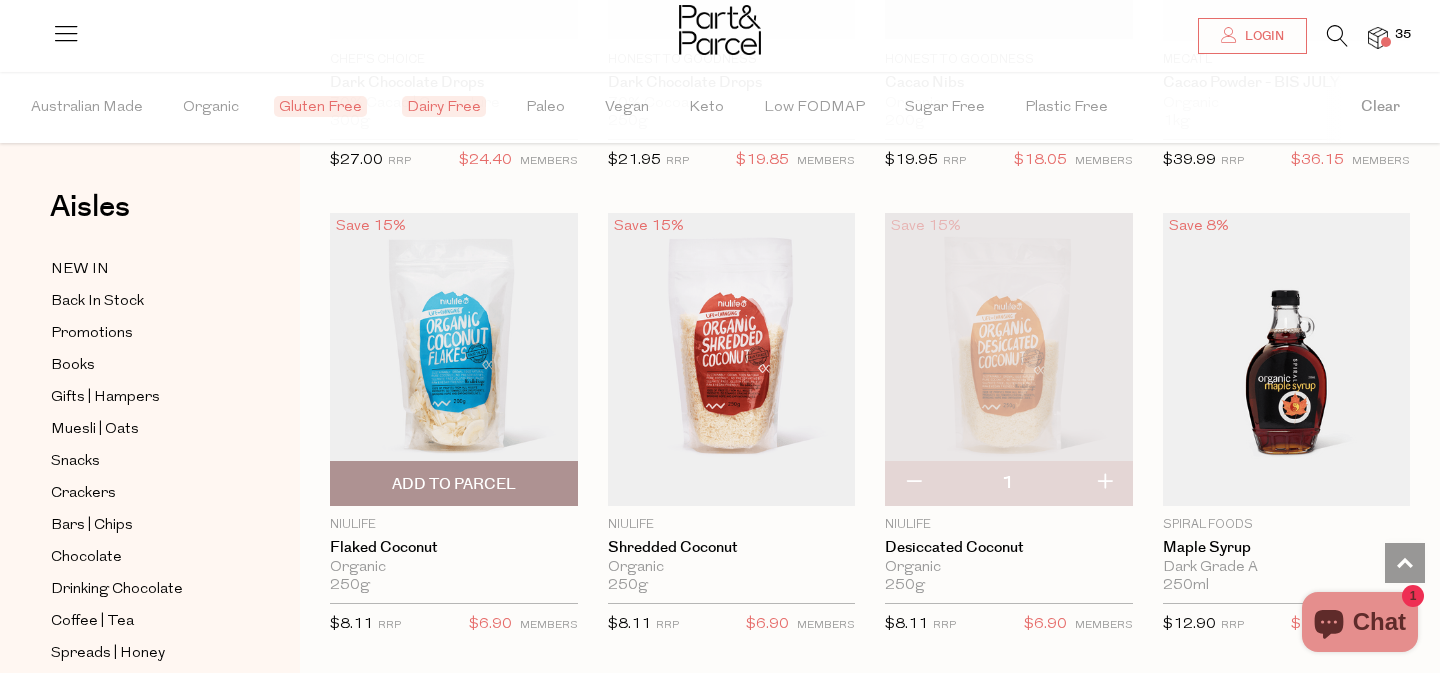 click on "Add To Parcel" at bounding box center [454, 484] 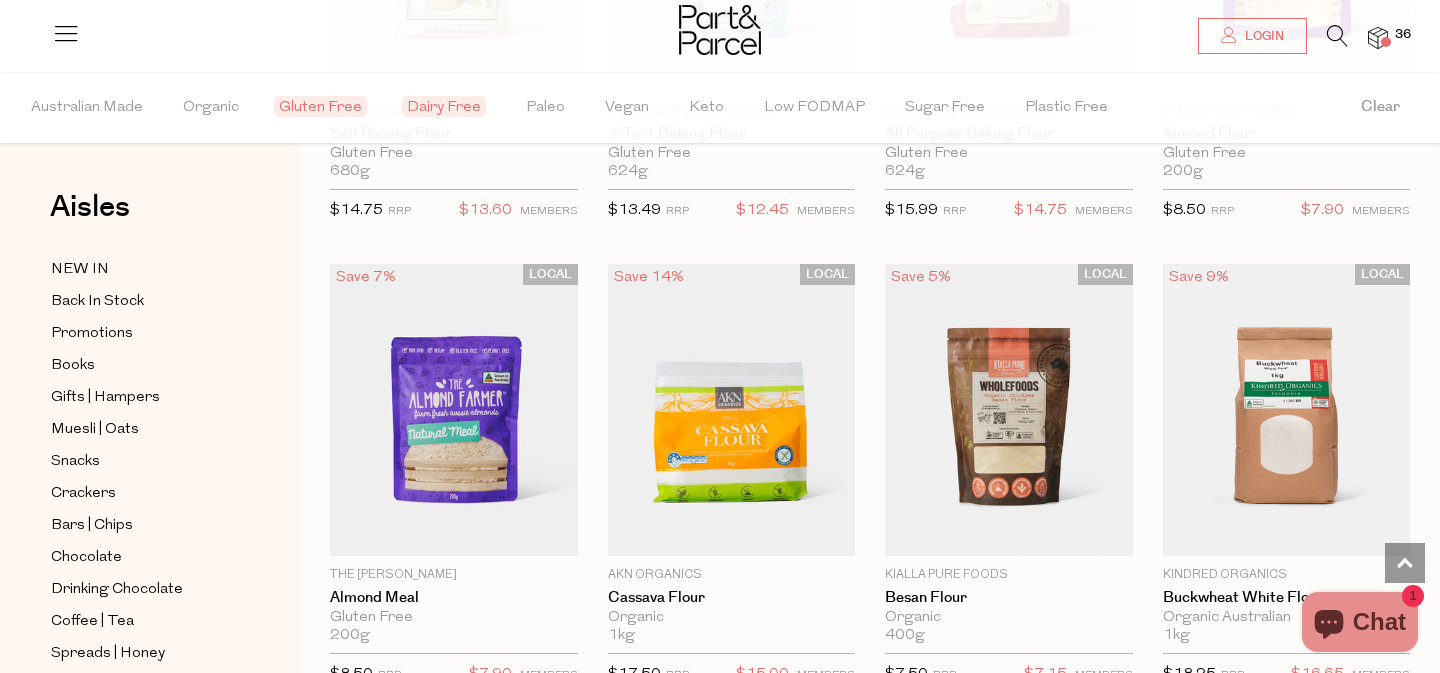 scroll, scrollTop: 5202, scrollLeft: 0, axis: vertical 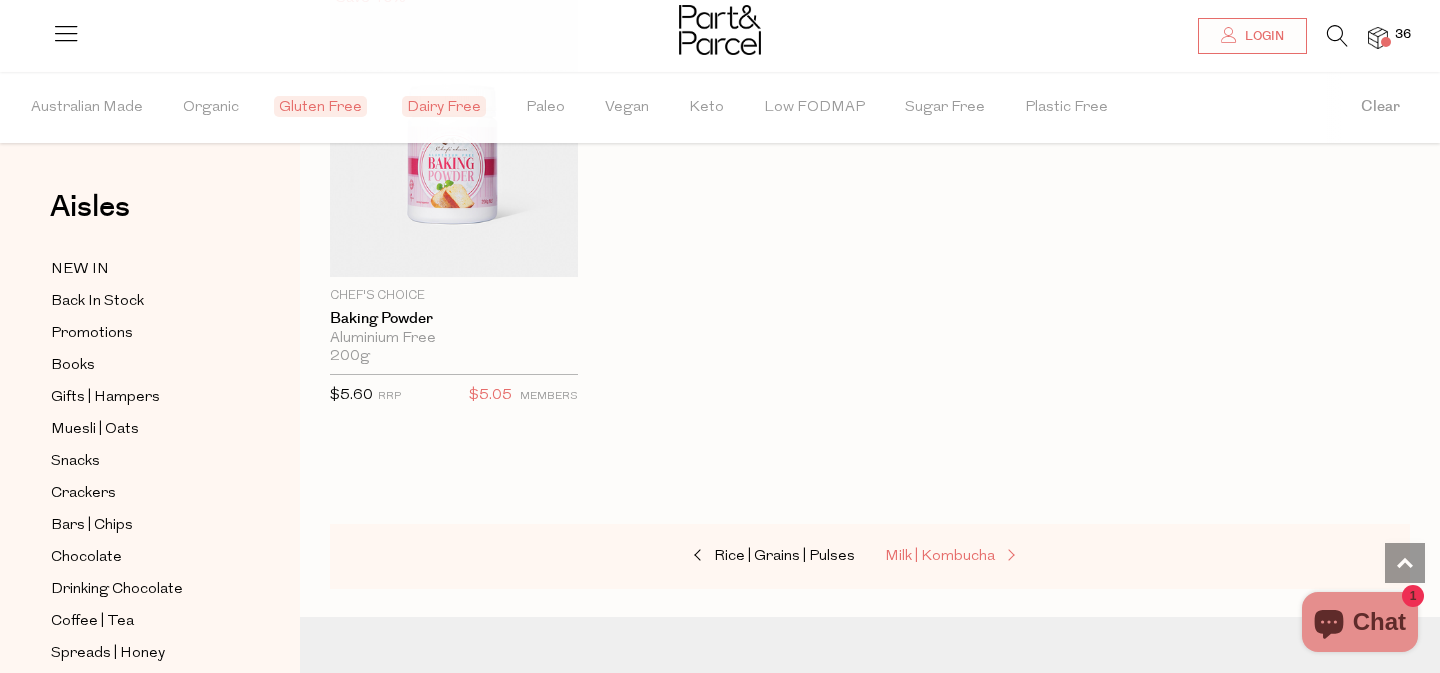 click on "Milk | Kombucha" at bounding box center (940, 556) 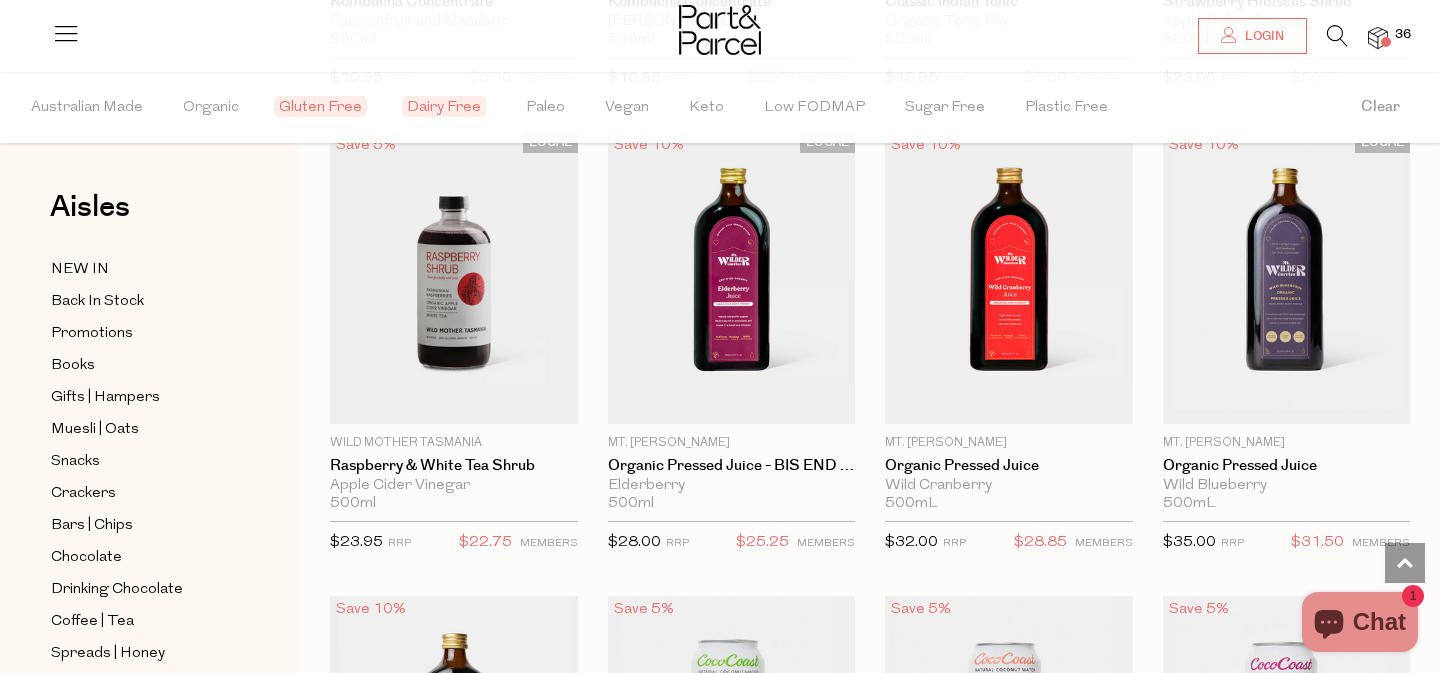 scroll, scrollTop: 2481, scrollLeft: 0, axis: vertical 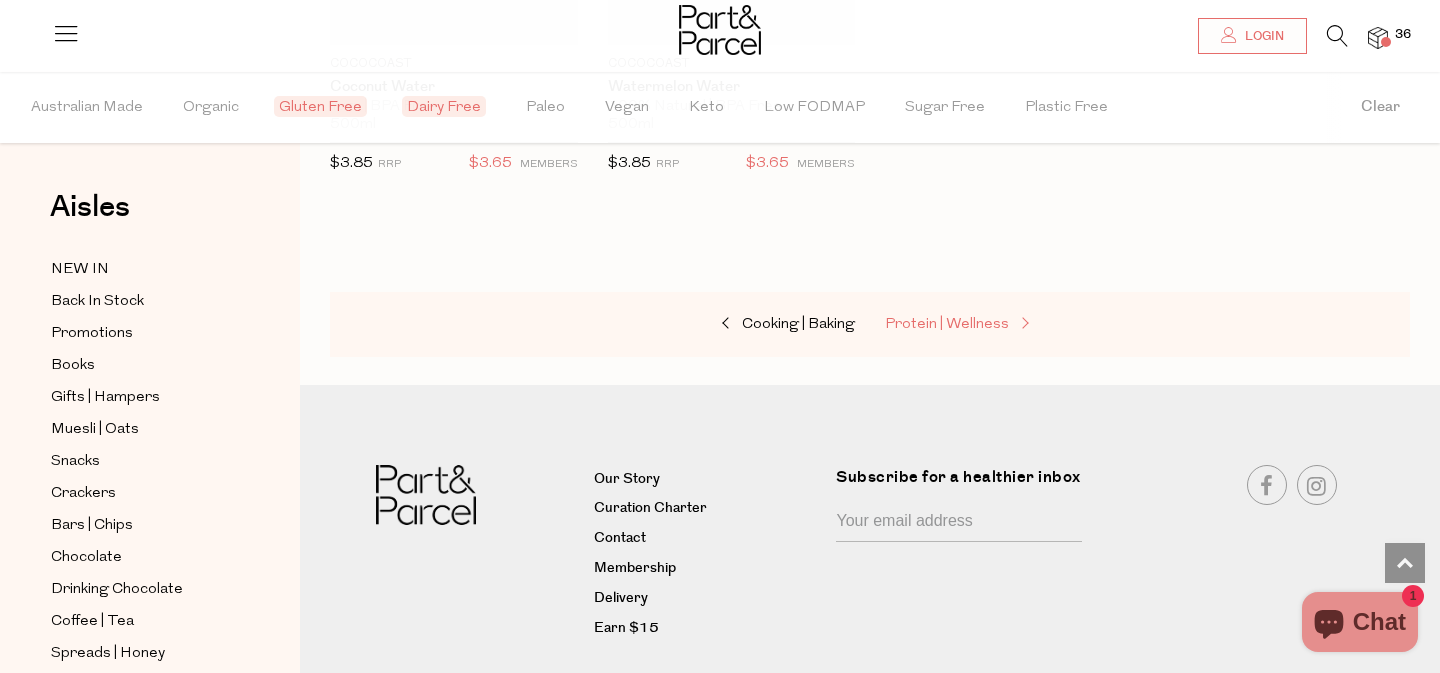 click on "Protein | Wellness" at bounding box center (947, 324) 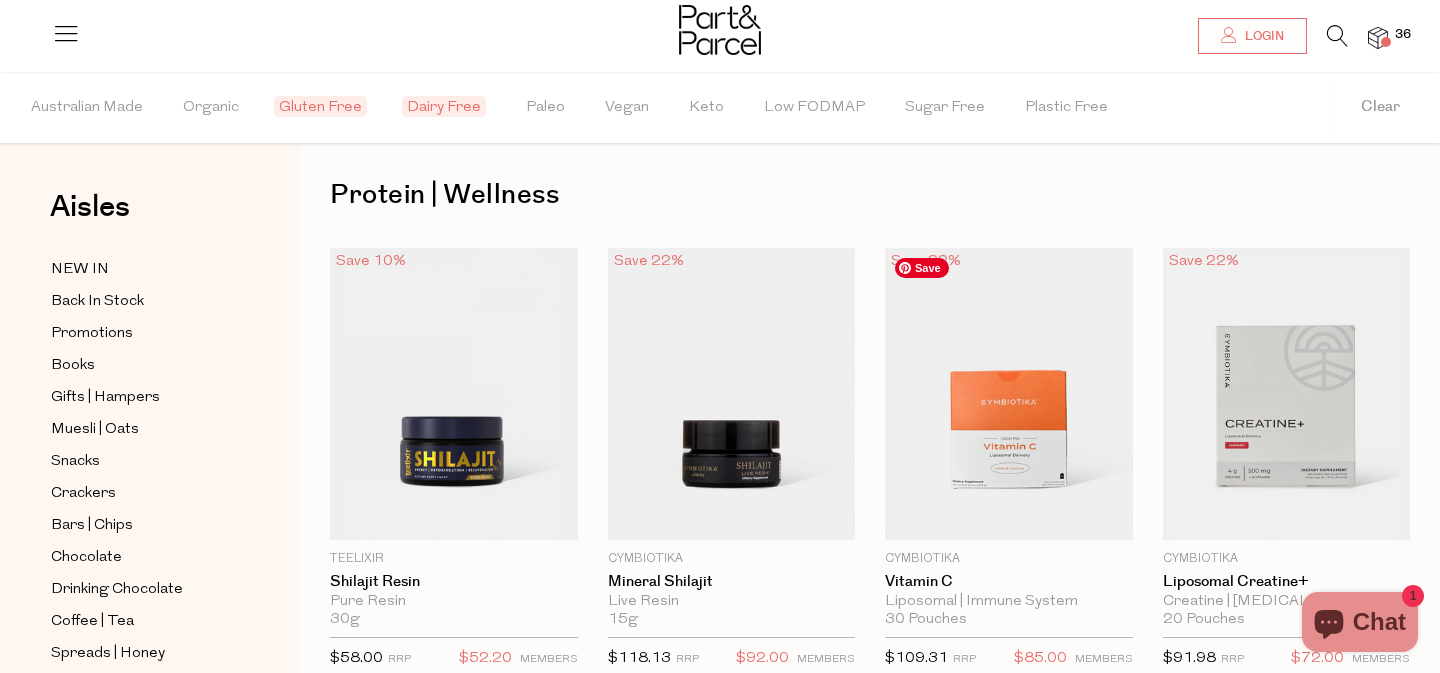 scroll, scrollTop: 11, scrollLeft: 0, axis: vertical 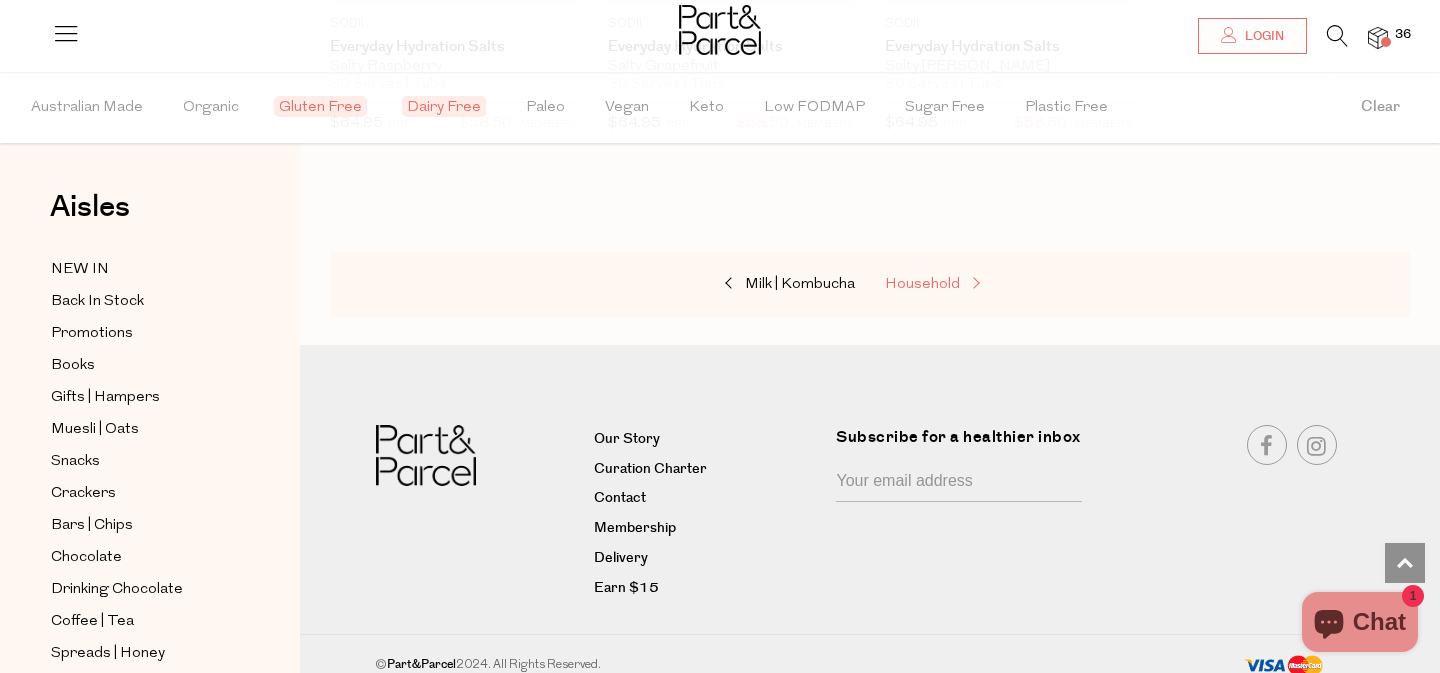 click on "Household" at bounding box center (922, 284) 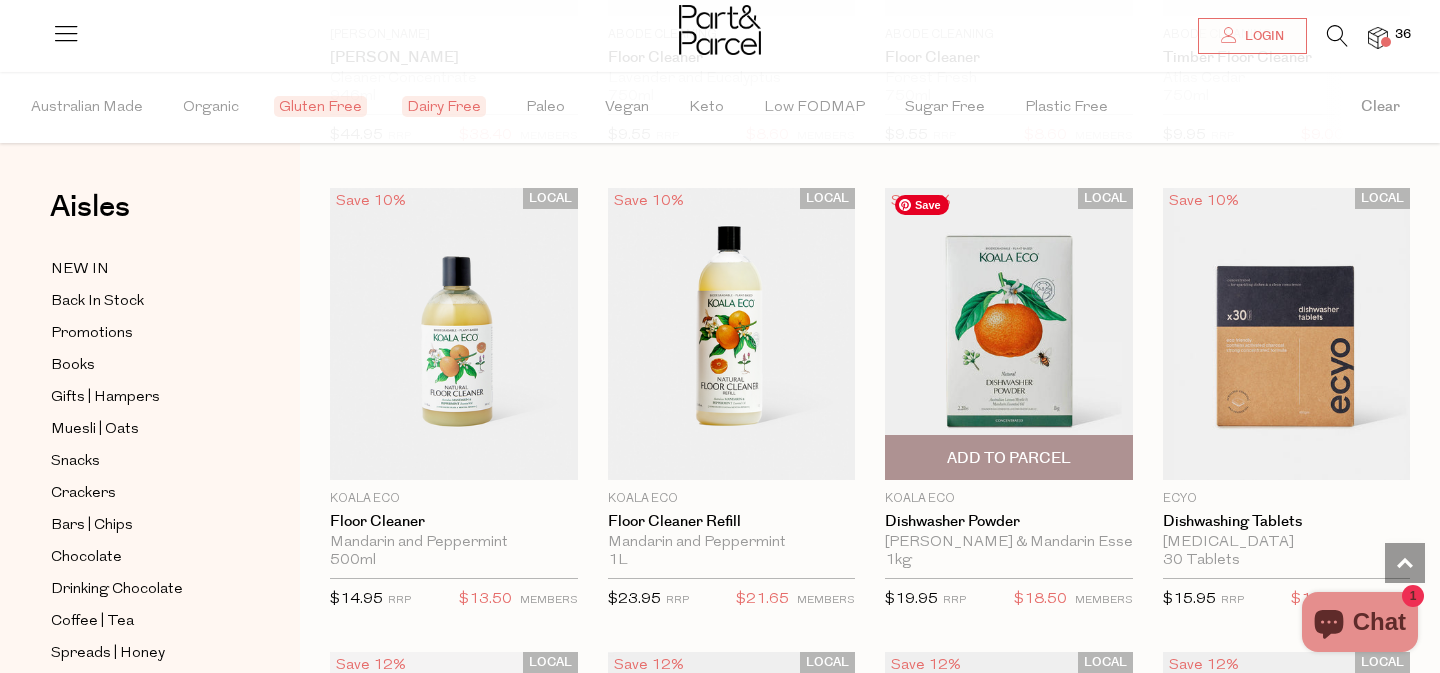 scroll, scrollTop: 2860, scrollLeft: 0, axis: vertical 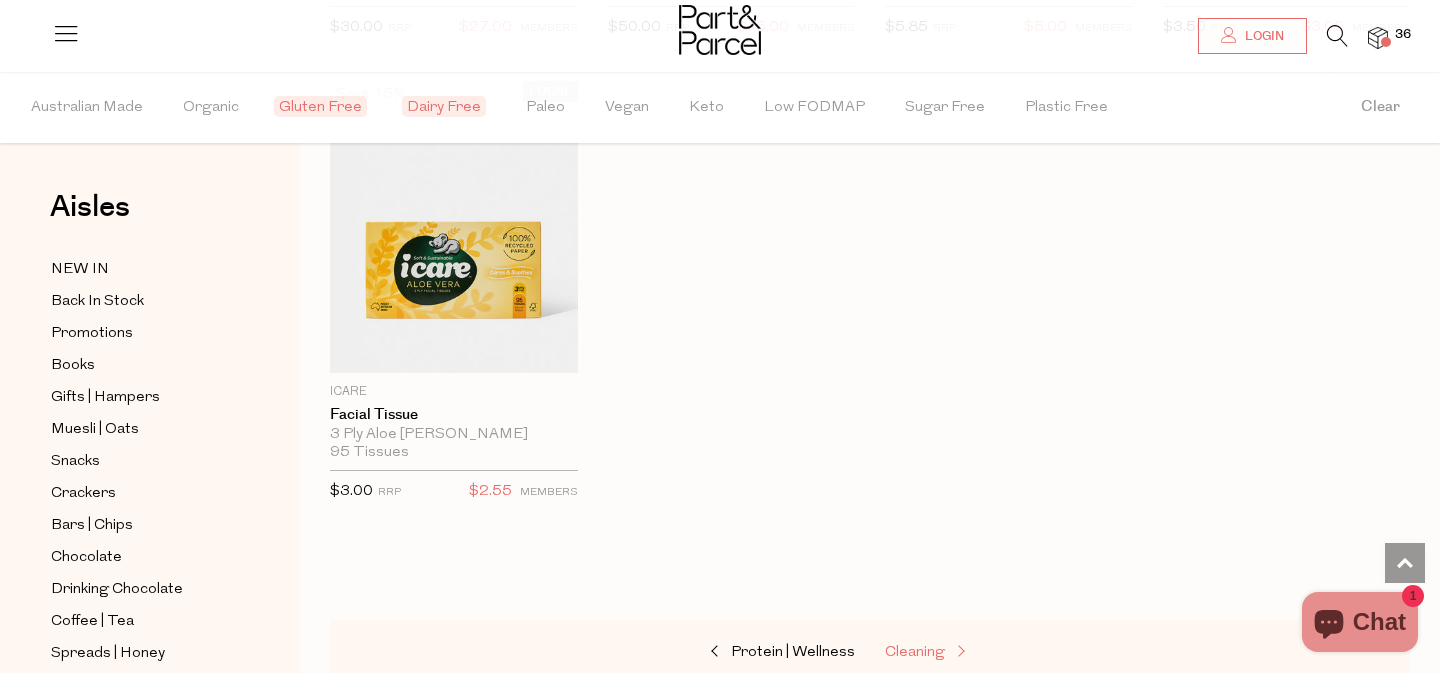 click on "Cleaning" at bounding box center [915, 652] 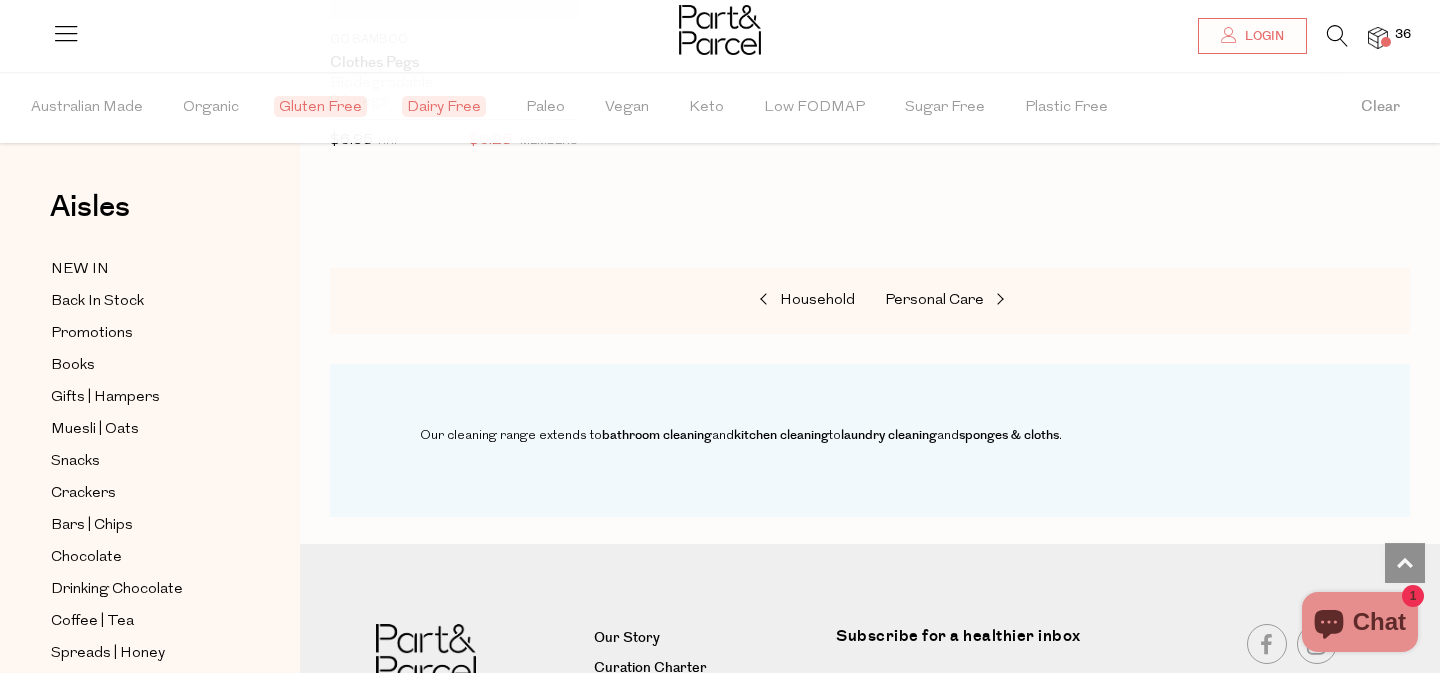 scroll, scrollTop: 1615, scrollLeft: 0, axis: vertical 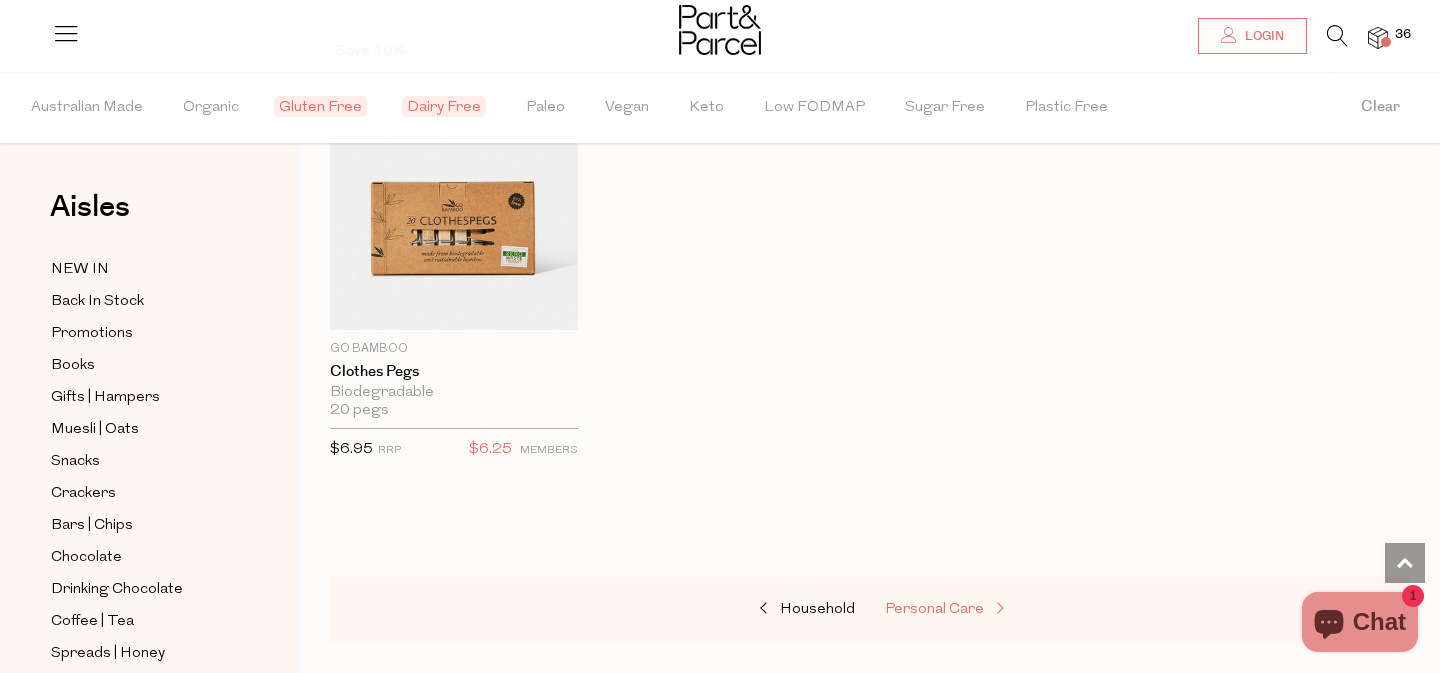 click on "Personal Care" at bounding box center (934, 609) 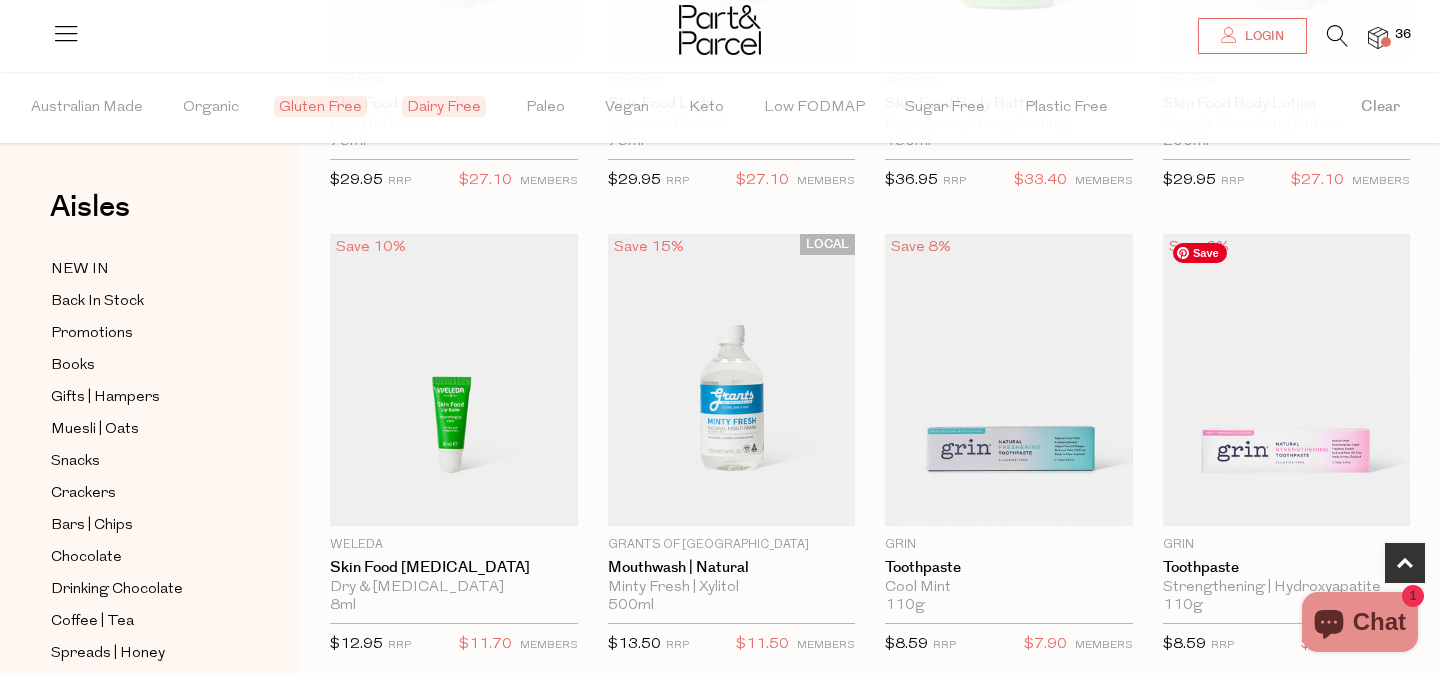 scroll, scrollTop: 962, scrollLeft: 0, axis: vertical 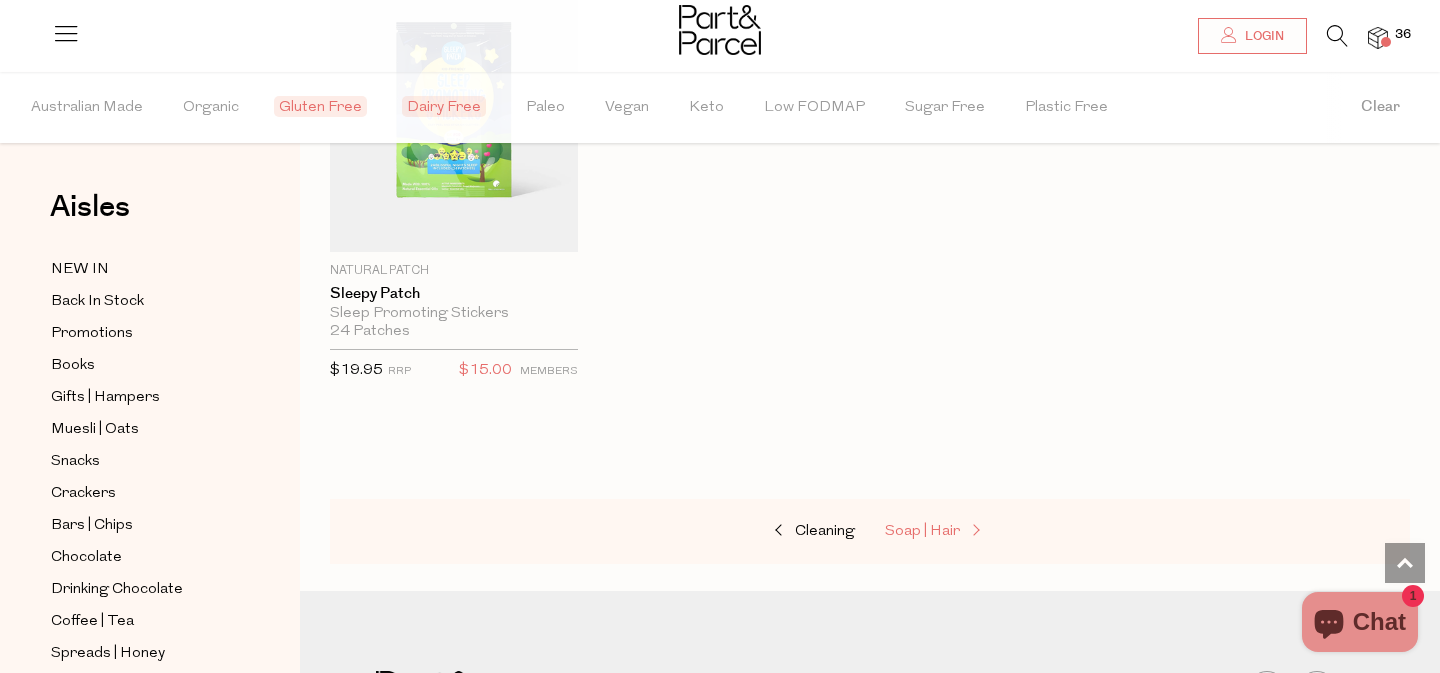 click on "Soap | Hair" at bounding box center (922, 531) 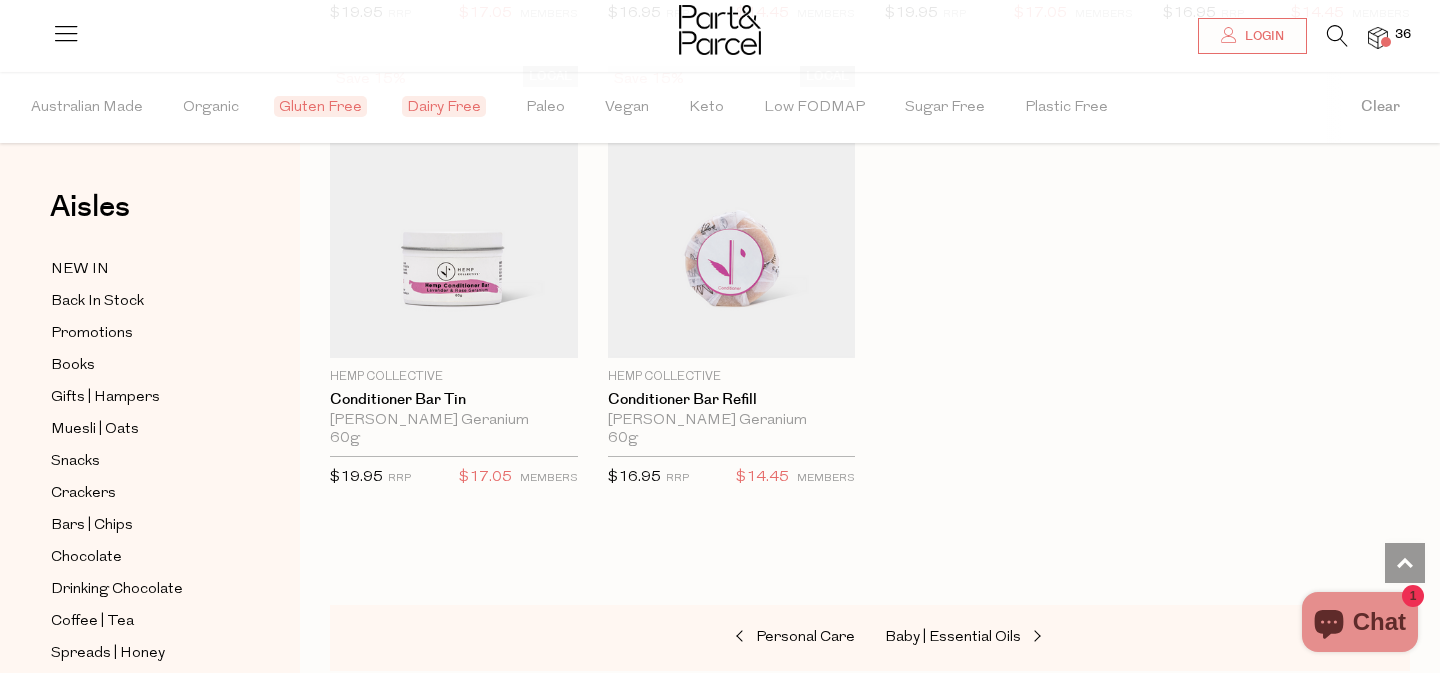 scroll, scrollTop: 5981, scrollLeft: 0, axis: vertical 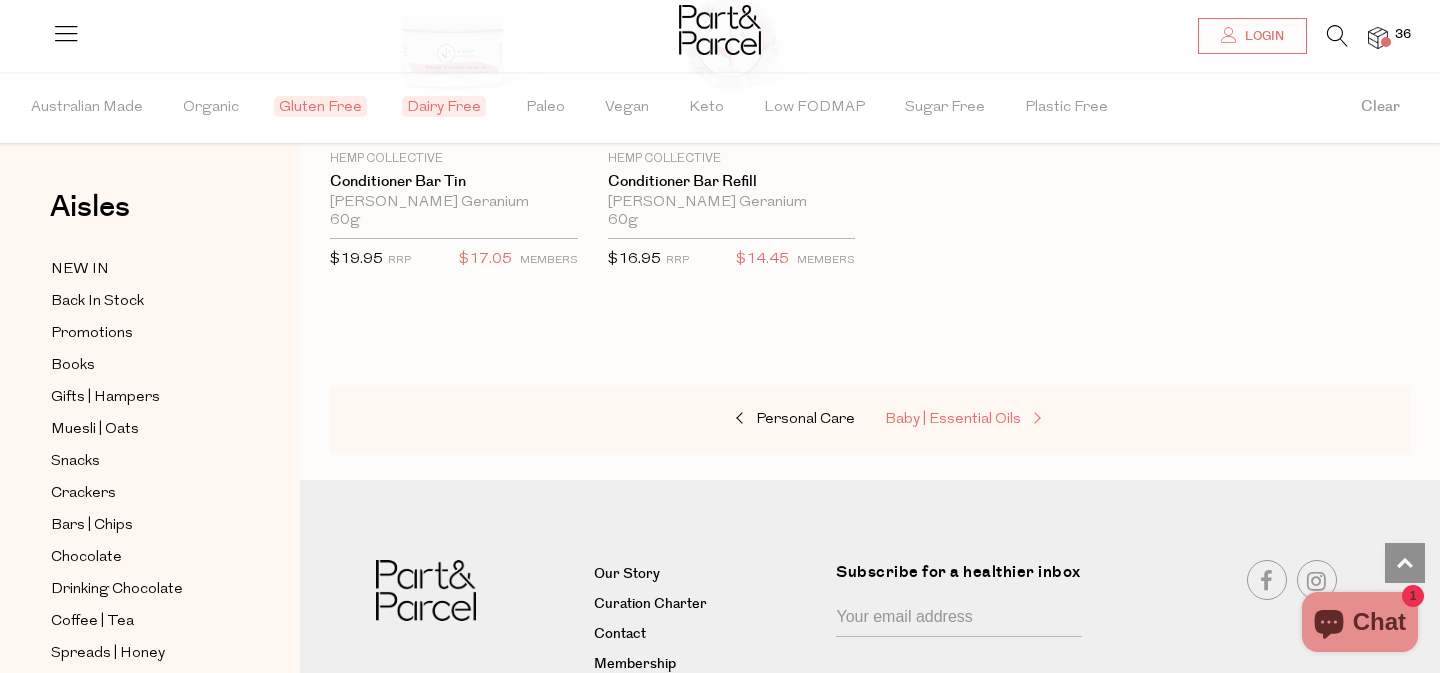 click on "Baby | Essential Oils" at bounding box center (953, 419) 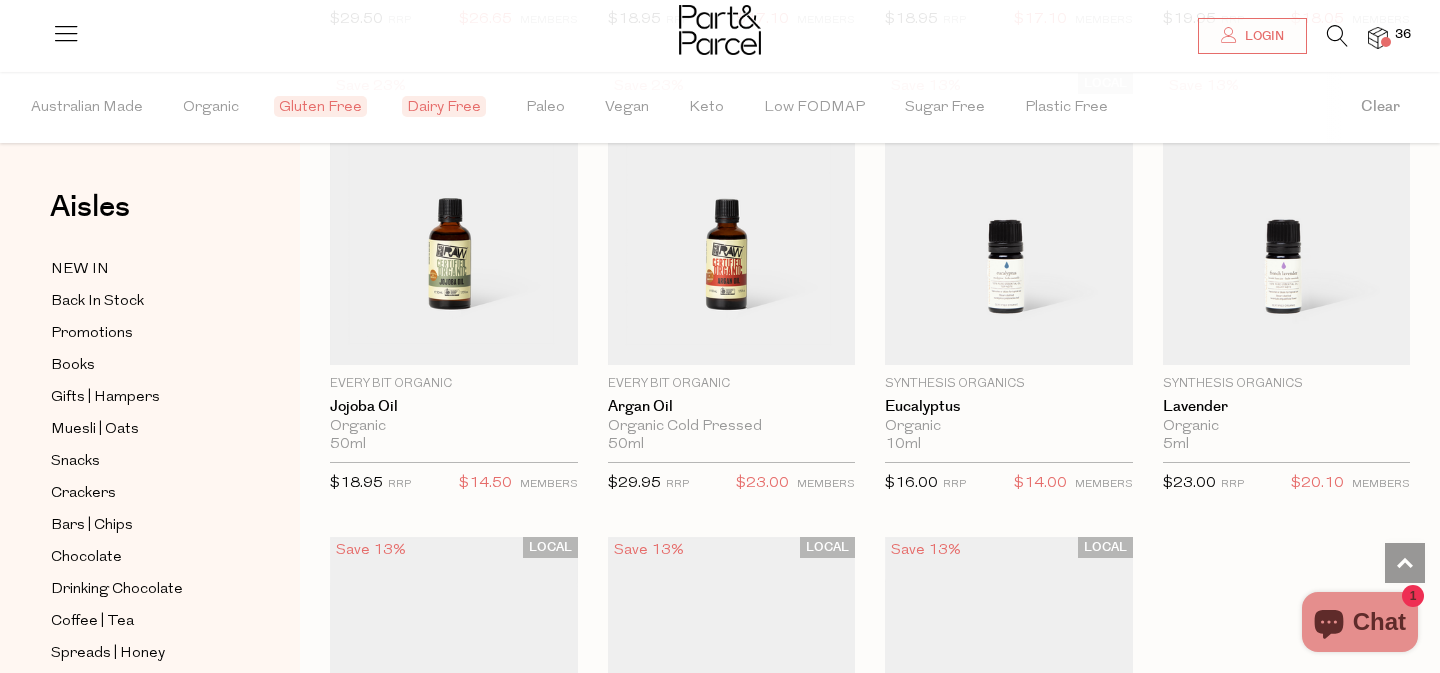 scroll, scrollTop: 1113, scrollLeft: 0, axis: vertical 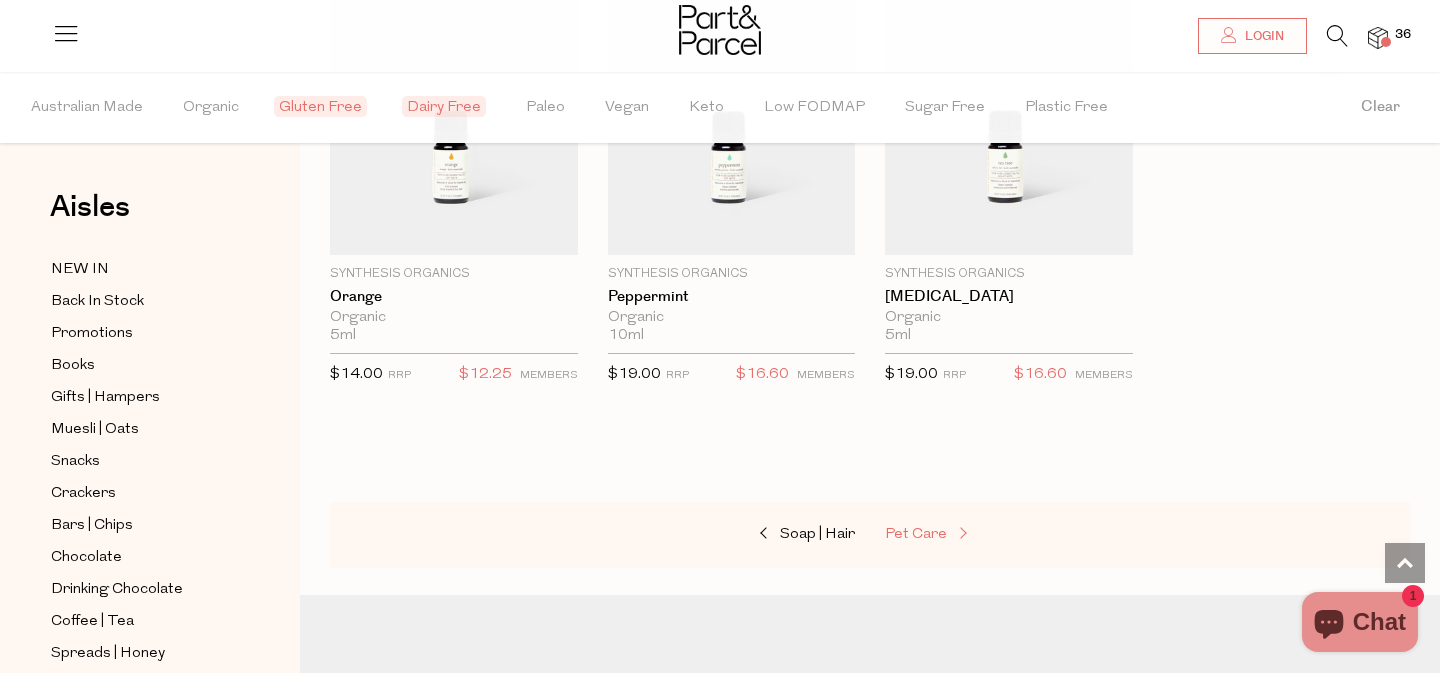 click on "Pet Care" at bounding box center [916, 534] 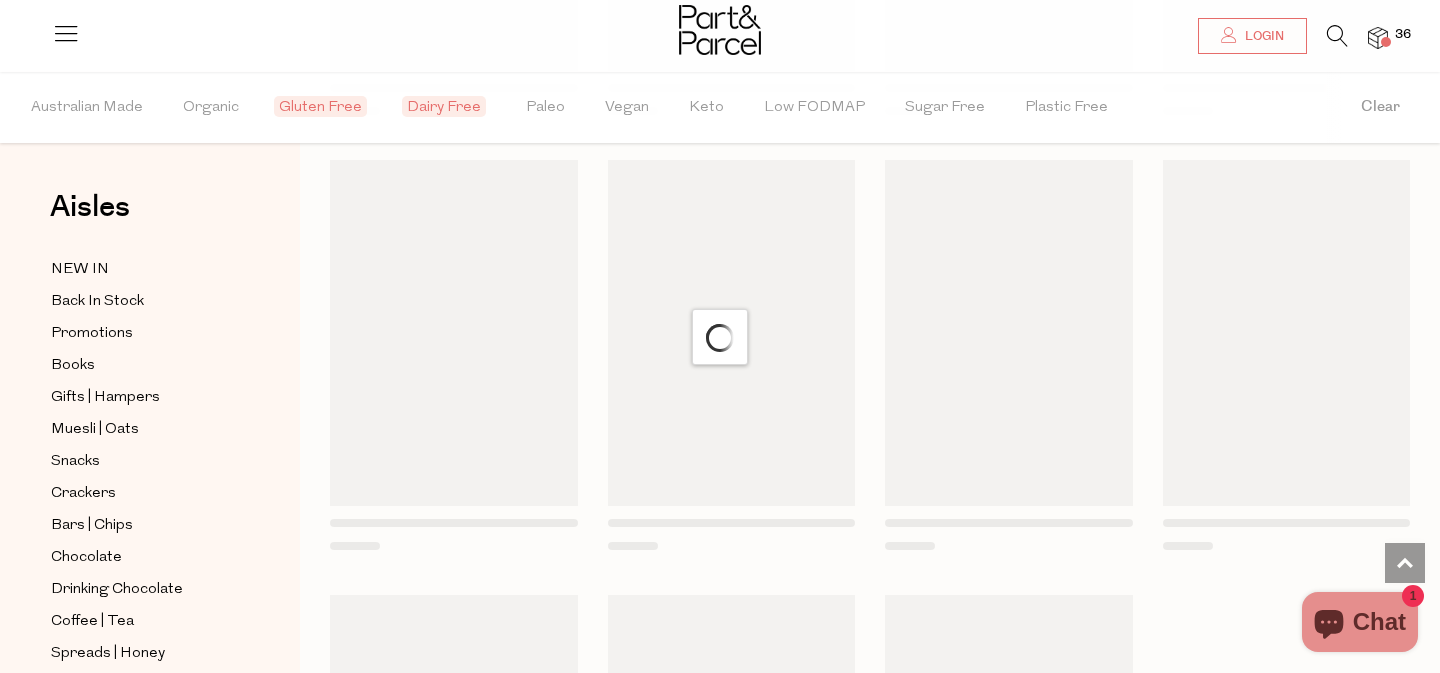scroll, scrollTop: 699, scrollLeft: 0, axis: vertical 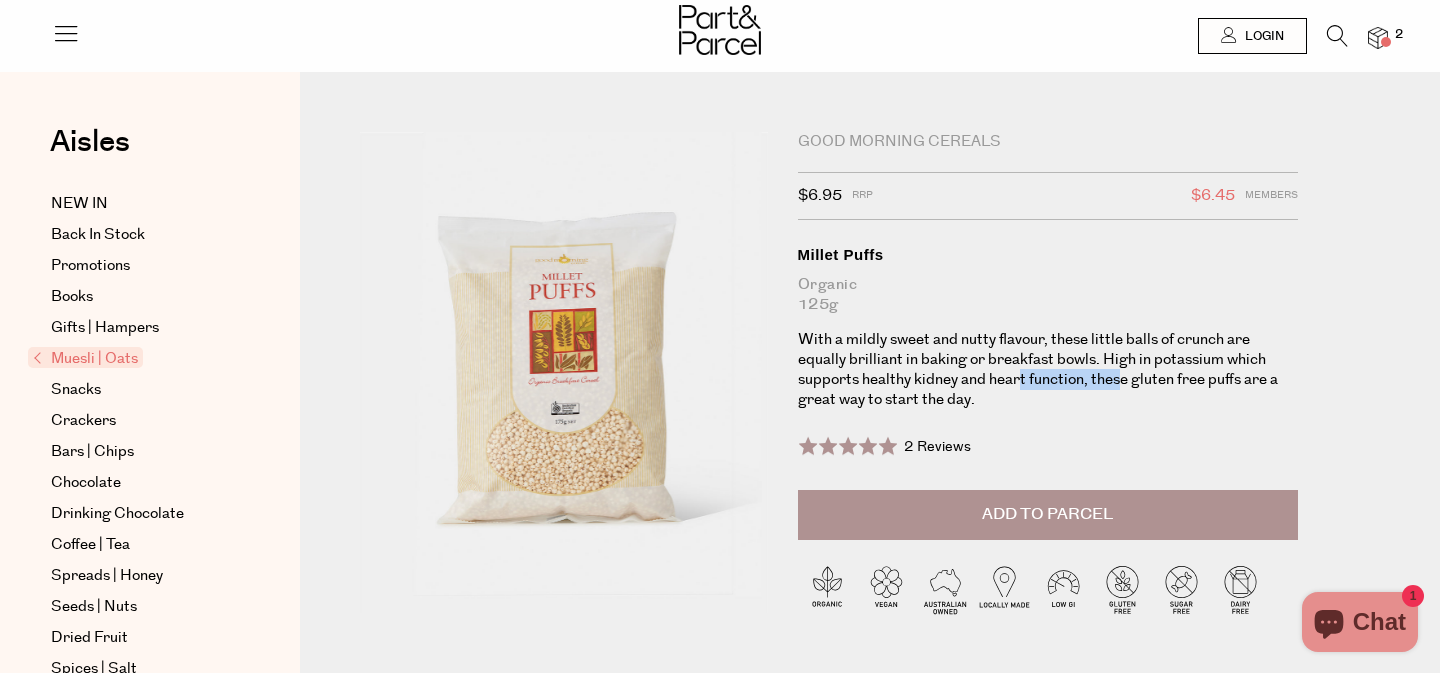 drag, startPoint x: 1052, startPoint y: 372, endPoint x: 954, endPoint y: 372, distance: 98 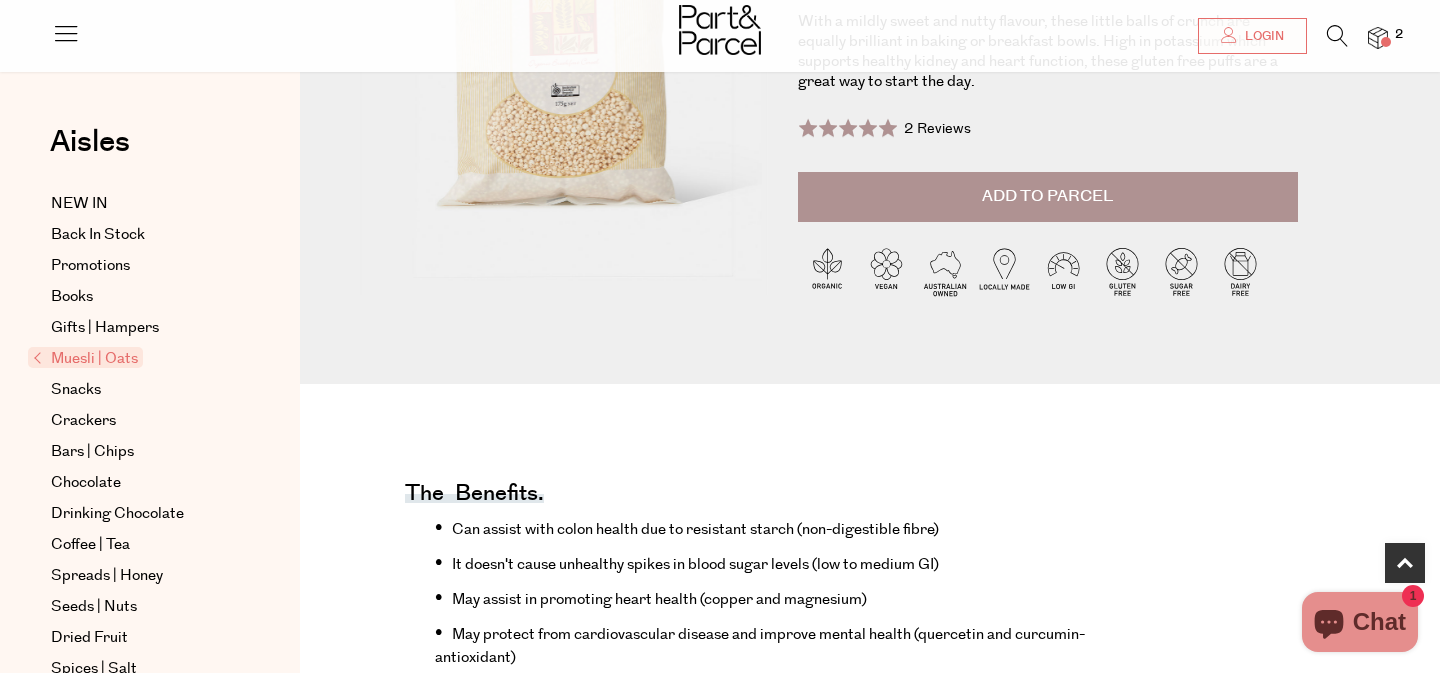 scroll, scrollTop: 0, scrollLeft: 0, axis: both 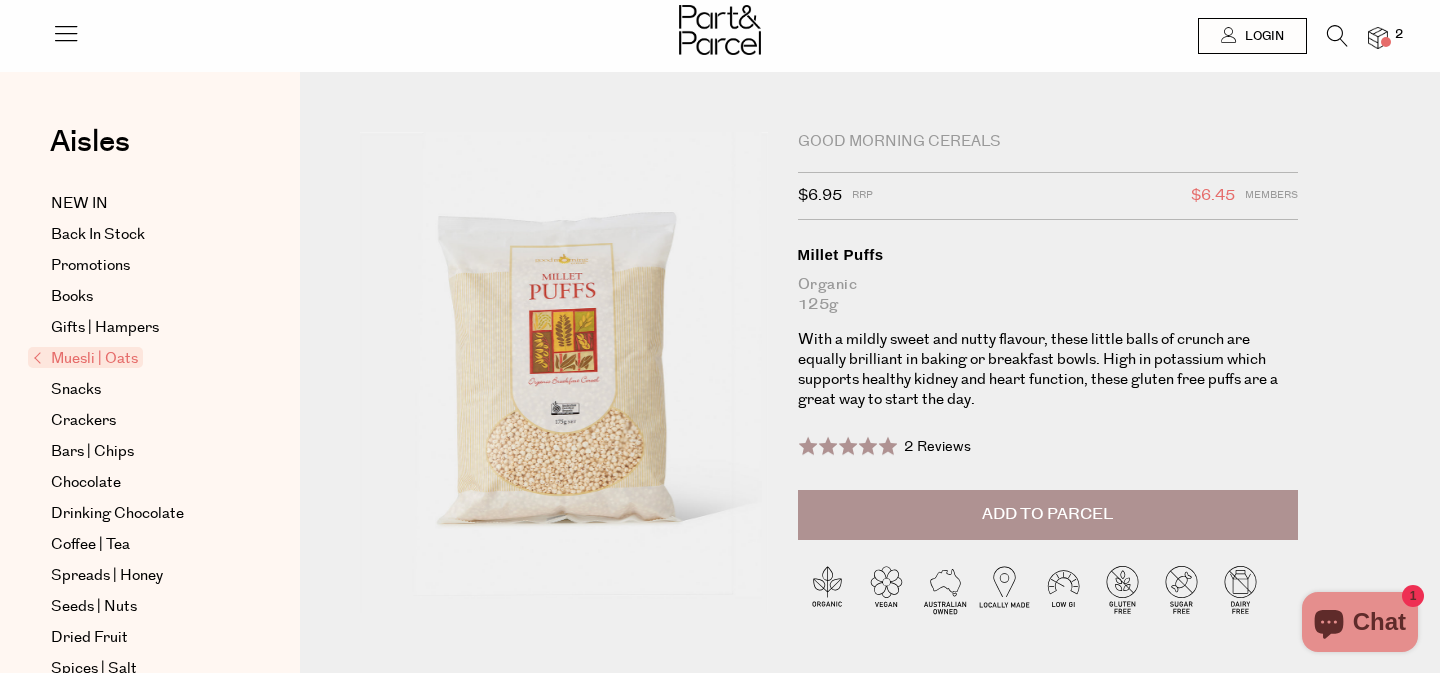 click on "Add to Parcel" at bounding box center (1047, 514) 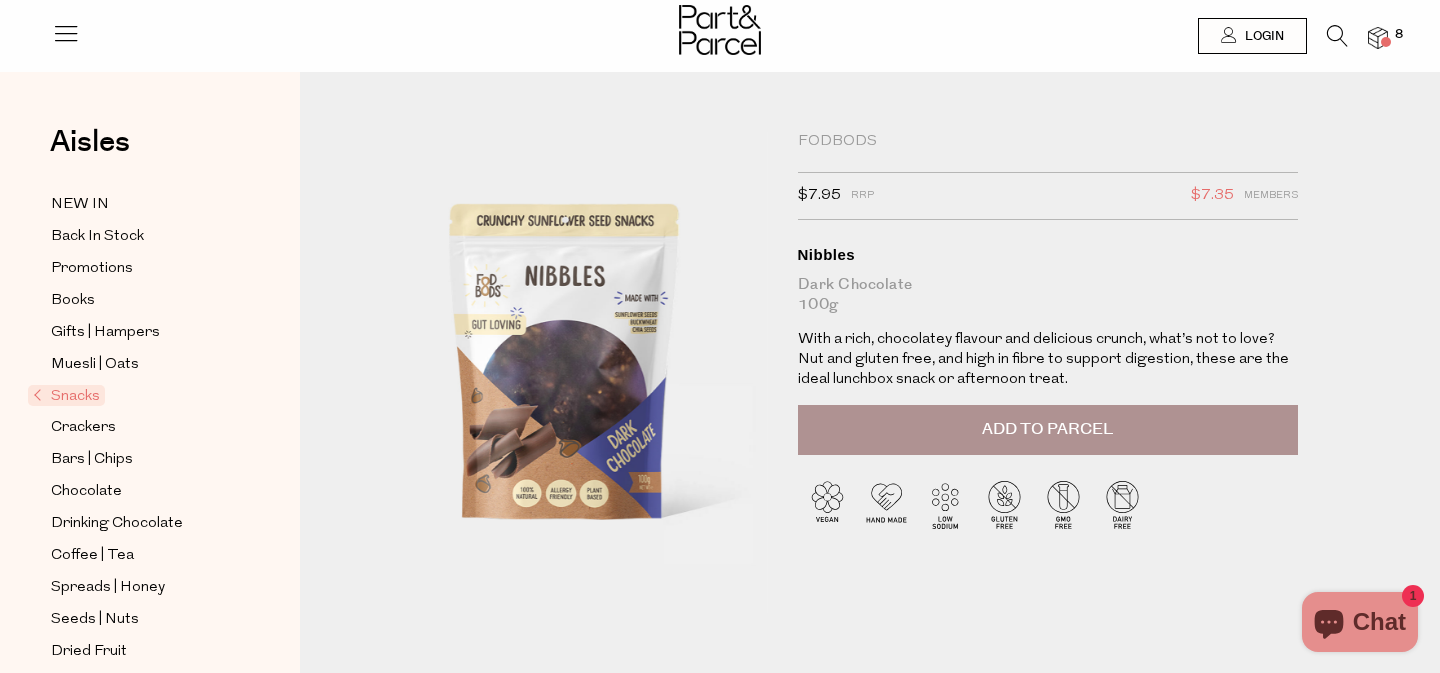 scroll, scrollTop: 0, scrollLeft: 0, axis: both 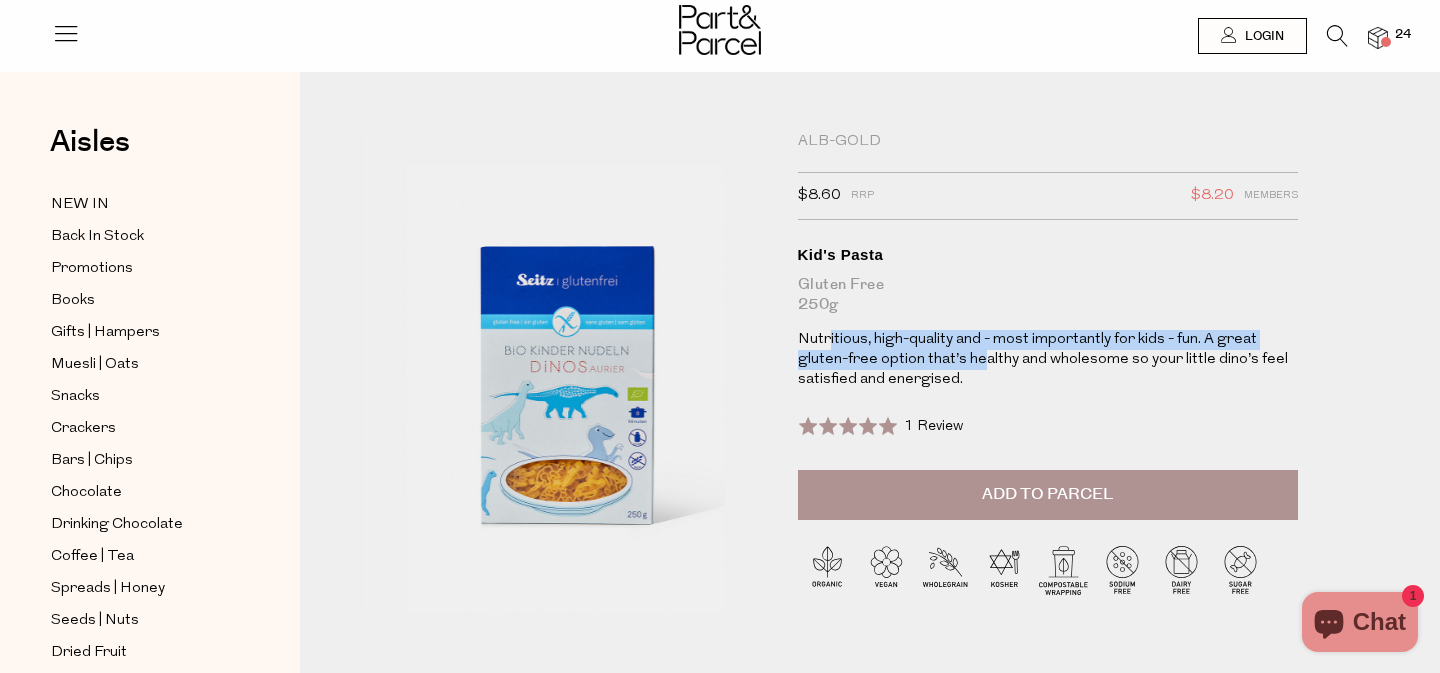 drag, startPoint x: 826, startPoint y: 345, endPoint x: 981, endPoint y: 348, distance: 155.02902 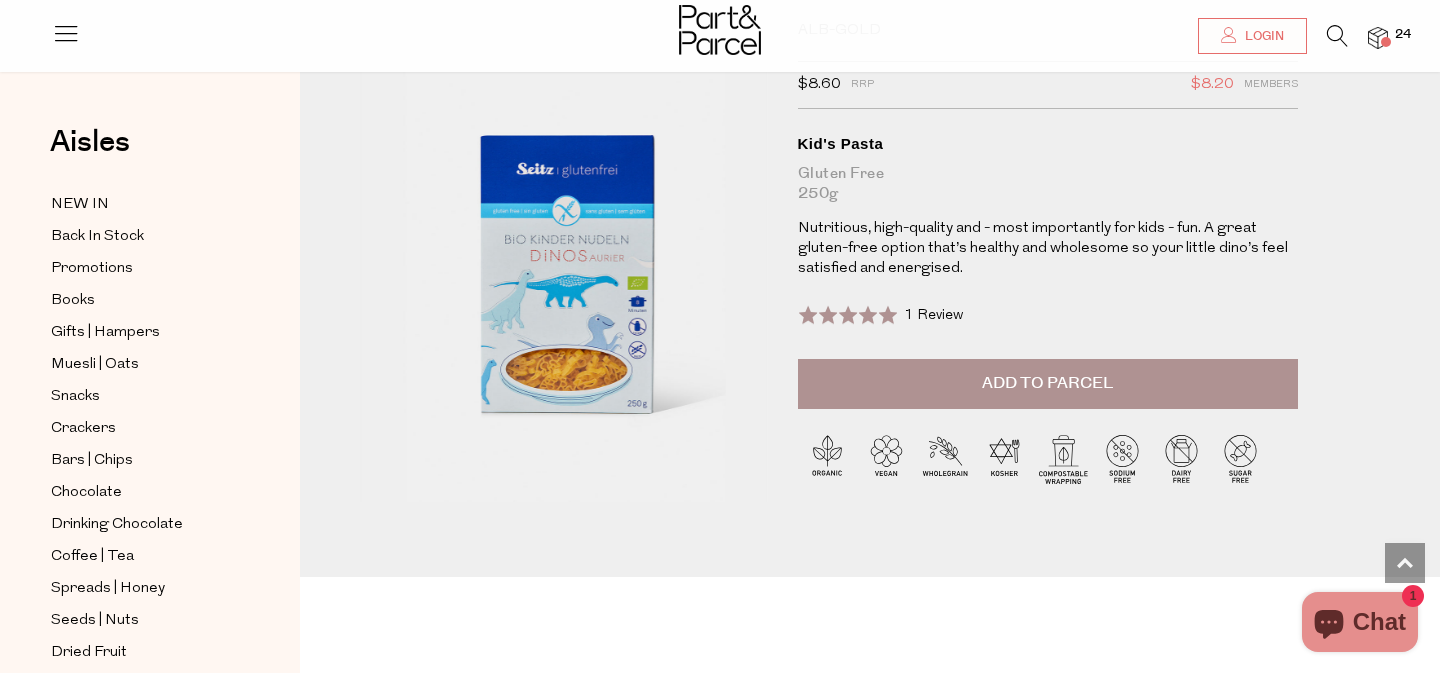 scroll, scrollTop: 0, scrollLeft: 0, axis: both 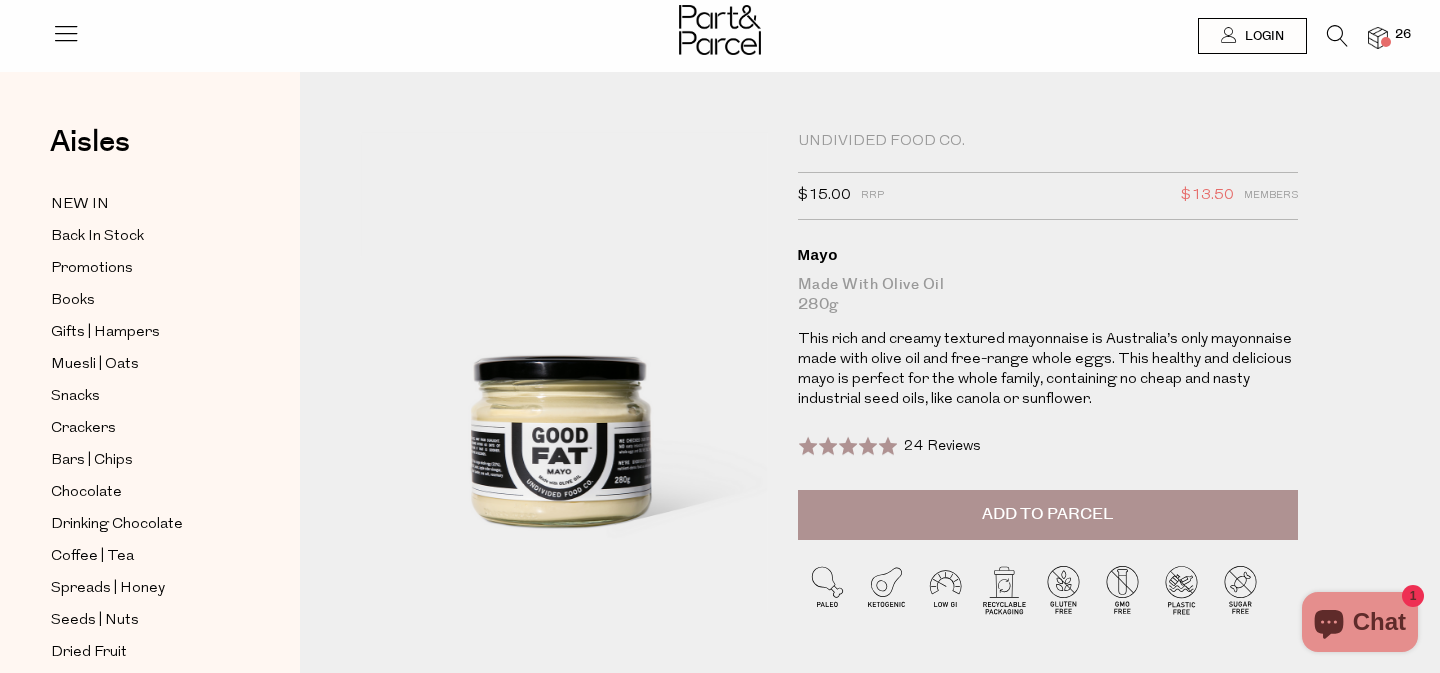 click on "Add to Parcel" at bounding box center (1047, 514) 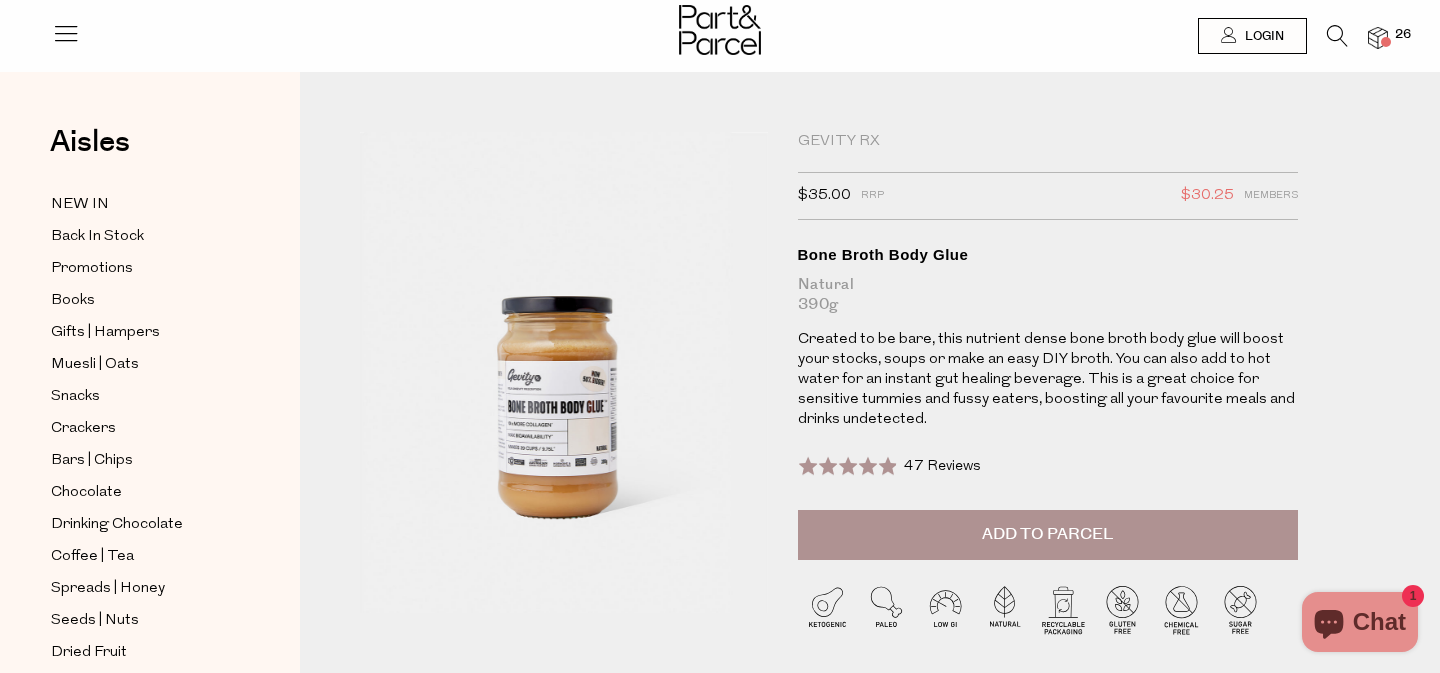 scroll, scrollTop: 0, scrollLeft: 0, axis: both 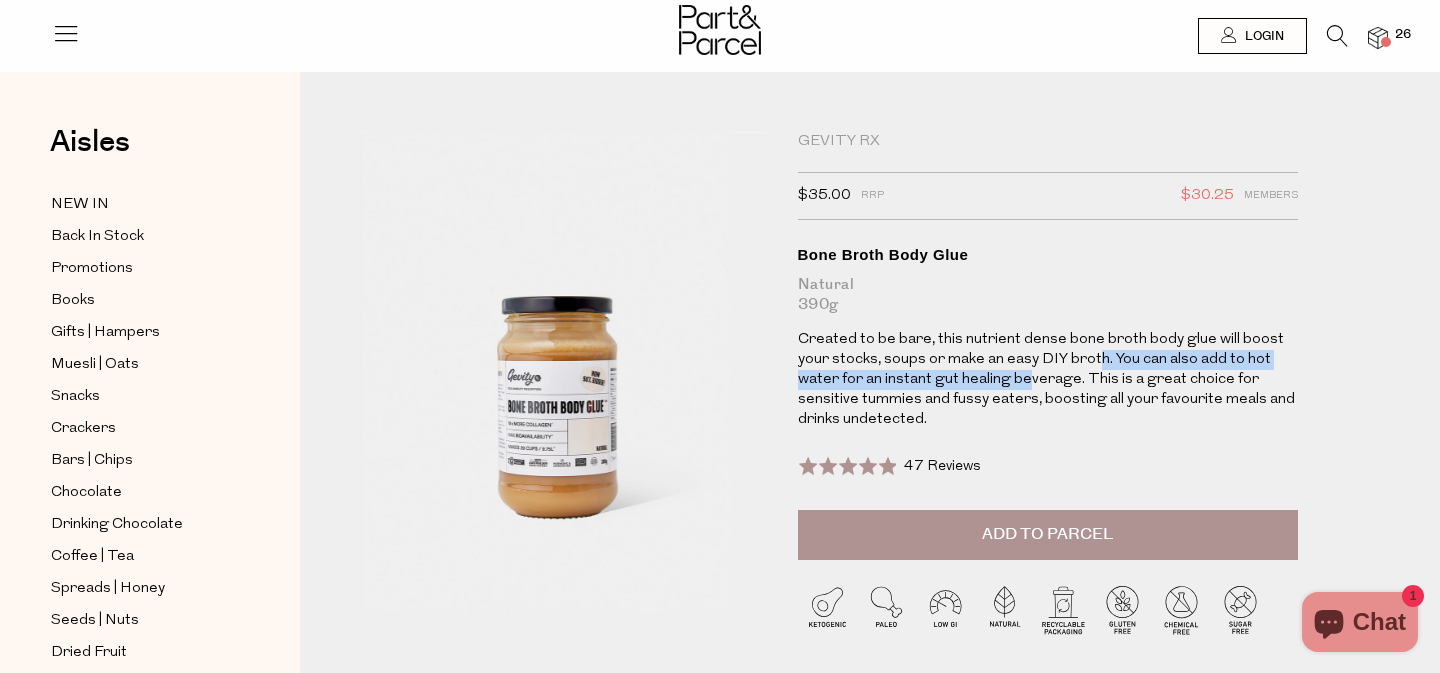 drag, startPoint x: 1094, startPoint y: 357, endPoint x: 1020, endPoint y: 374, distance: 75.9276 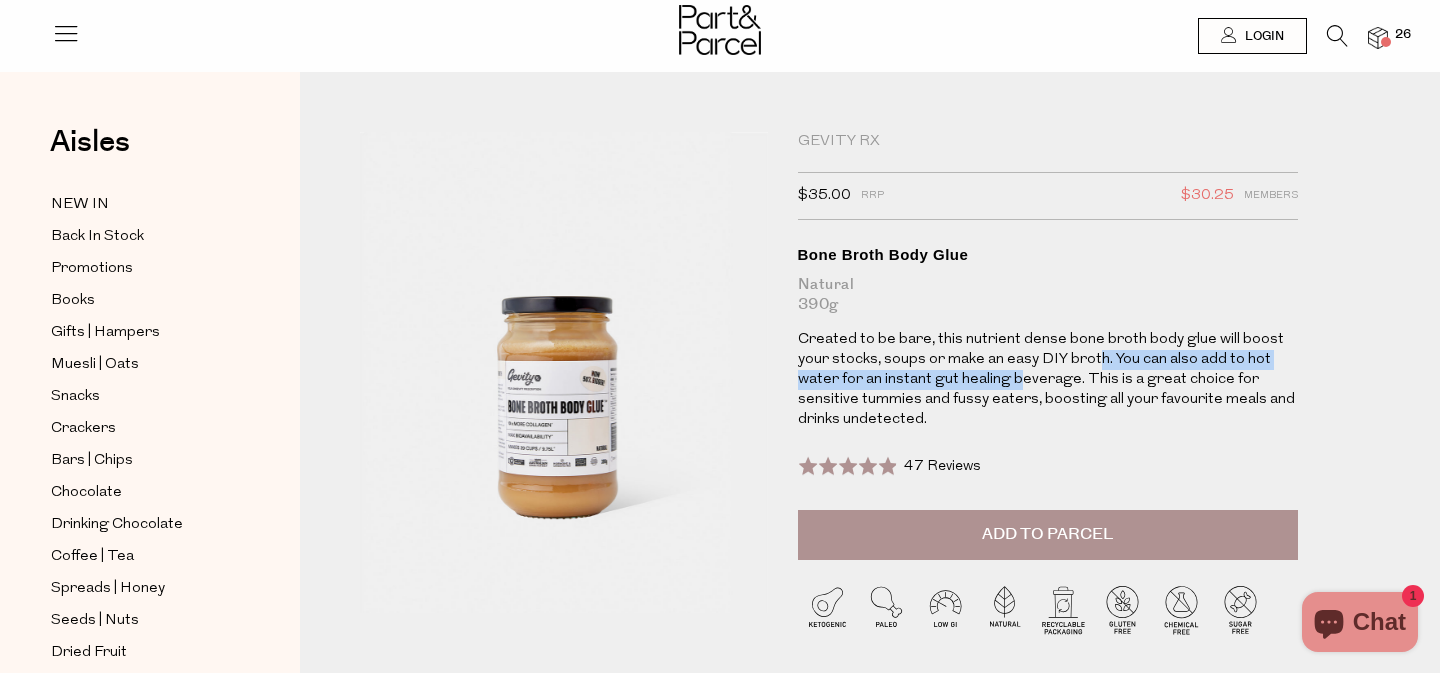 click on "Created to be bare, this nutrient dense bone broth body glue will boost your stocks, soups or make an easy DIY broth. You can also  add to hot water for an instant gut healing beverage. This is a great choice for sensitive tummies and fussy eaters, boosting all your favourite meals and drinks undetected." at bounding box center (1048, 380) 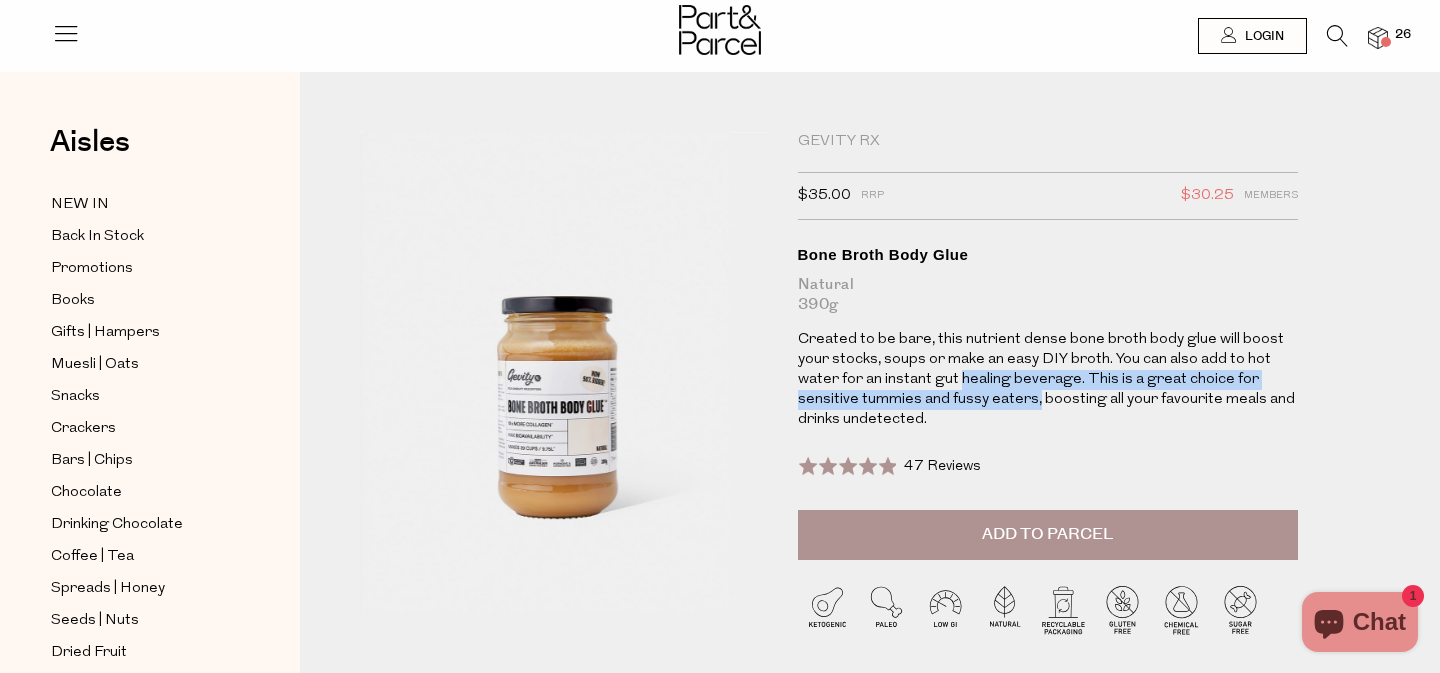 drag, startPoint x: 1033, startPoint y: 390, endPoint x: 958, endPoint y: 384, distance: 75.23962 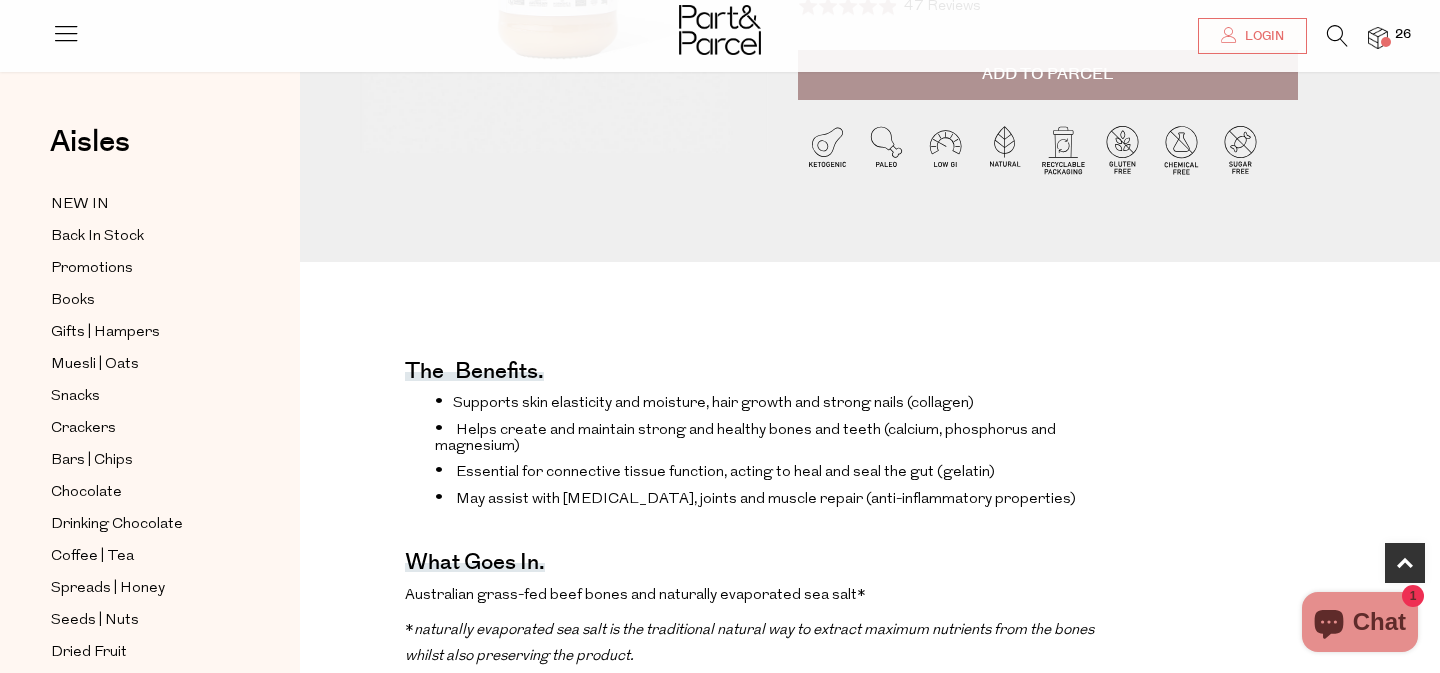 scroll, scrollTop: 477, scrollLeft: 0, axis: vertical 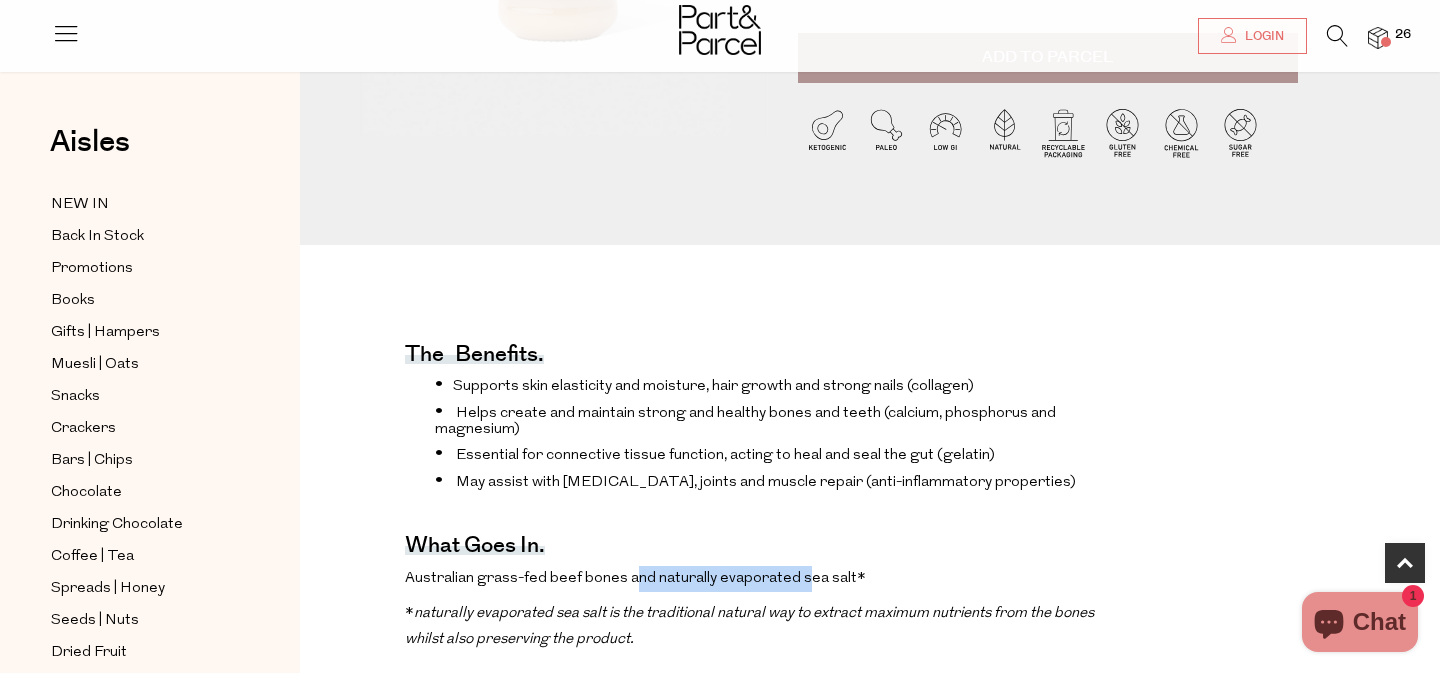 drag, startPoint x: 797, startPoint y: 568, endPoint x: 630, endPoint y: 579, distance: 167.36188 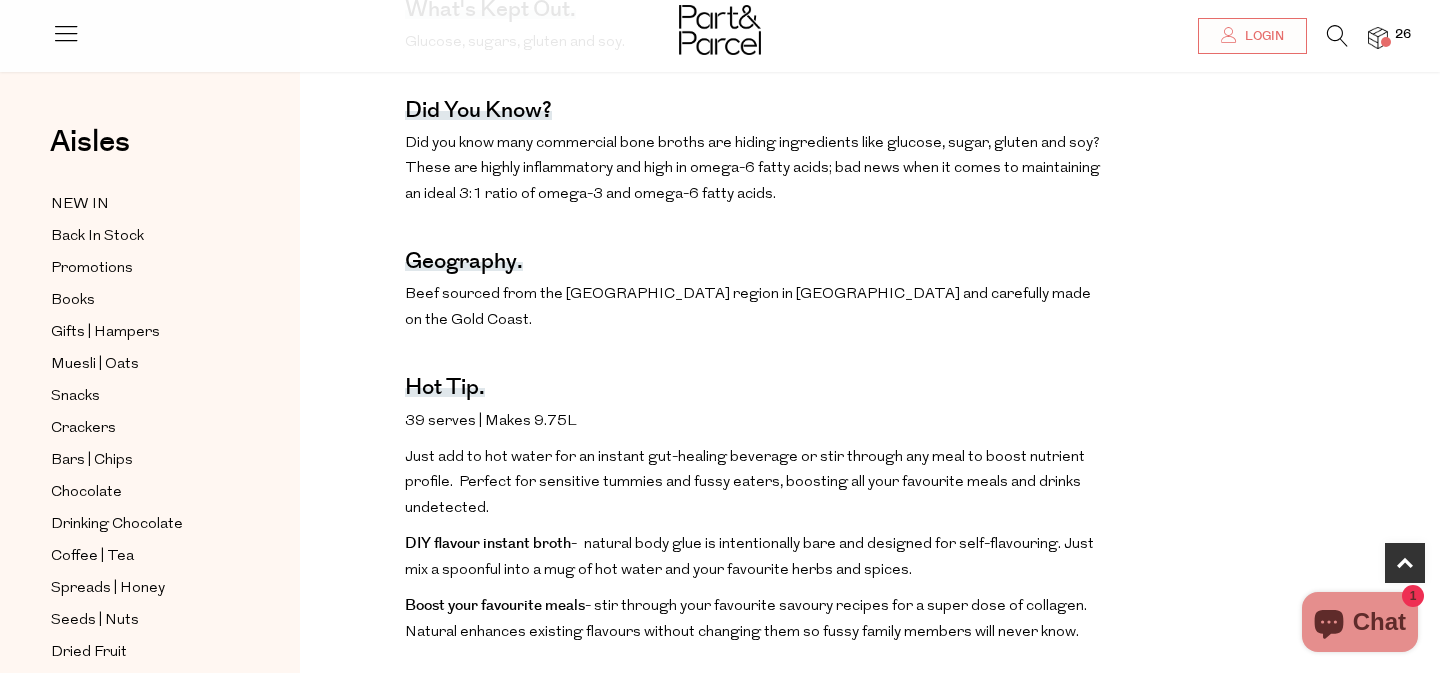 scroll, scrollTop: 1179, scrollLeft: 0, axis: vertical 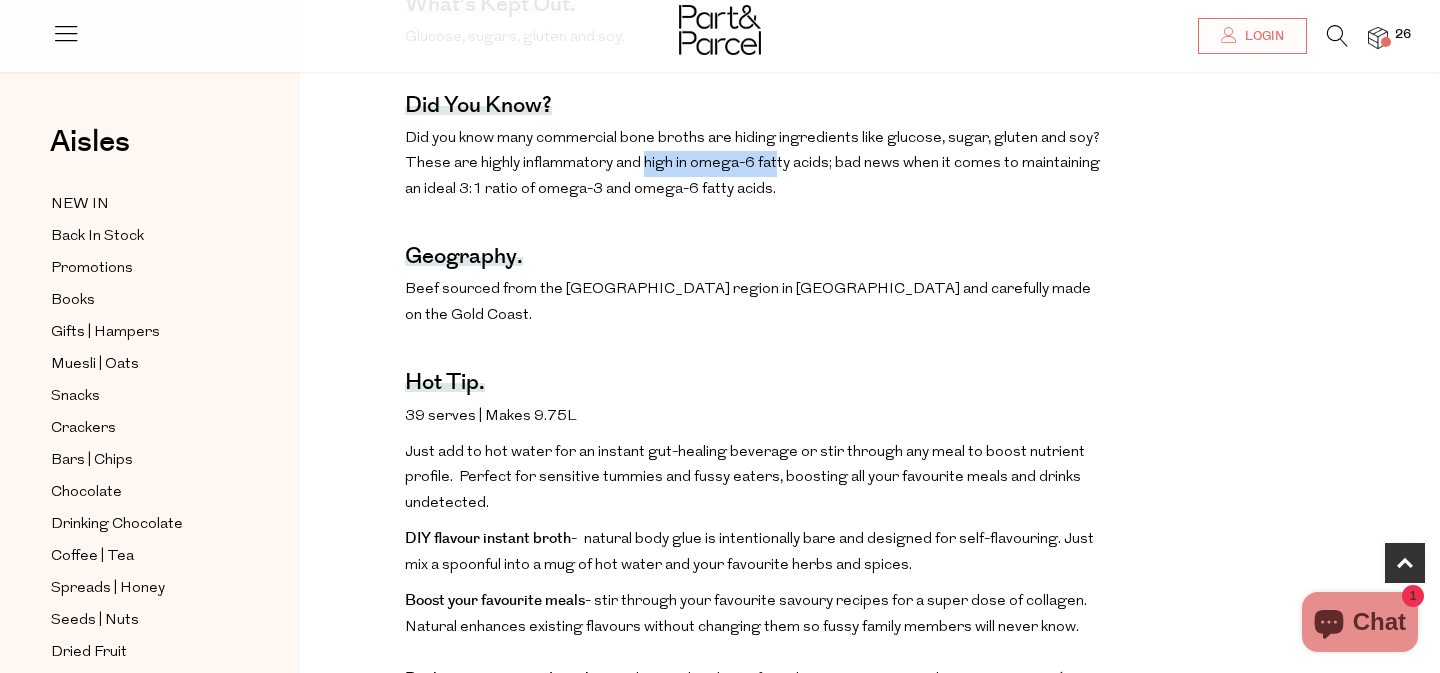 drag, startPoint x: 769, startPoint y: 159, endPoint x: 637, endPoint y: 159, distance: 132 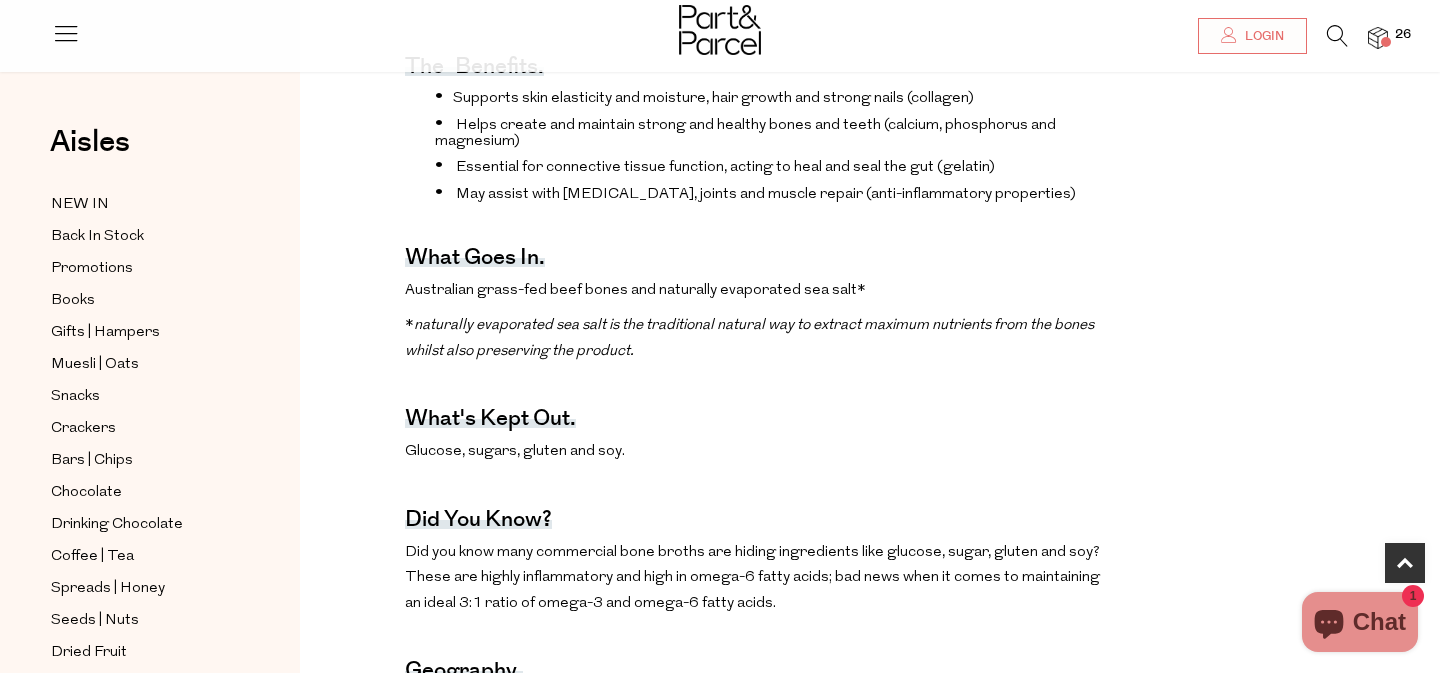 scroll, scrollTop: 745, scrollLeft: 0, axis: vertical 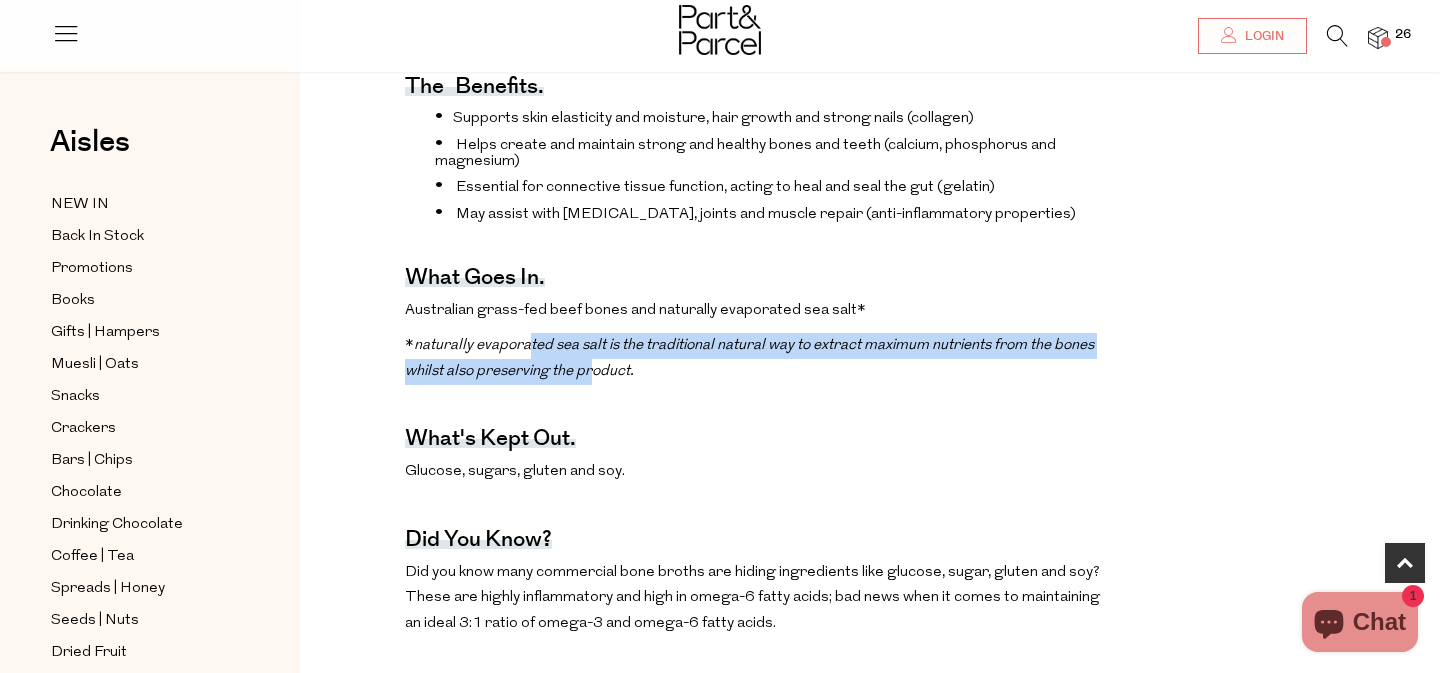 drag, startPoint x: 599, startPoint y: 361, endPoint x: 530, endPoint y: 352, distance: 69.58448 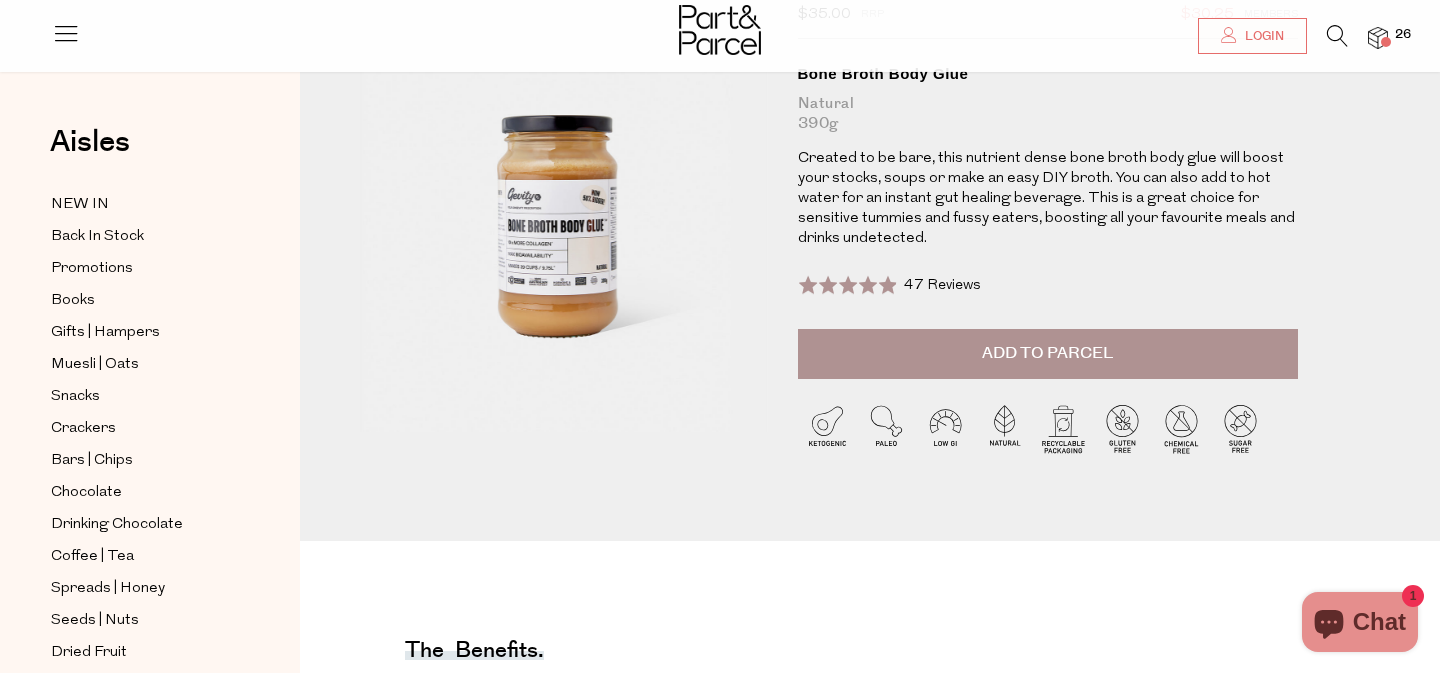 scroll, scrollTop: 0, scrollLeft: 0, axis: both 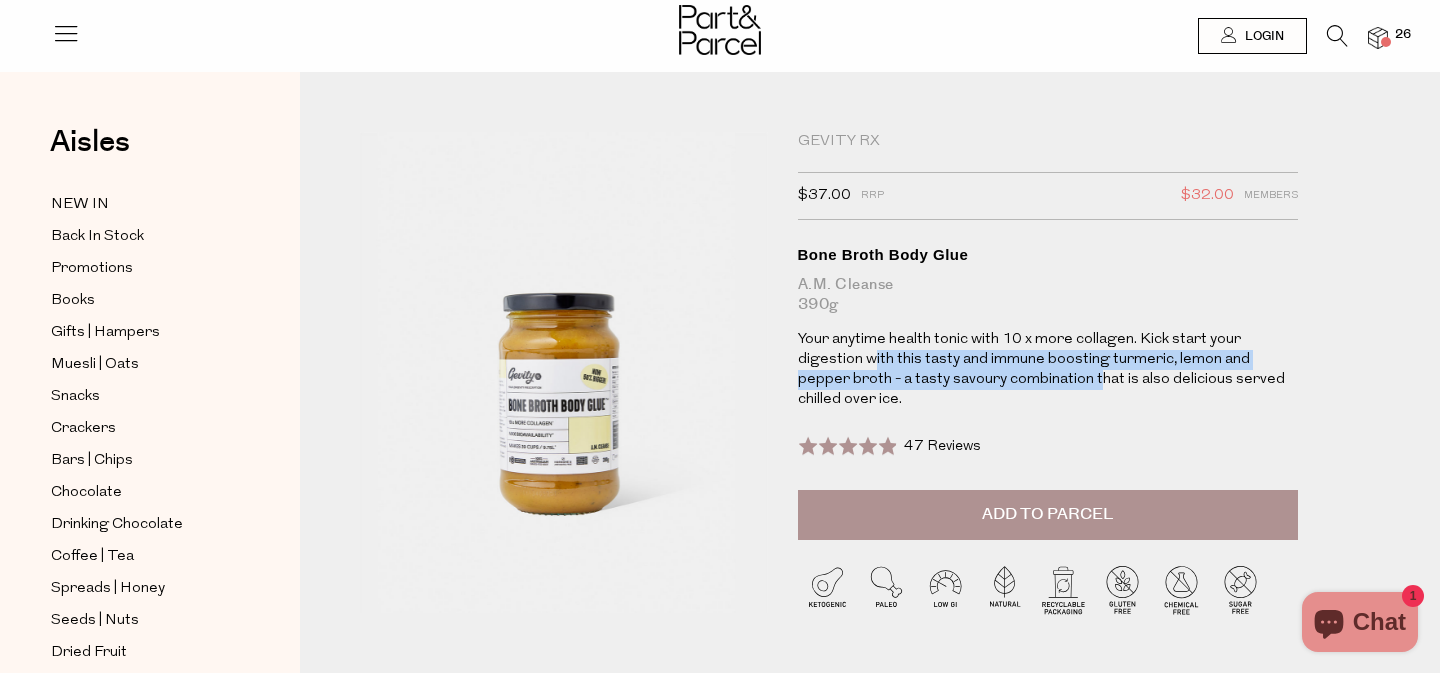 drag, startPoint x: 871, startPoint y: 353, endPoint x: 1045, endPoint y: 380, distance: 176.08237 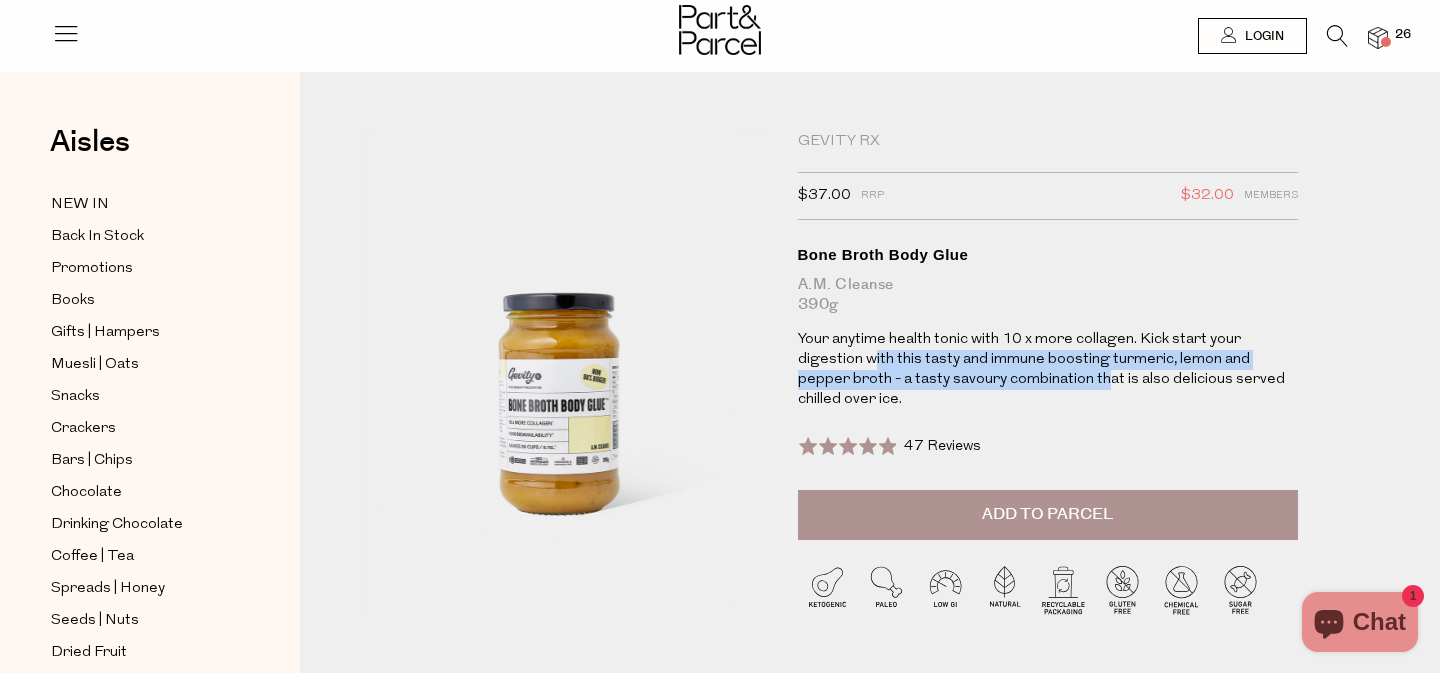 click on "Your anytime health tonic with 10 x more collagen. Kick start your digestion with this tasty and immune boosting turmeric, lemon and pepper broth - a tasty savoury combination that is also delicious served chilled over ice." at bounding box center [1048, 370] 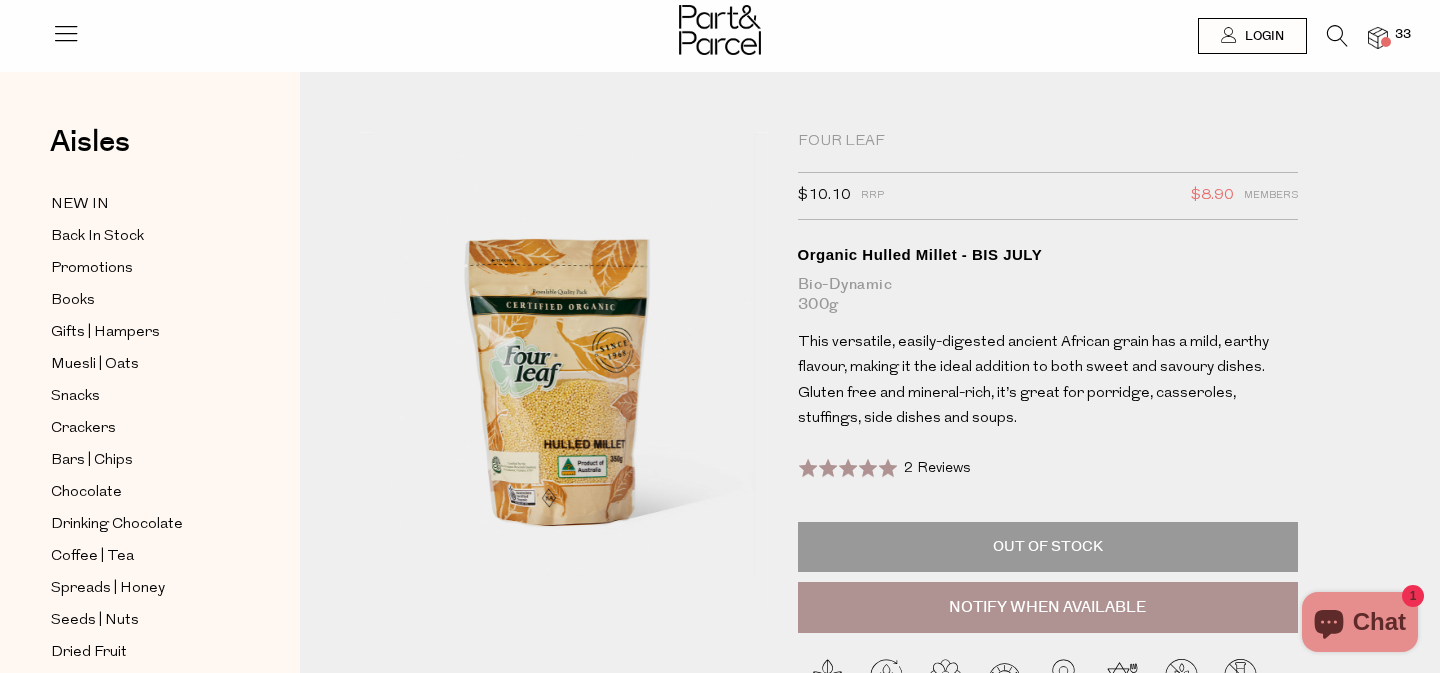 scroll, scrollTop: 0, scrollLeft: 0, axis: both 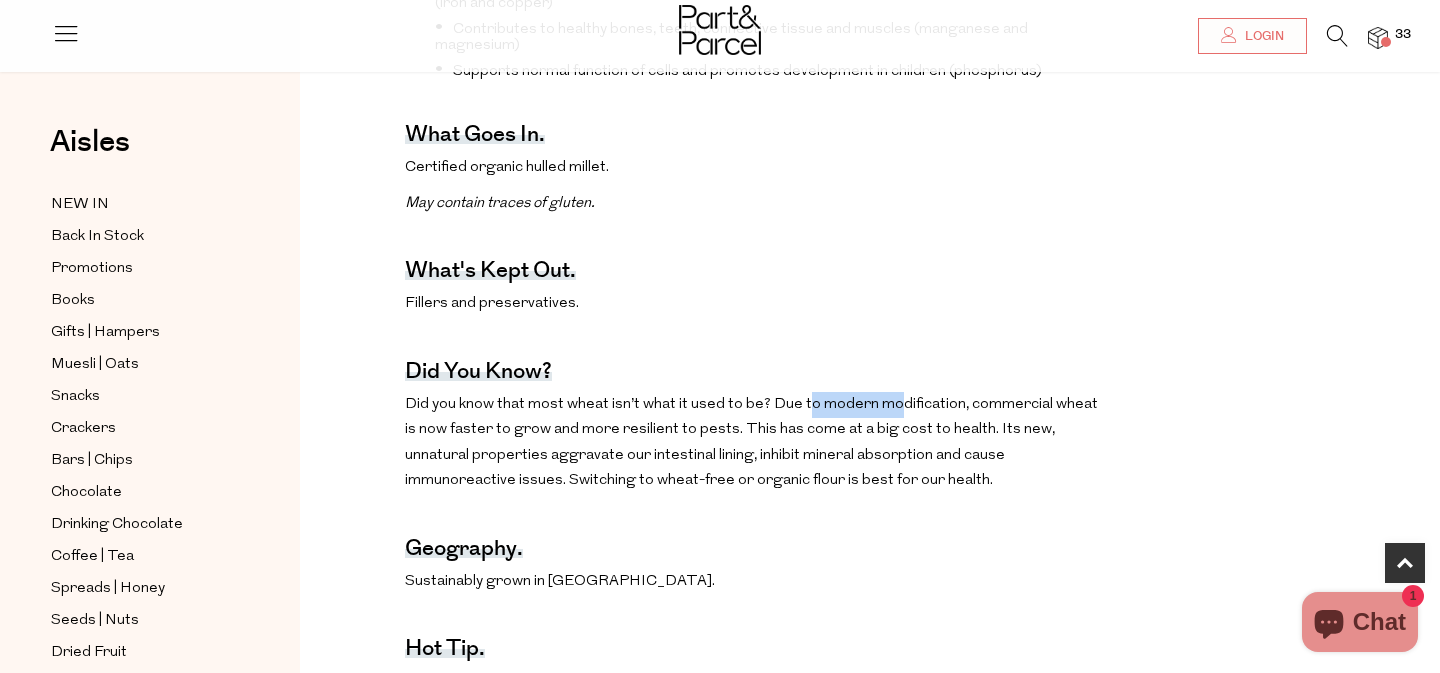 drag, startPoint x: 884, startPoint y: 385, endPoint x: 797, endPoint y: 400, distance: 88.28363 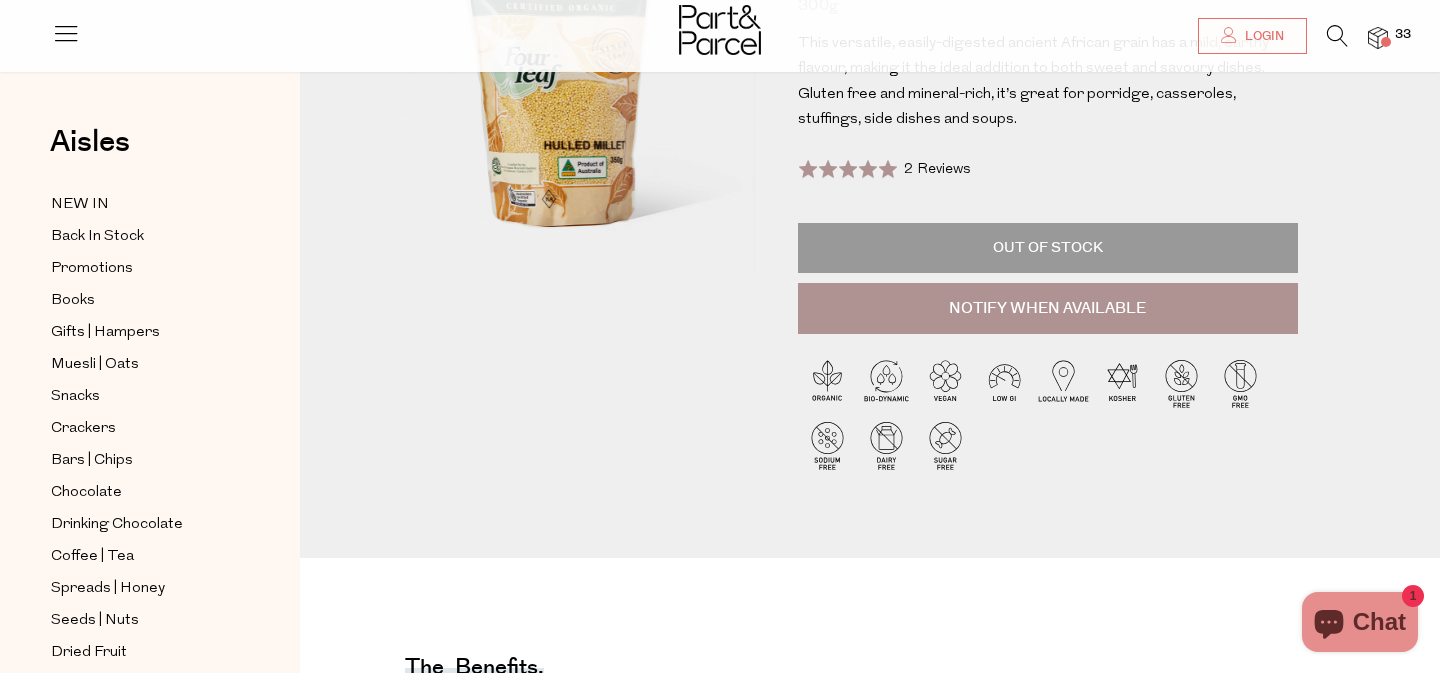 scroll, scrollTop: 0, scrollLeft: 0, axis: both 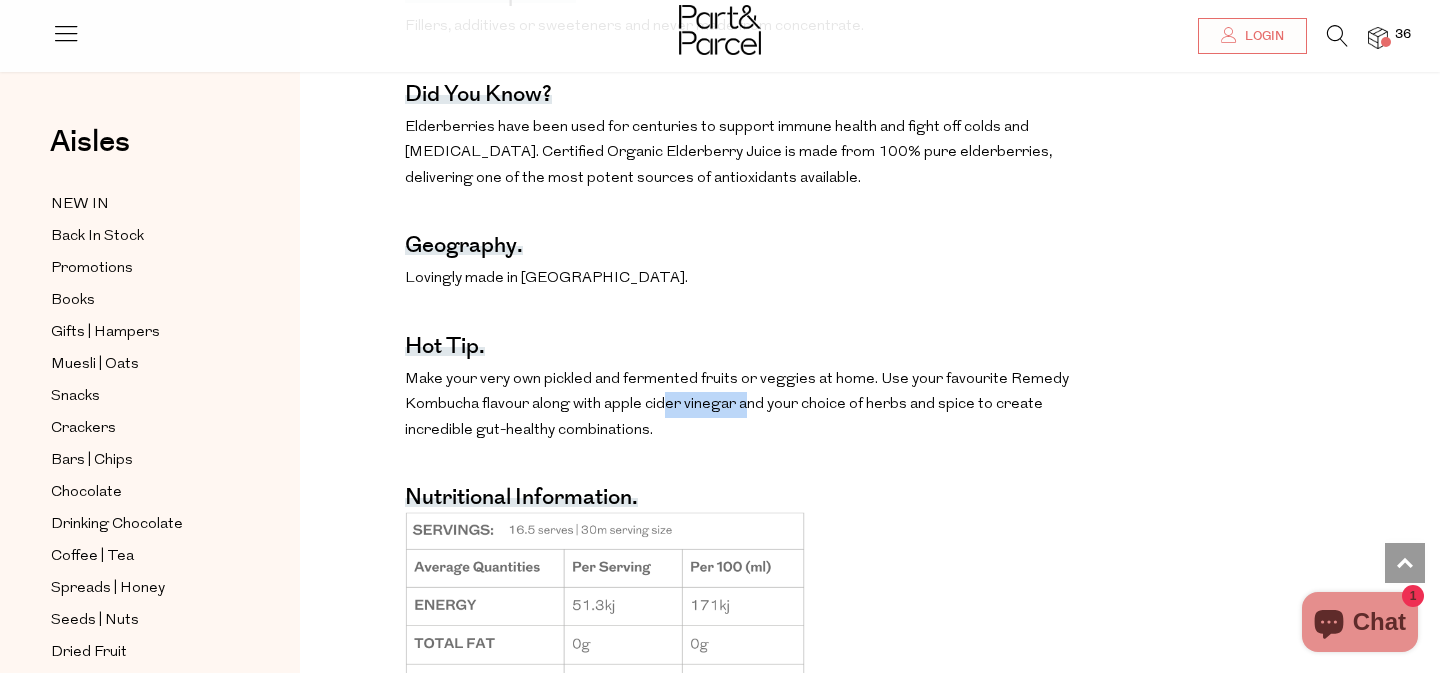 drag, startPoint x: 741, startPoint y: 392, endPoint x: 658, endPoint y: 391, distance: 83.00603 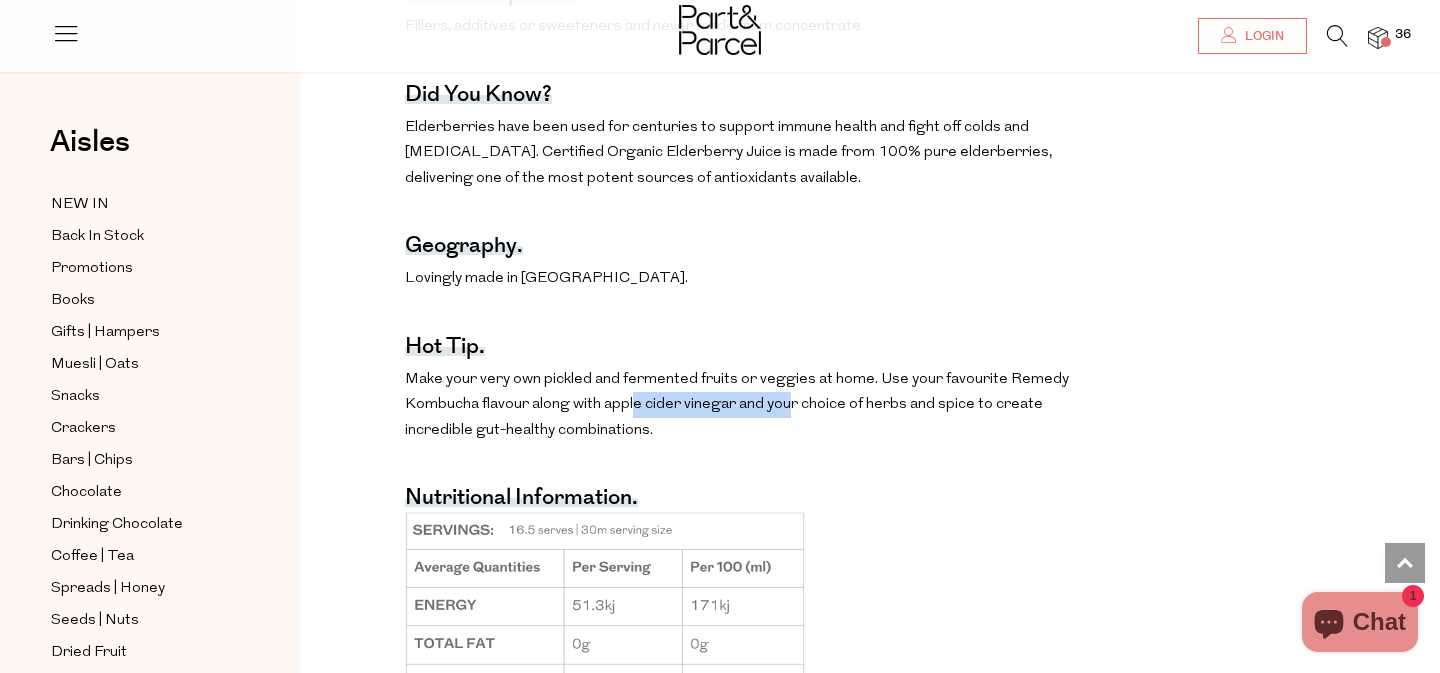 drag, startPoint x: 629, startPoint y: 393, endPoint x: 779, endPoint y: 393, distance: 150 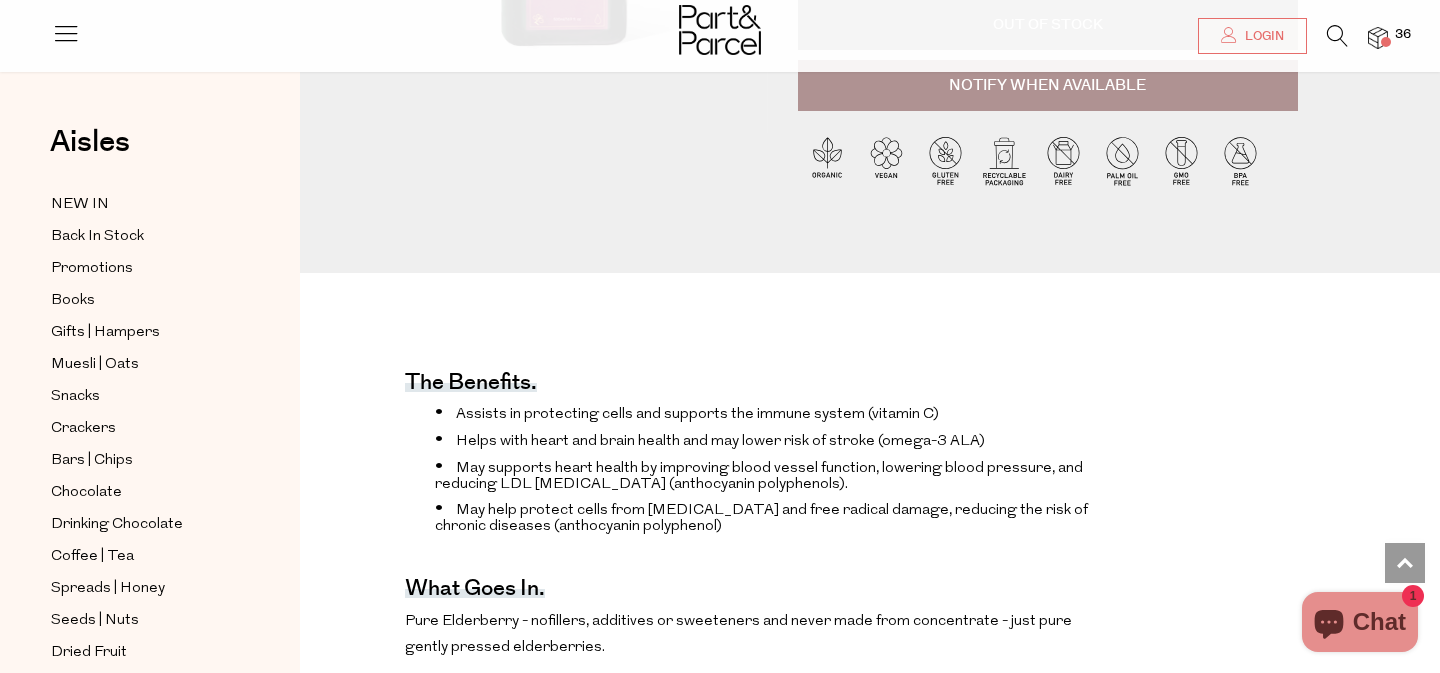 scroll, scrollTop: 0, scrollLeft: 0, axis: both 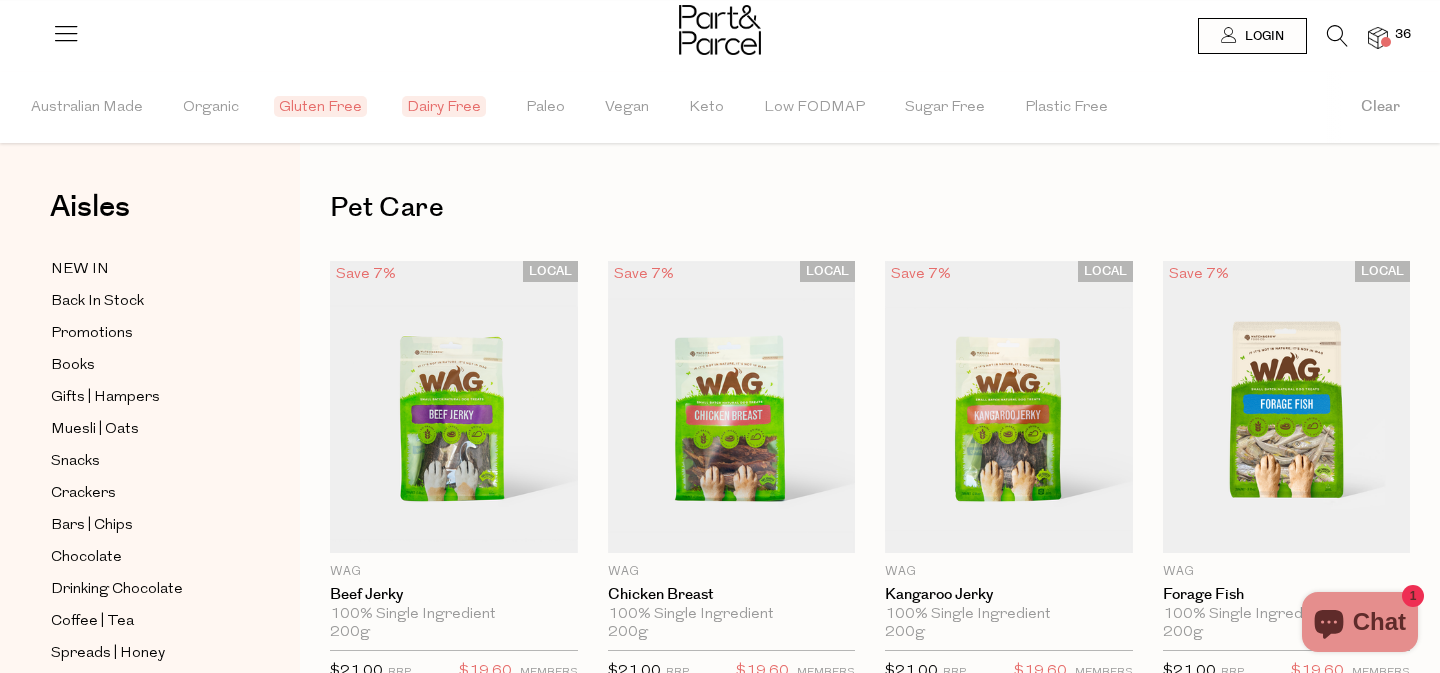 click at bounding box center [1378, 38] 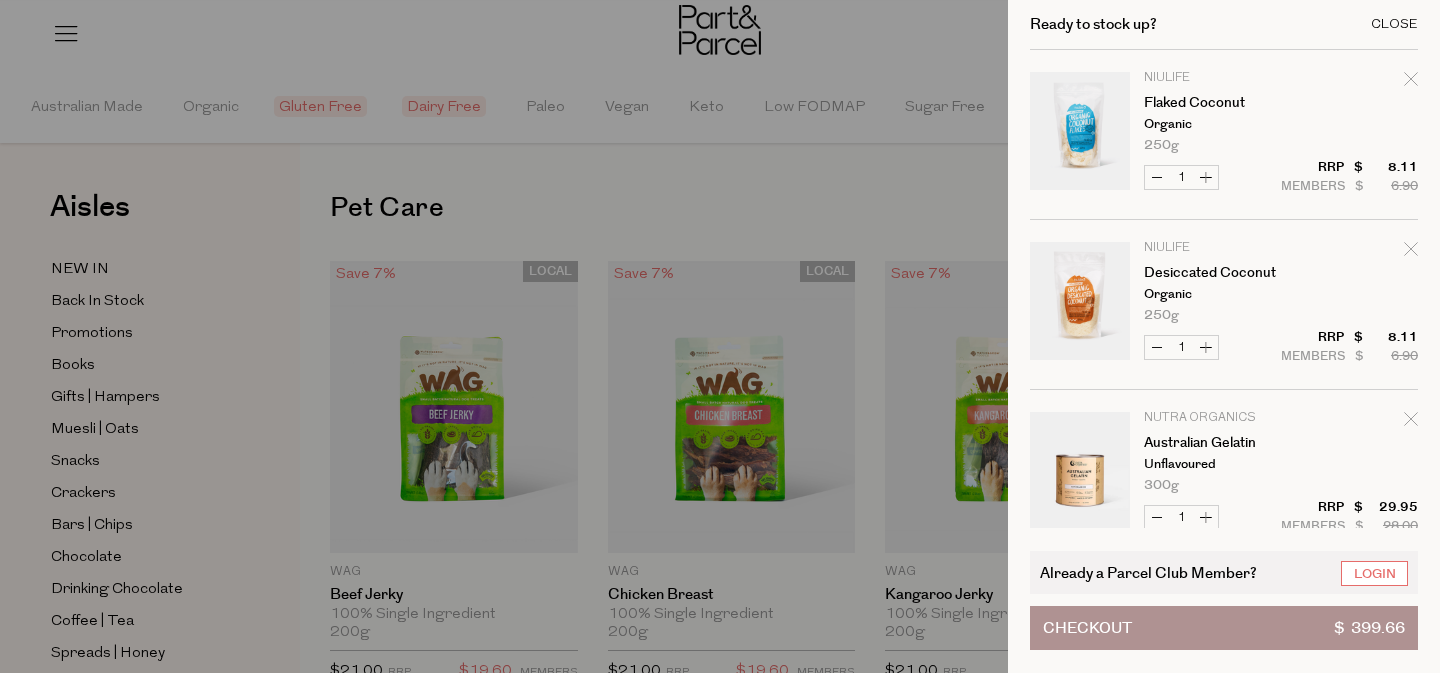 click on "Close" at bounding box center (1394, 24) 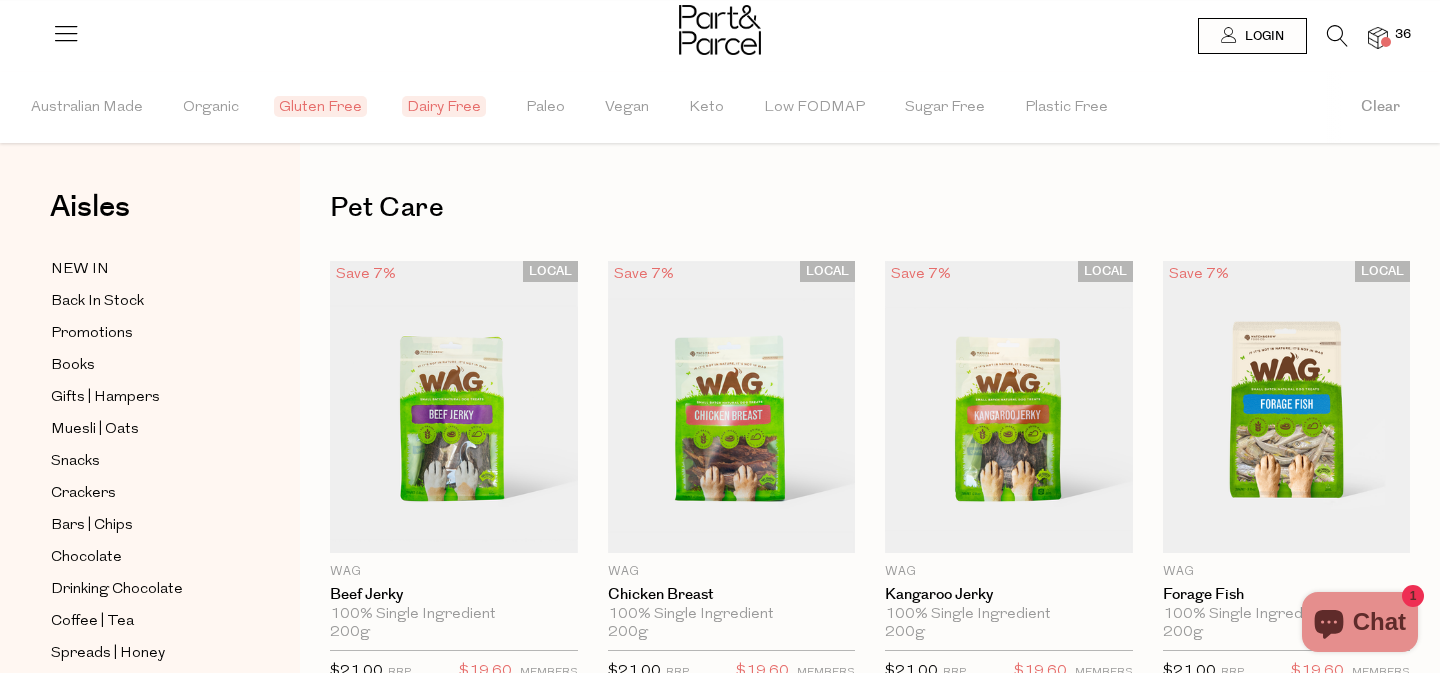 click at bounding box center [1378, 38] 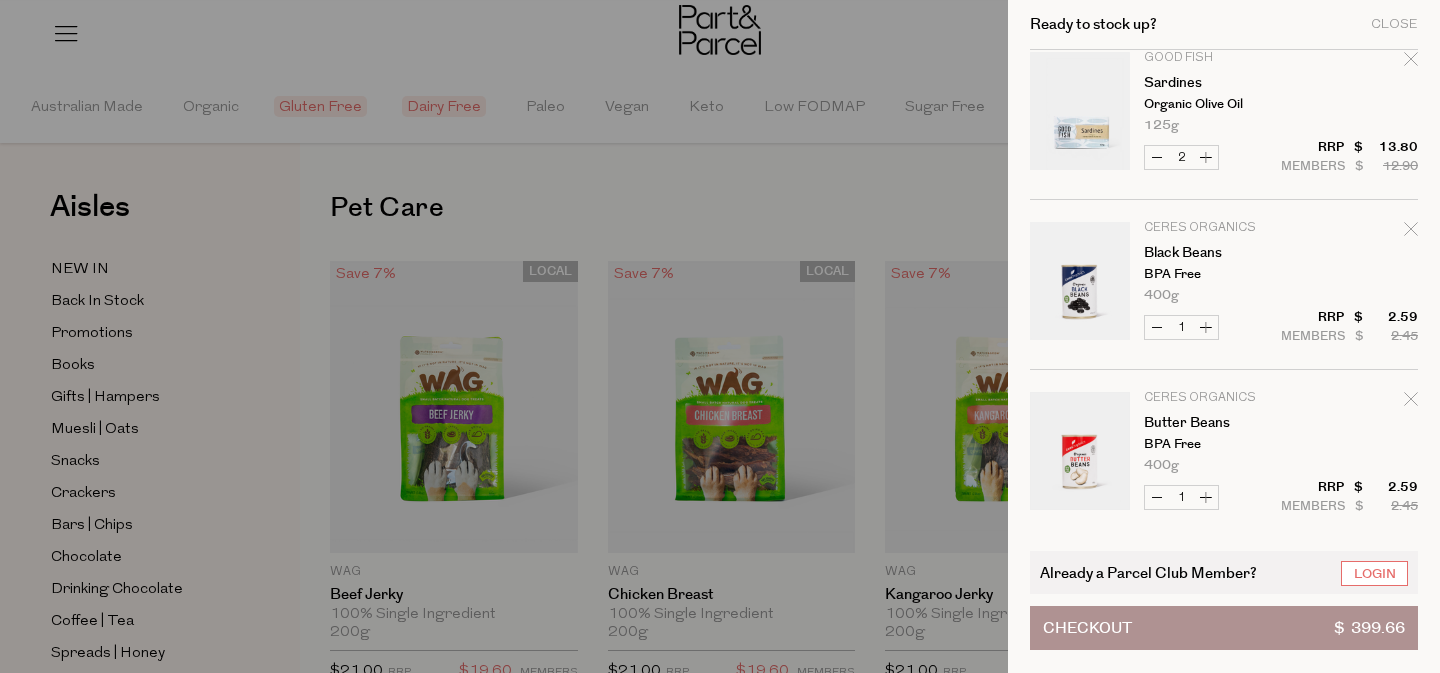 scroll, scrollTop: 538, scrollLeft: 0, axis: vertical 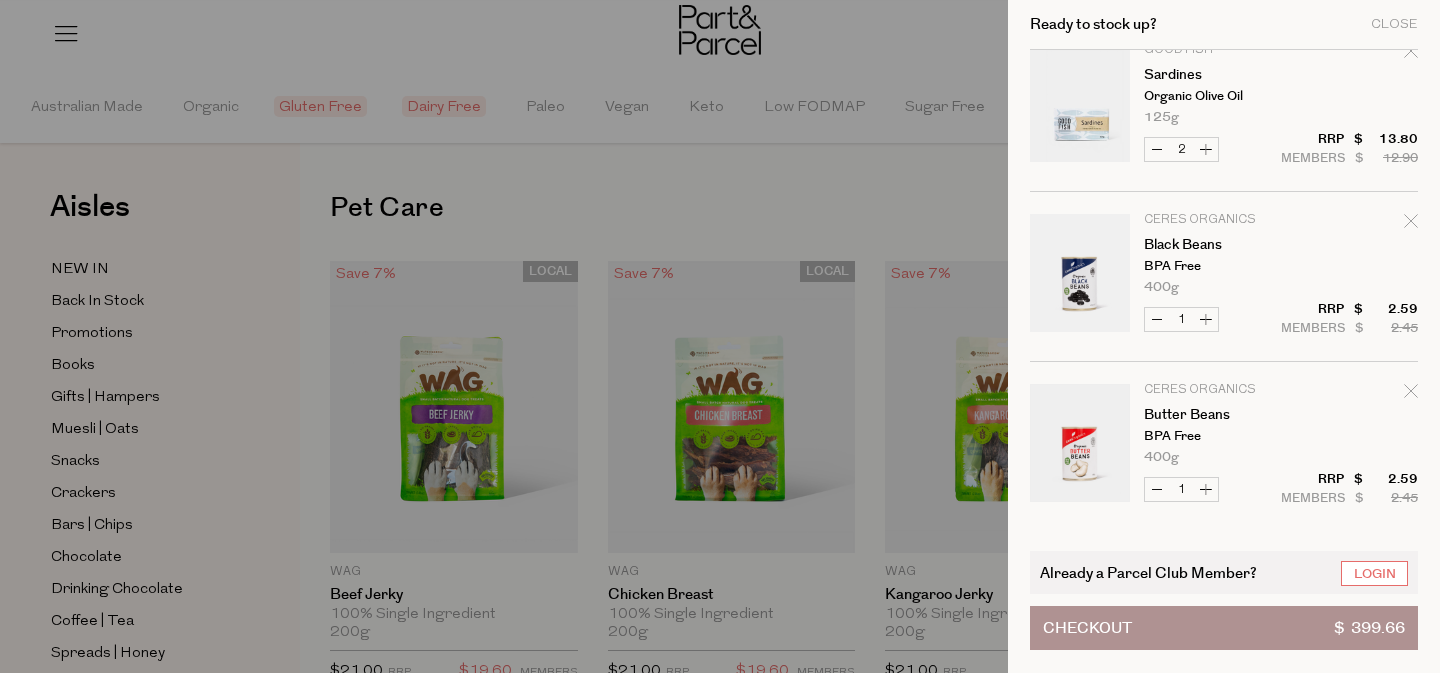 click on "Increase Sardines" at bounding box center (1206, 149) 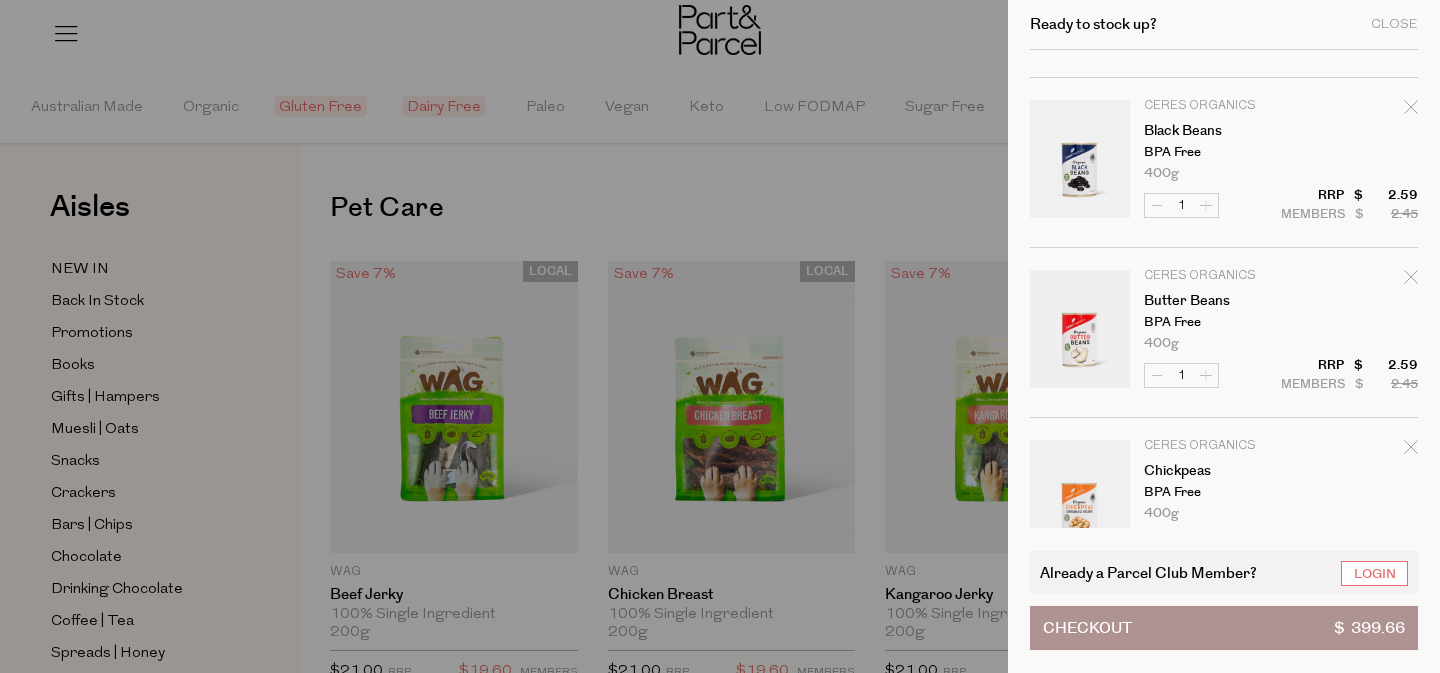scroll, scrollTop: 749, scrollLeft: 0, axis: vertical 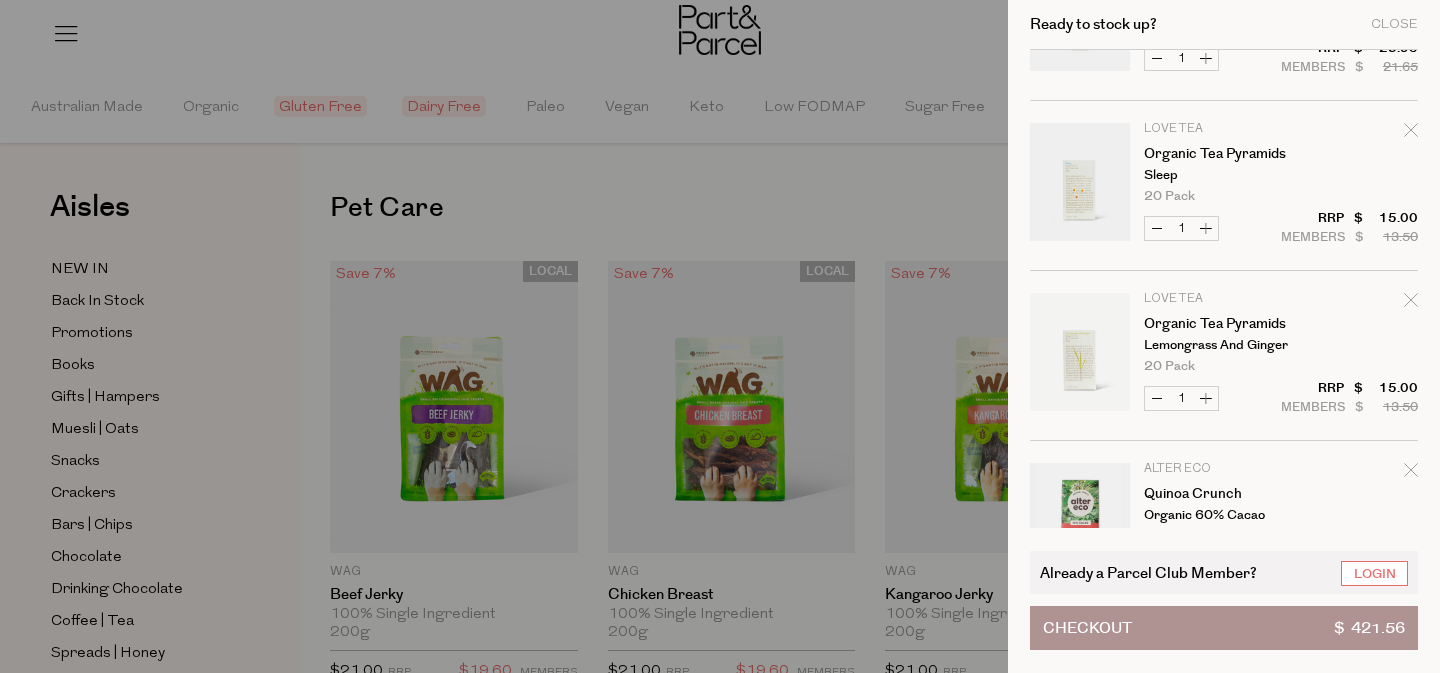 click 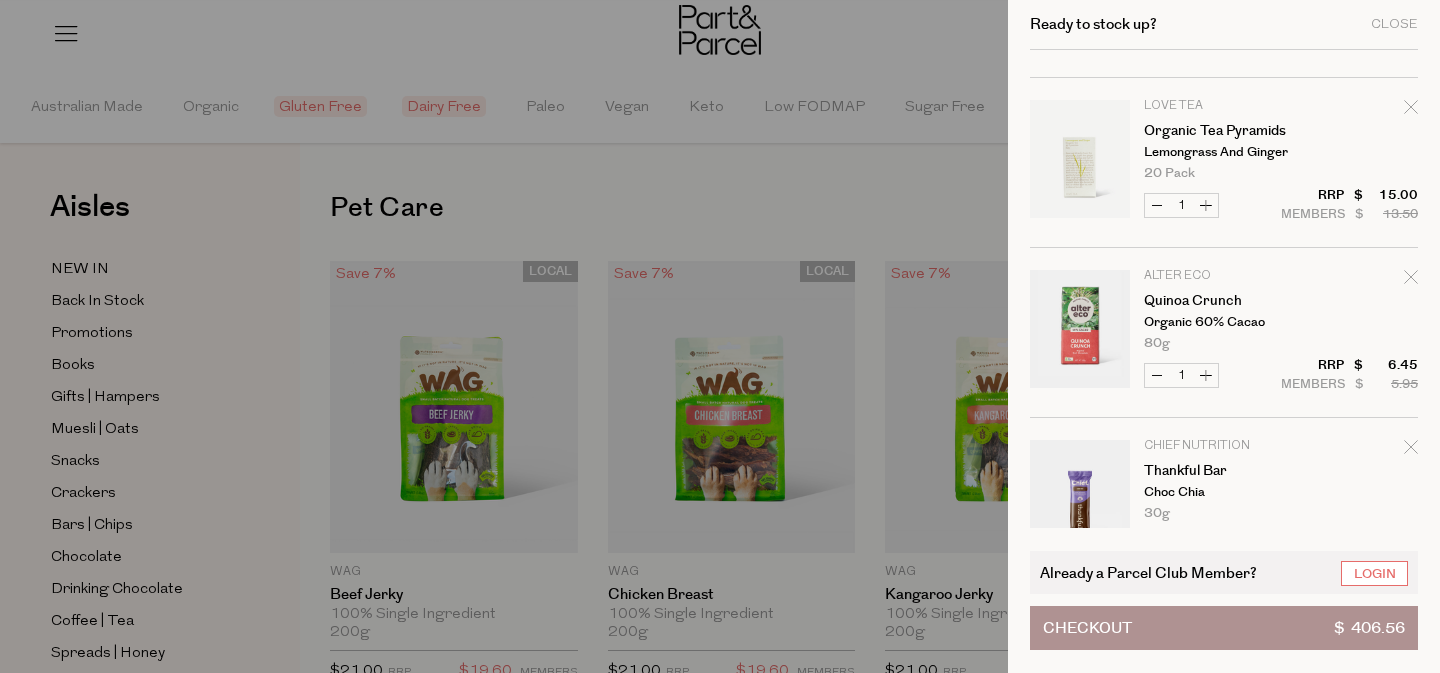 scroll, scrollTop: 2105, scrollLeft: 0, axis: vertical 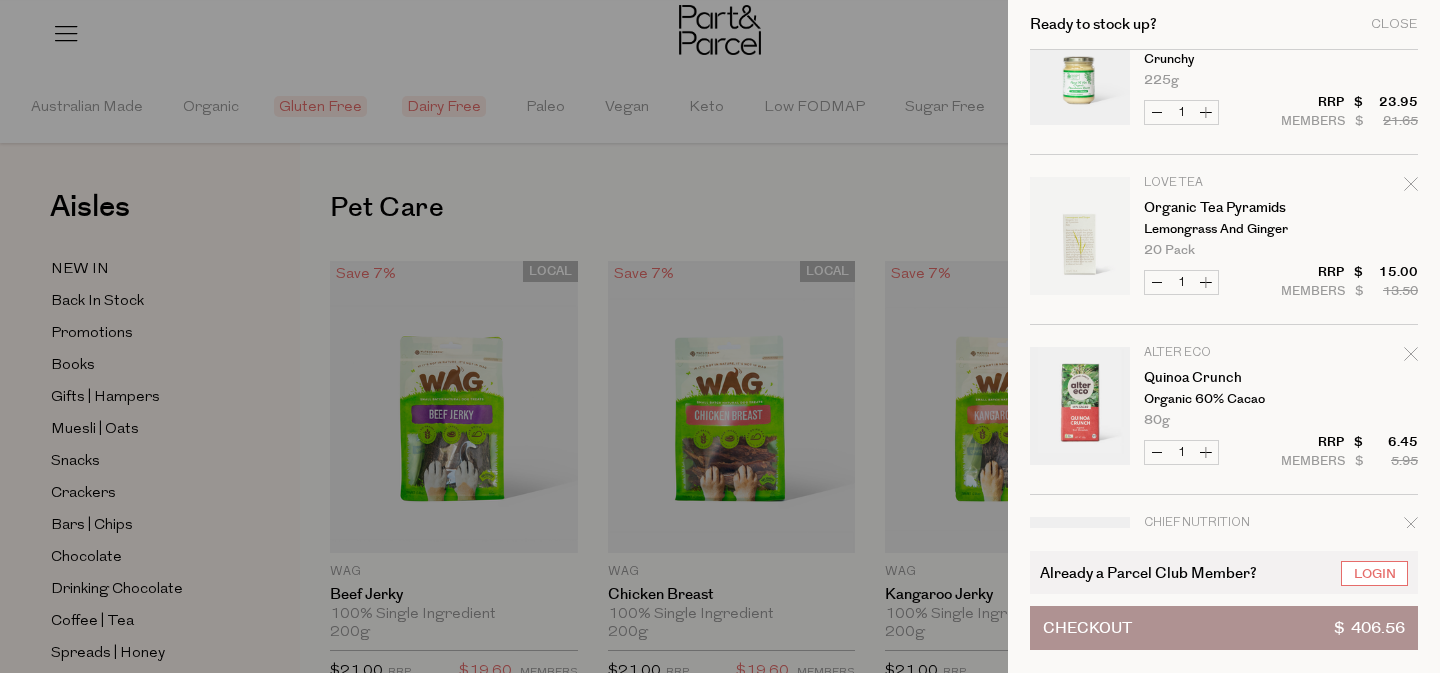 click 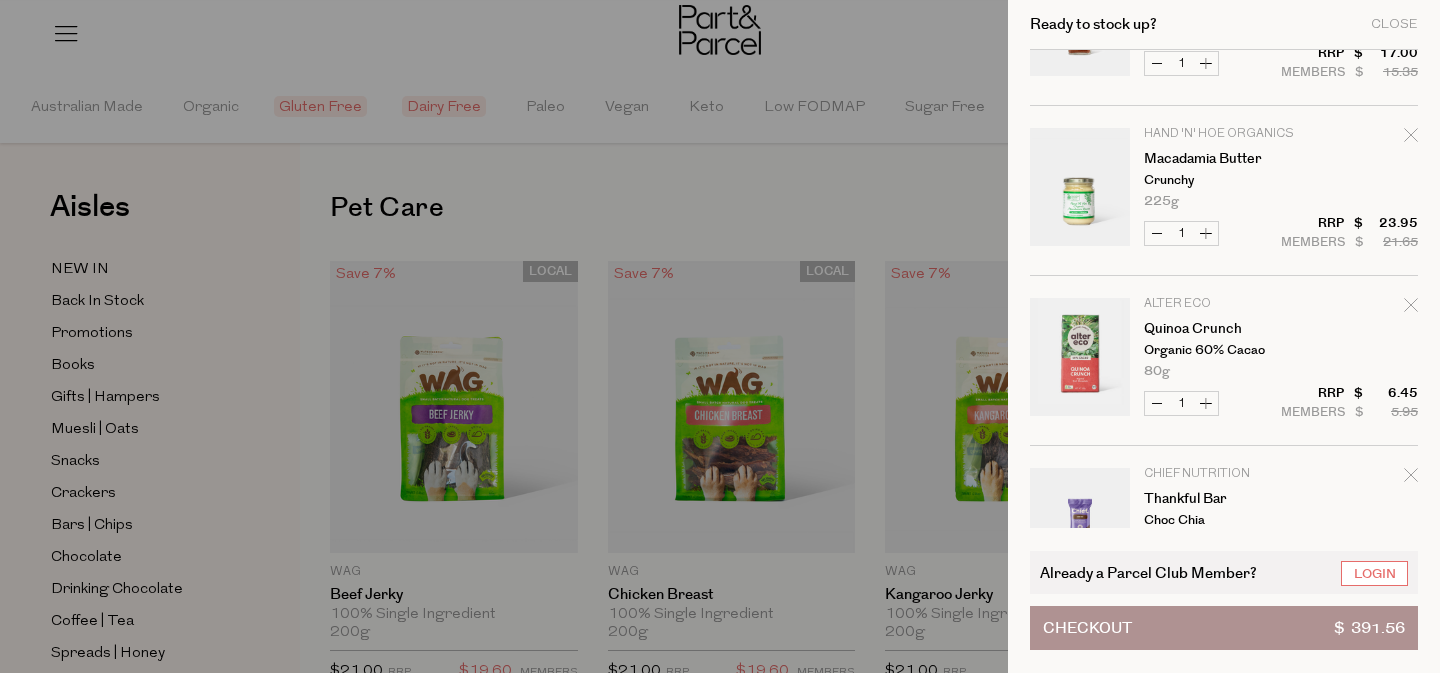 scroll, scrollTop: 2001, scrollLeft: 0, axis: vertical 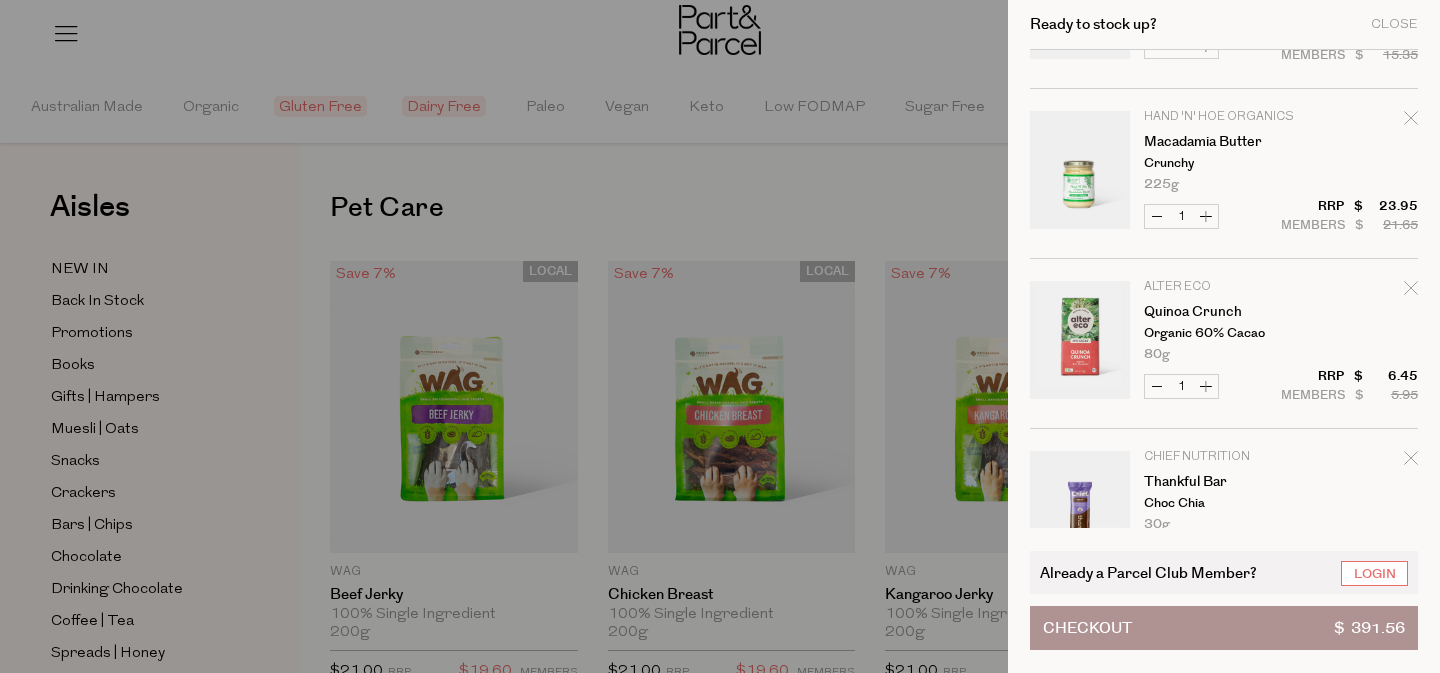 click 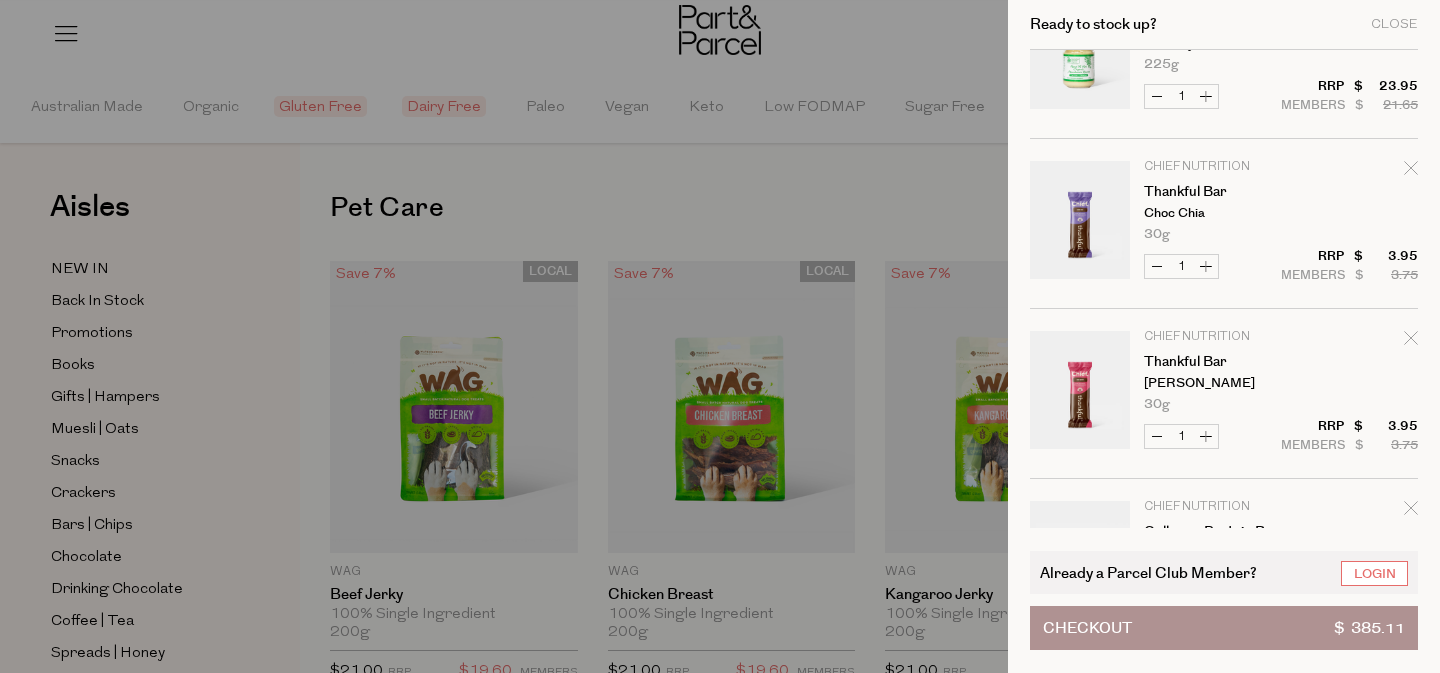 scroll, scrollTop: 2127, scrollLeft: 0, axis: vertical 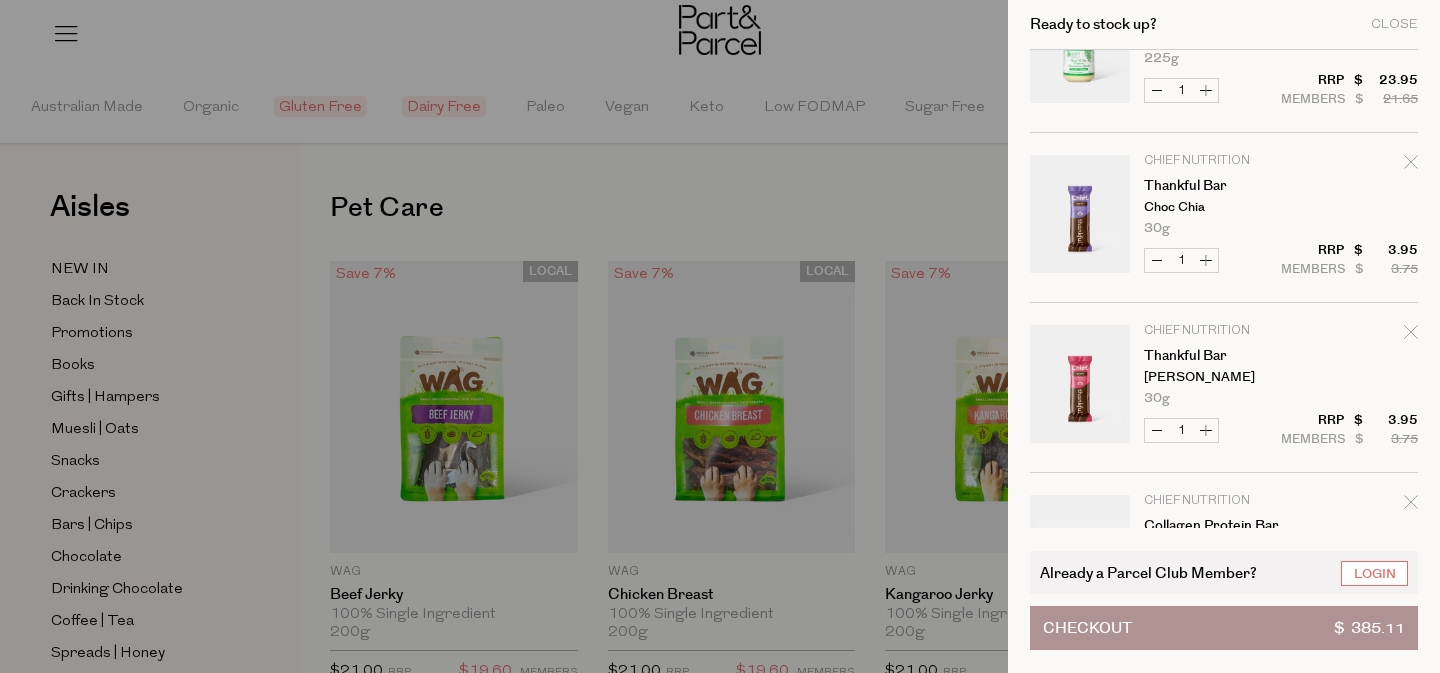 click 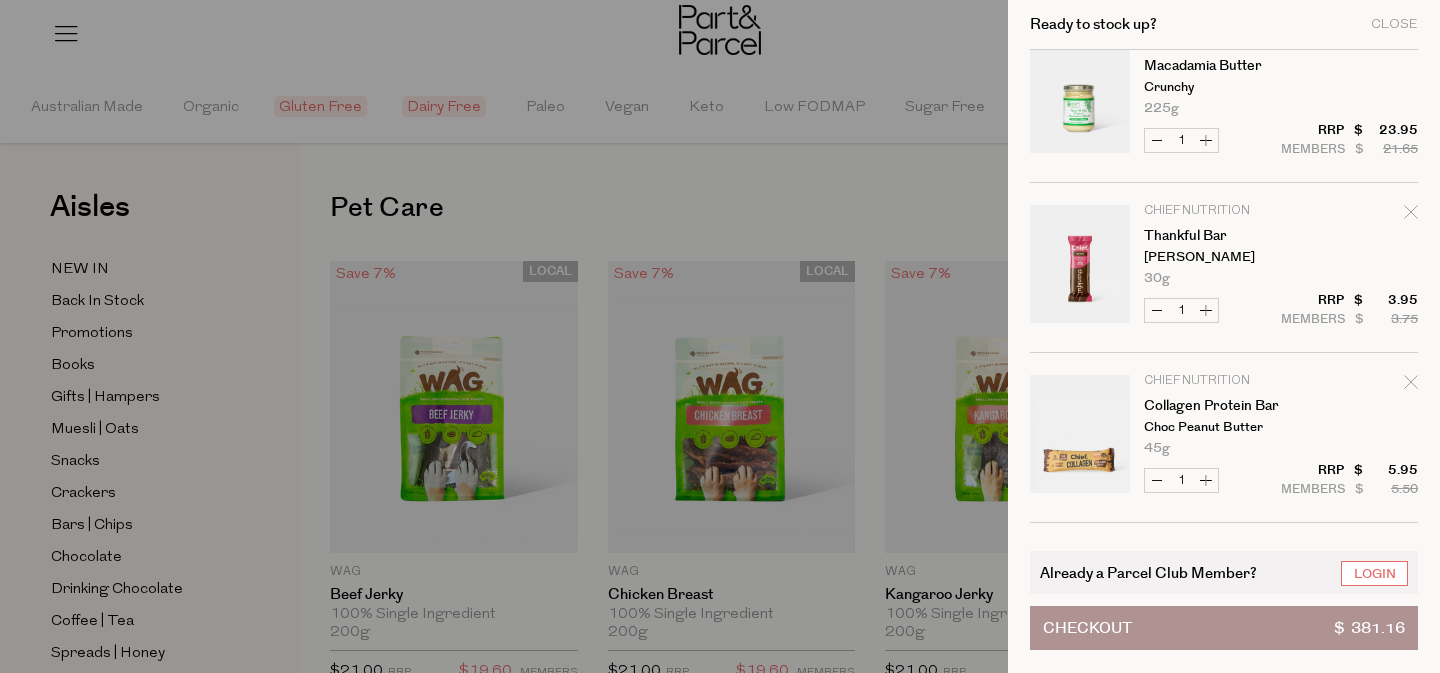 scroll, scrollTop: 2079, scrollLeft: 0, axis: vertical 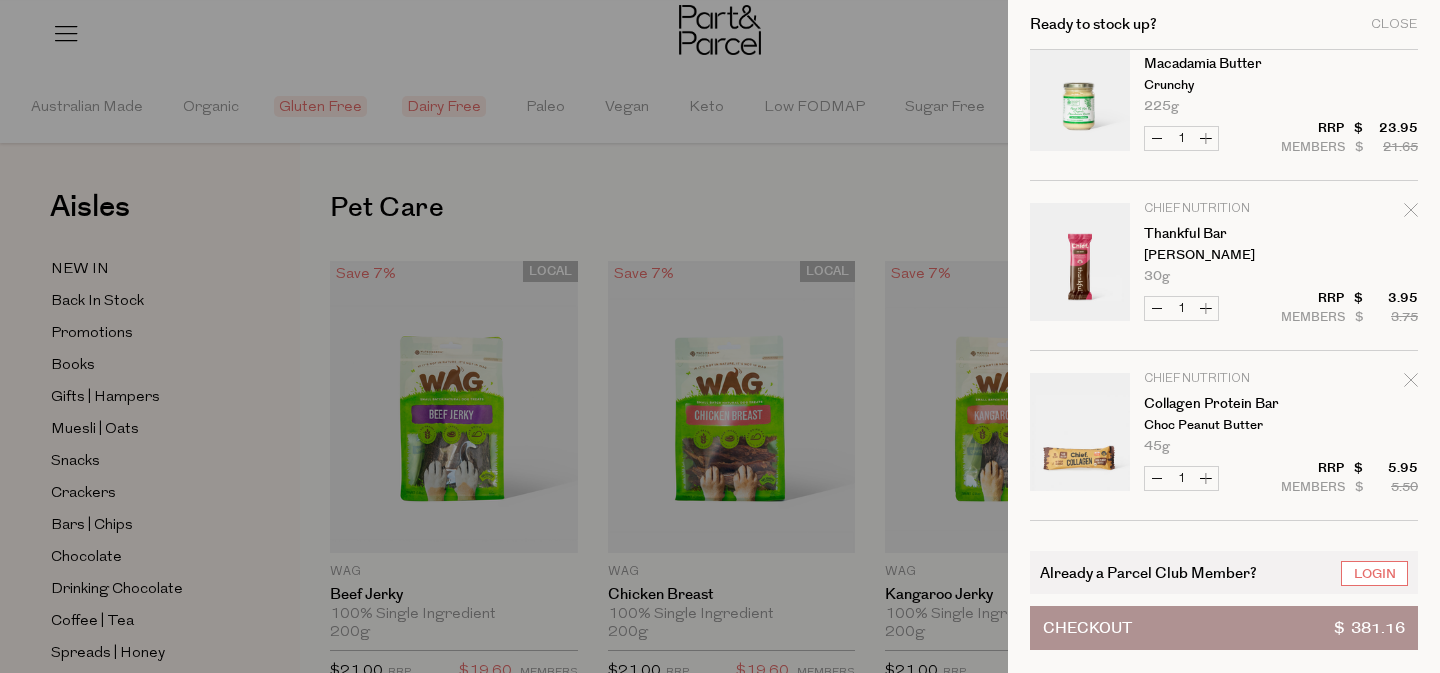 click 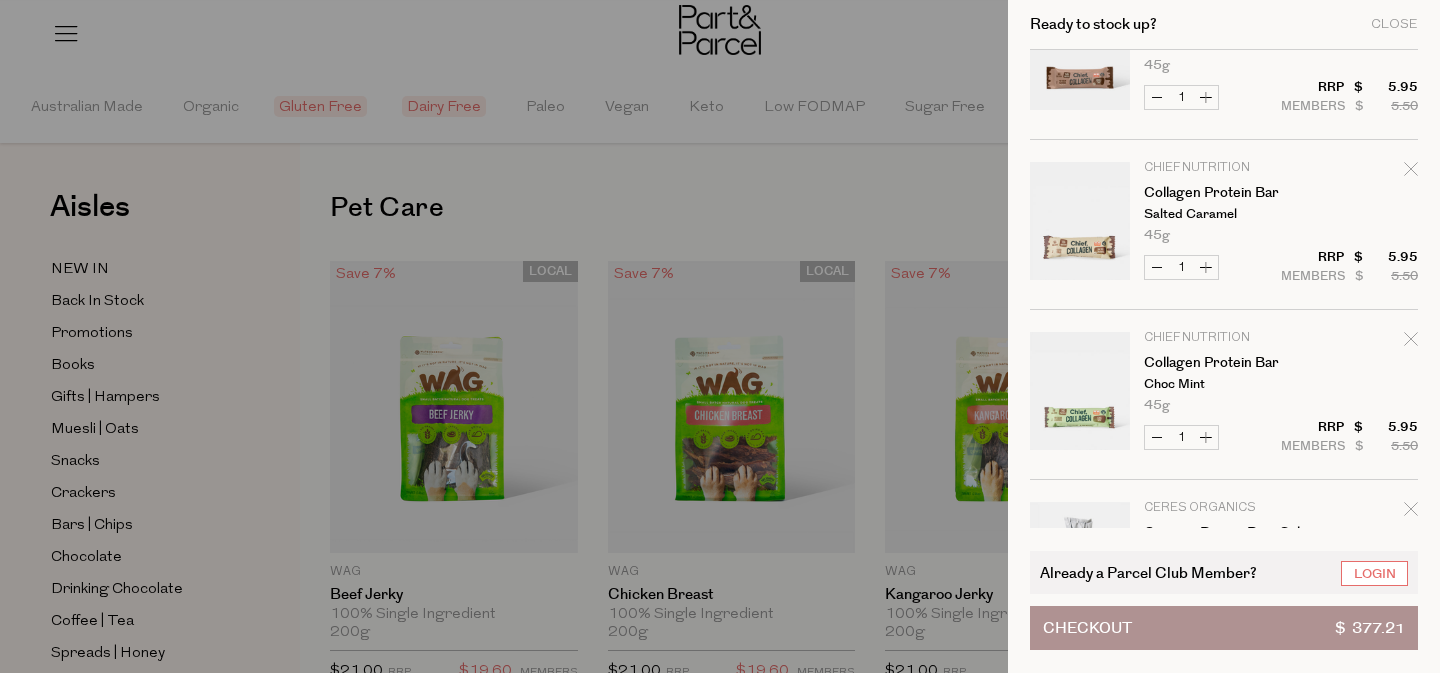 scroll, scrollTop: 2464, scrollLeft: 0, axis: vertical 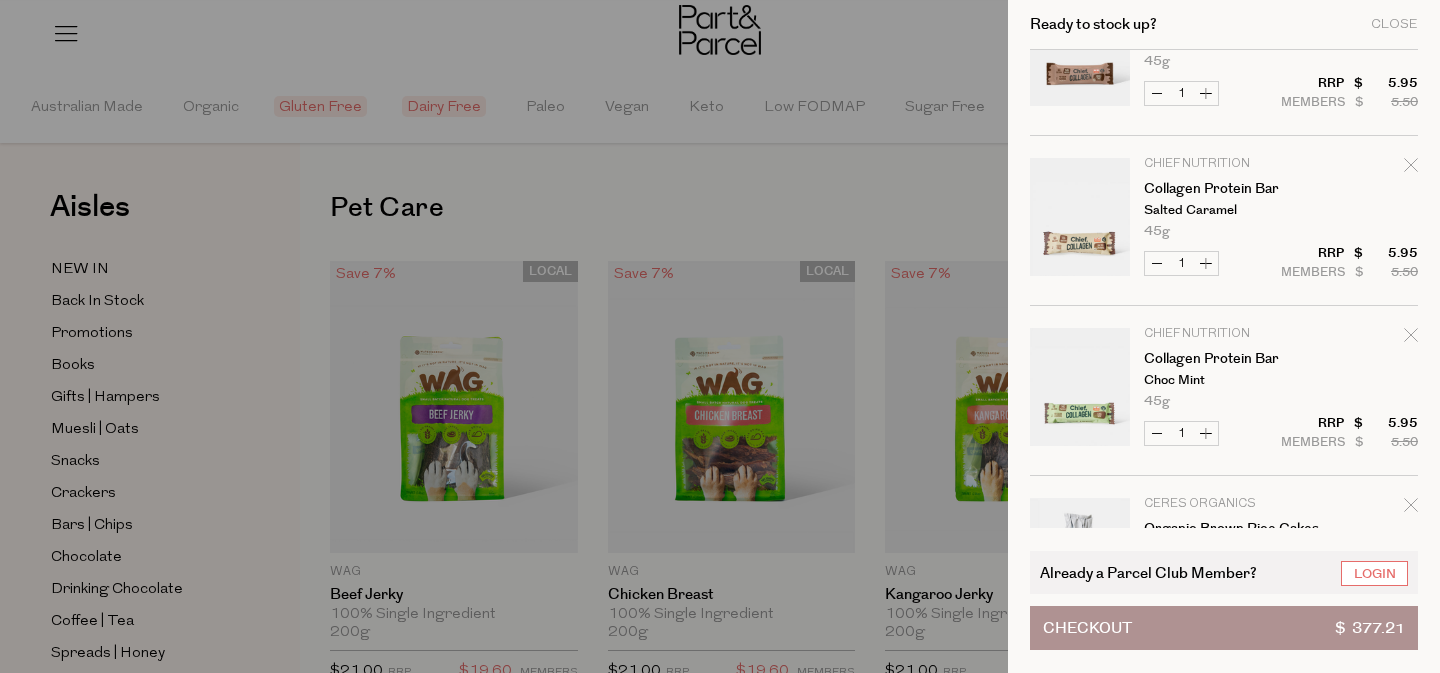click 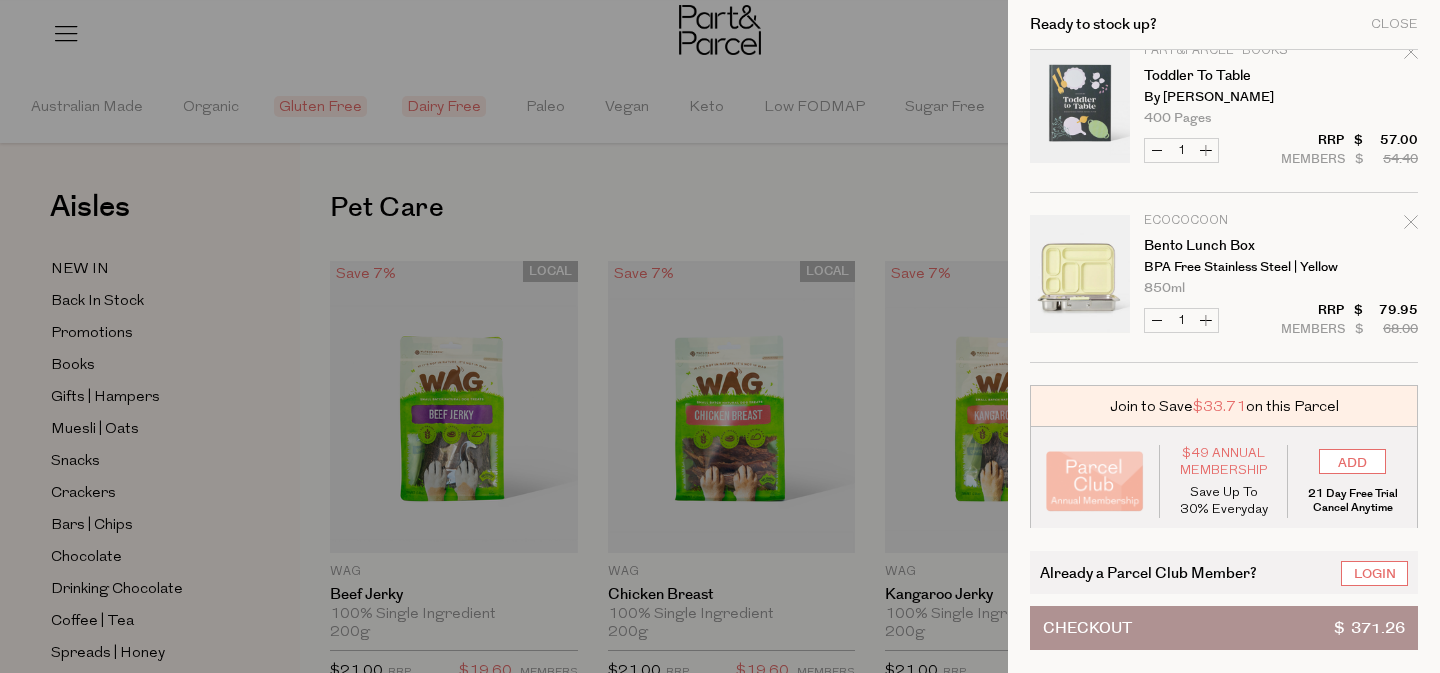 scroll, scrollTop: 3776, scrollLeft: 0, axis: vertical 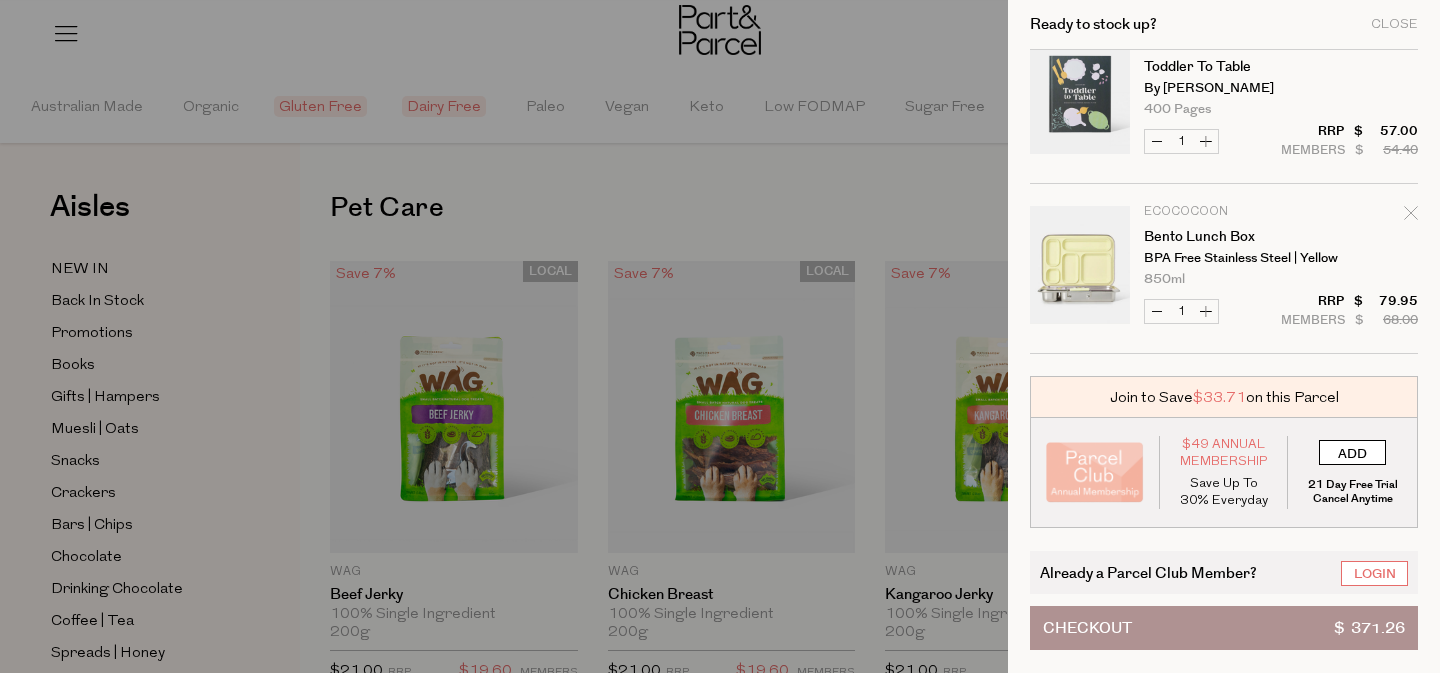click on "ADD" at bounding box center [1352, 452] 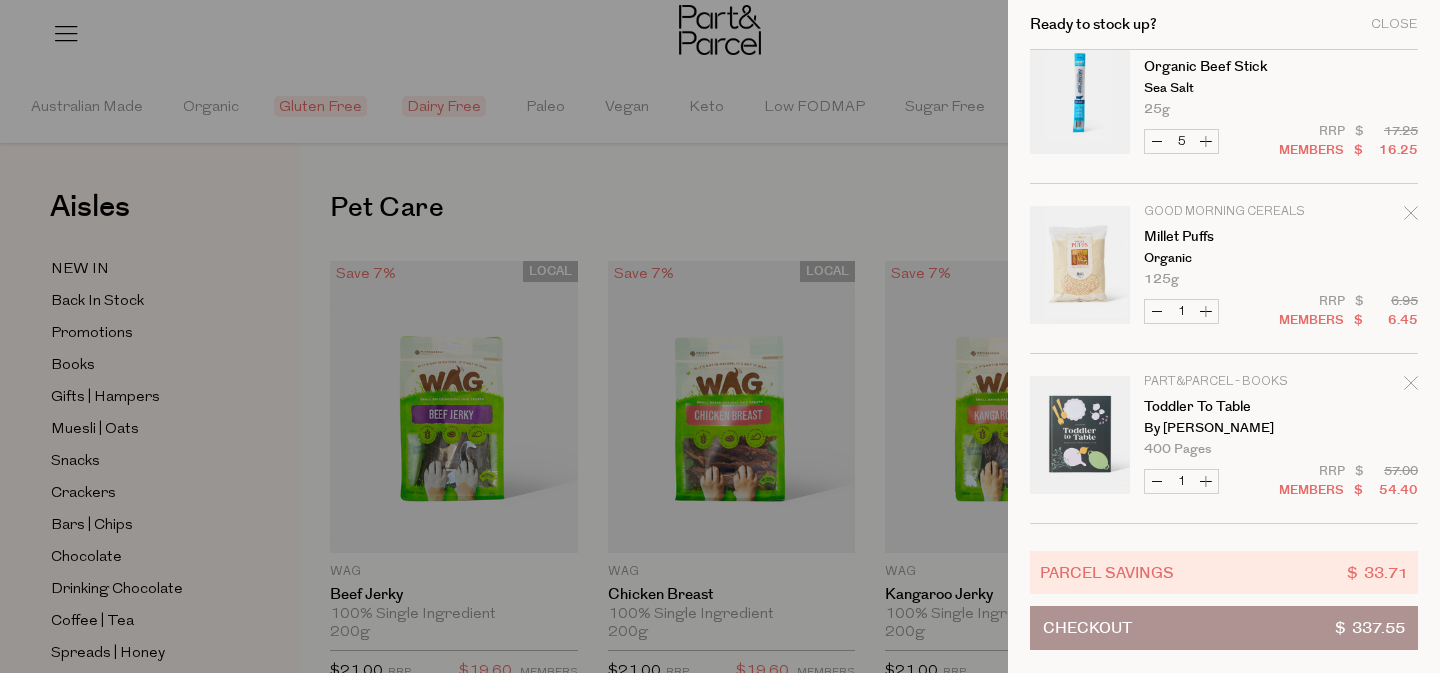 scroll, scrollTop: 3765, scrollLeft: 0, axis: vertical 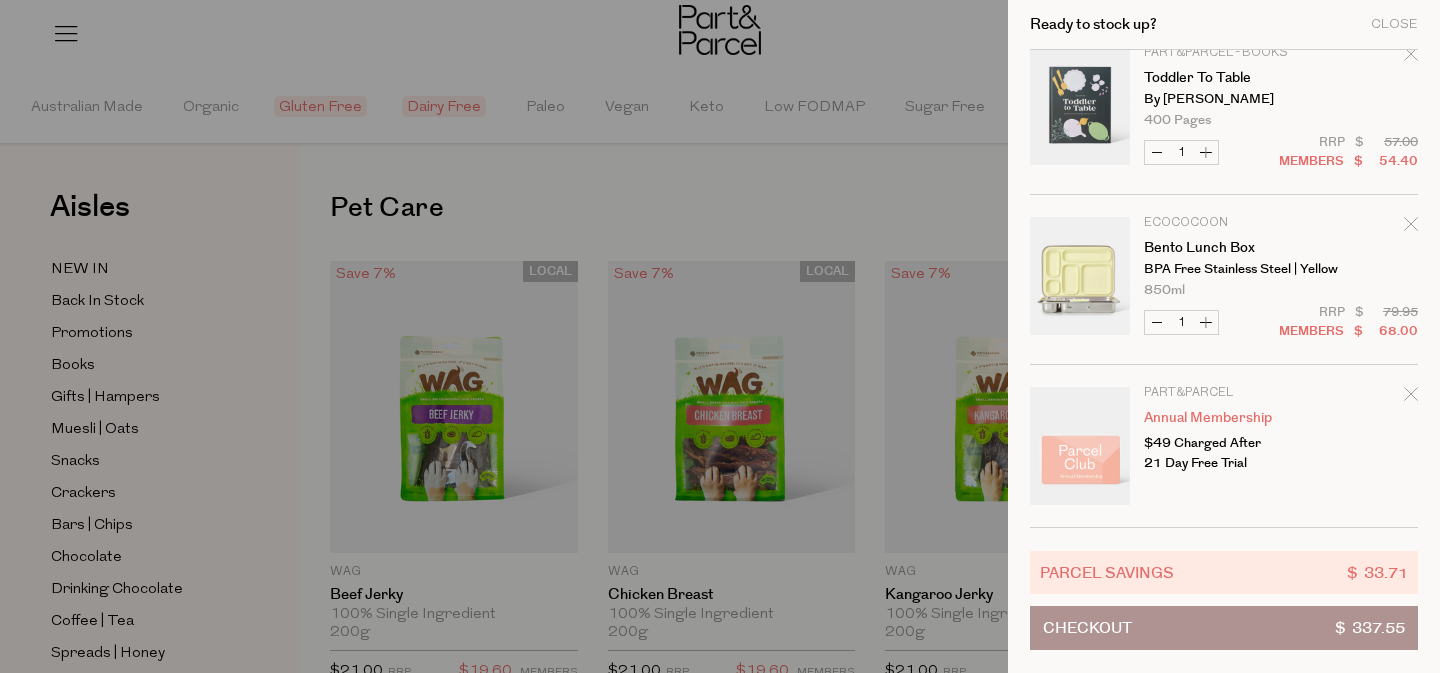 click on "Checkout $ 337.55" at bounding box center [1224, 628] 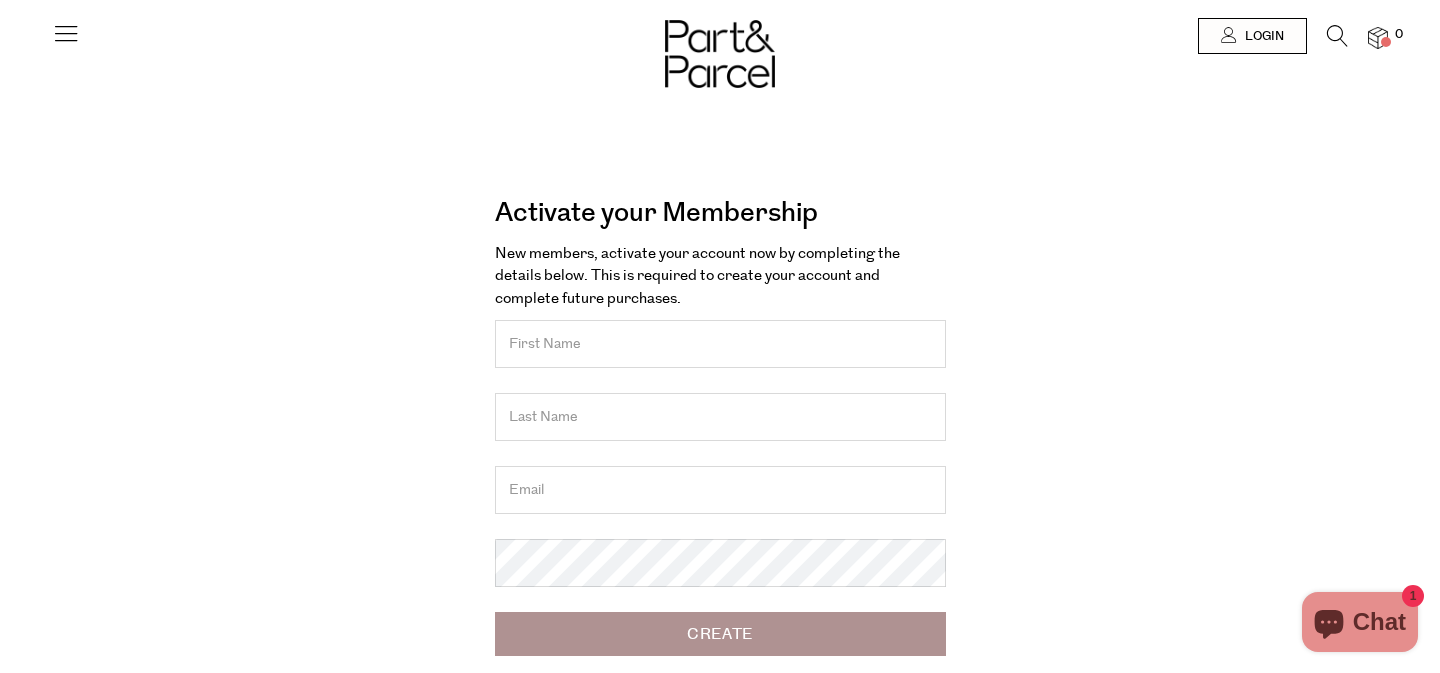 scroll, scrollTop: 0, scrollLeft: 0, axis: both 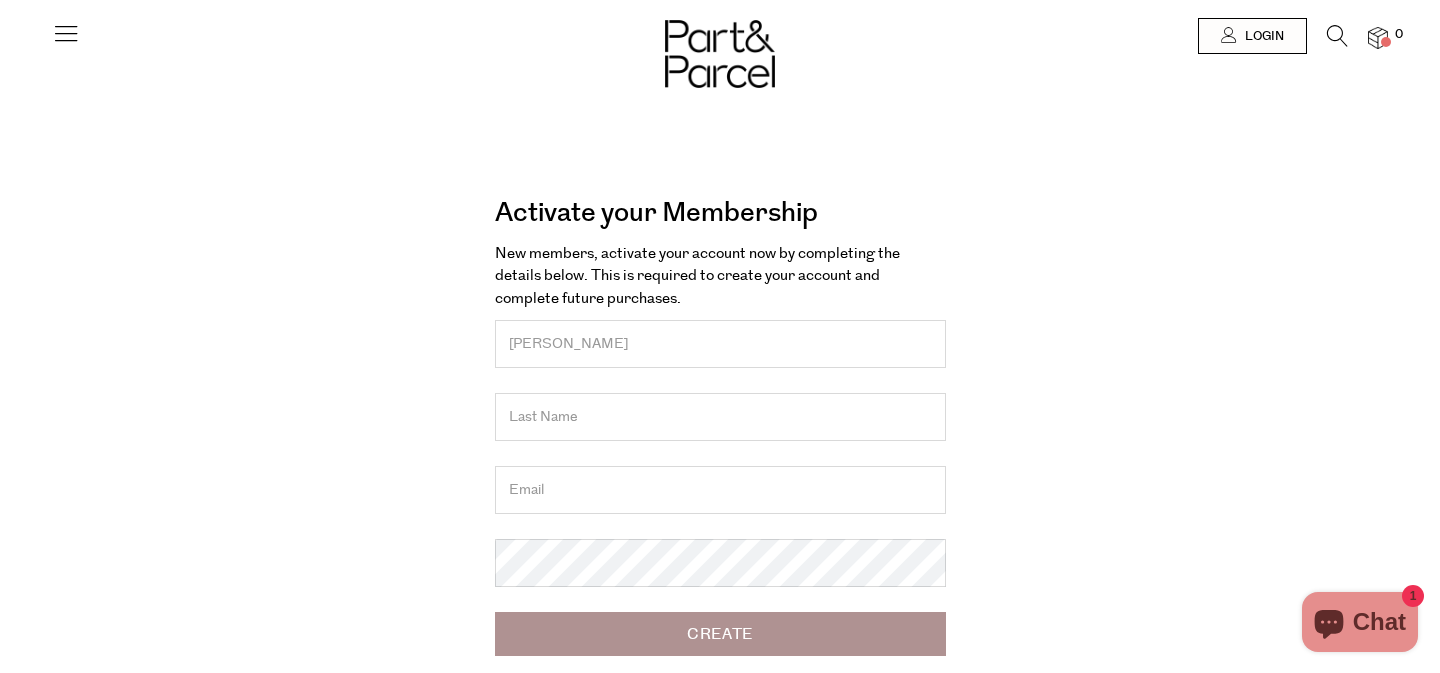 type on "[PERSON_NAME]" 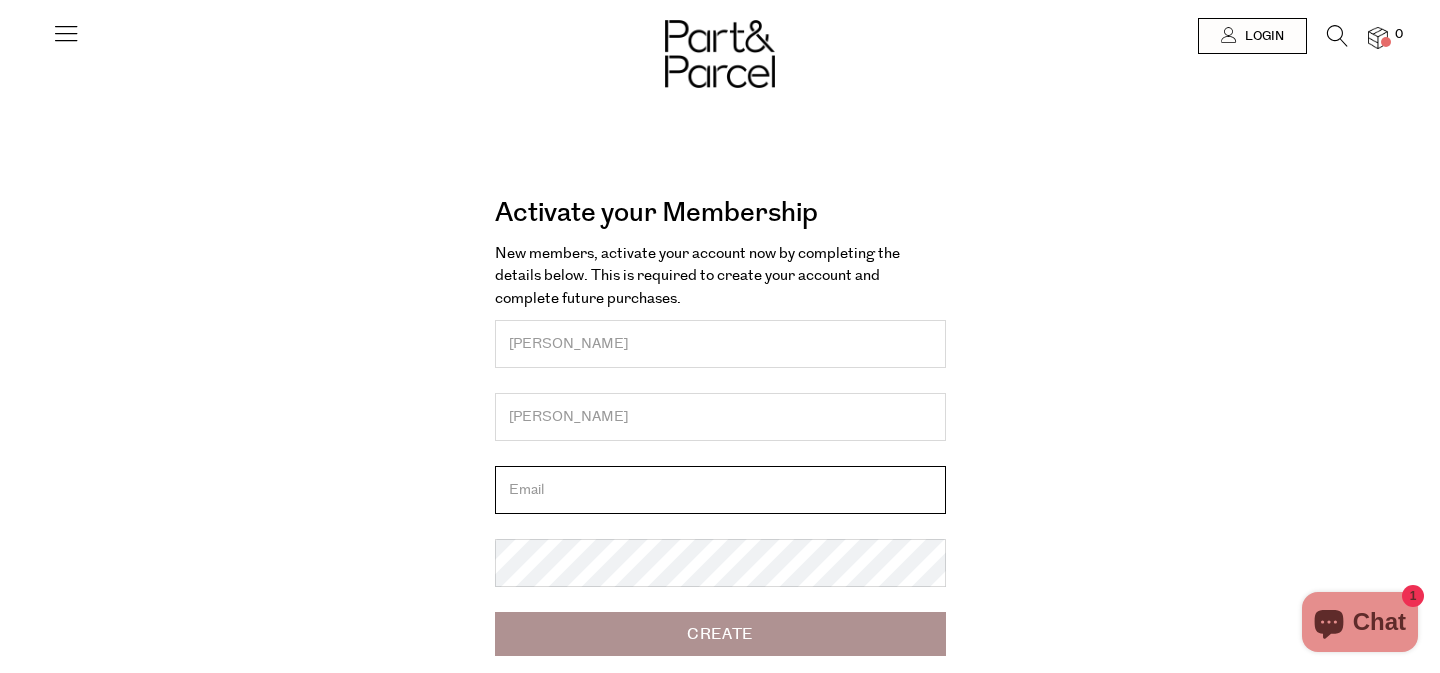 type on "[EMAIL_ADDRESS][DOMAIN_NAME]" 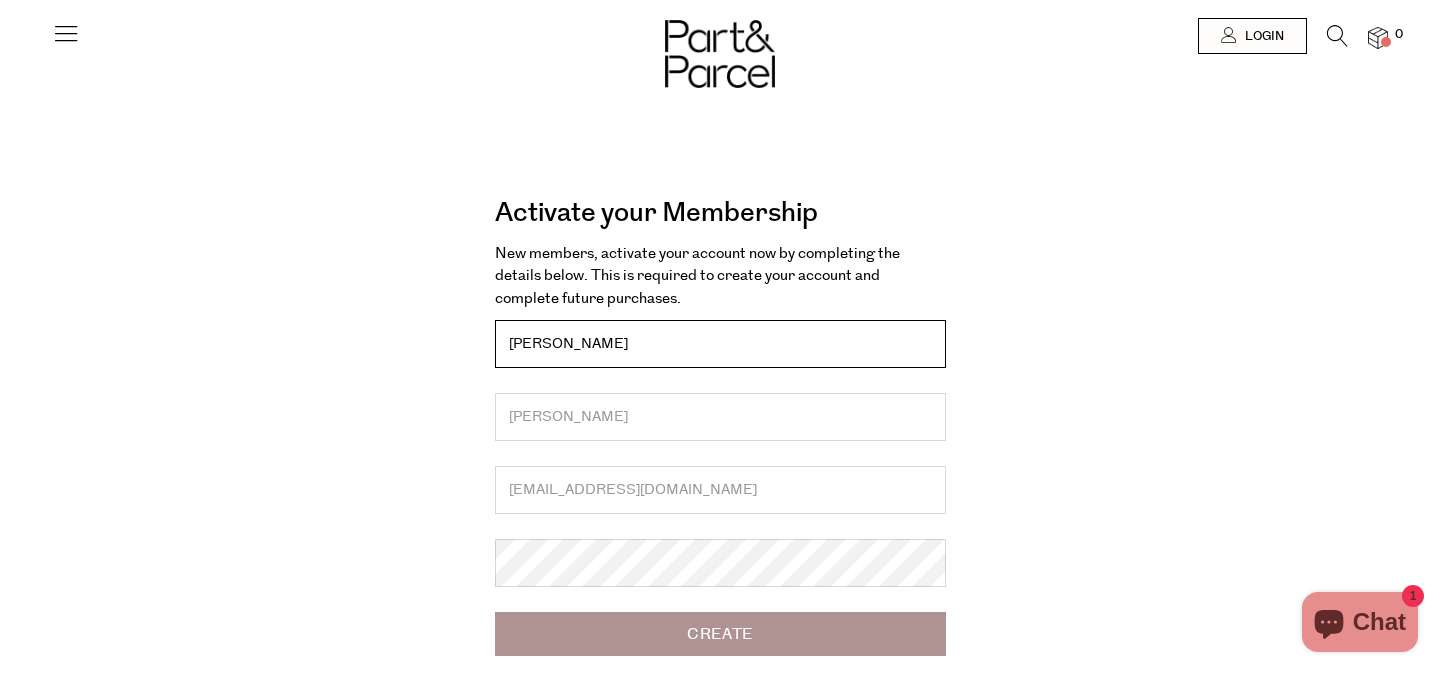 scroll, scrollTop: 27, scrollLeft: 0, axis: vertical 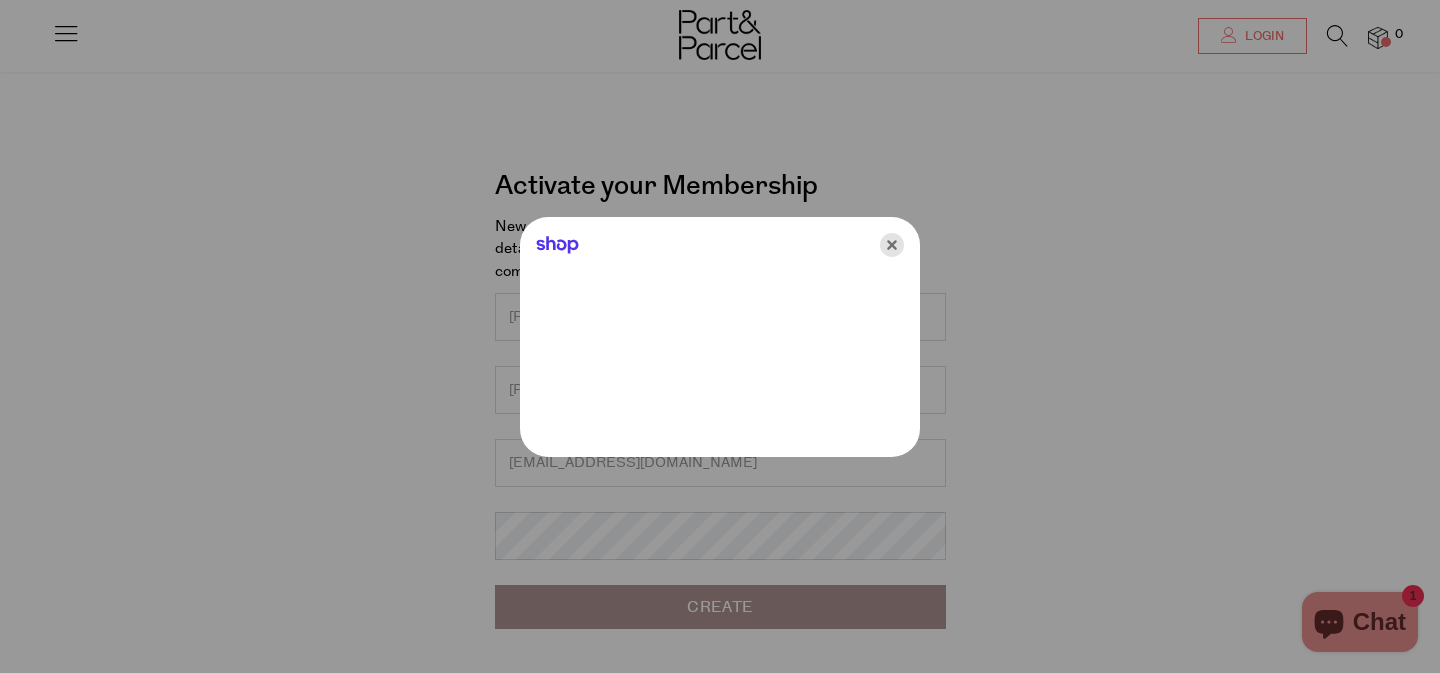 click 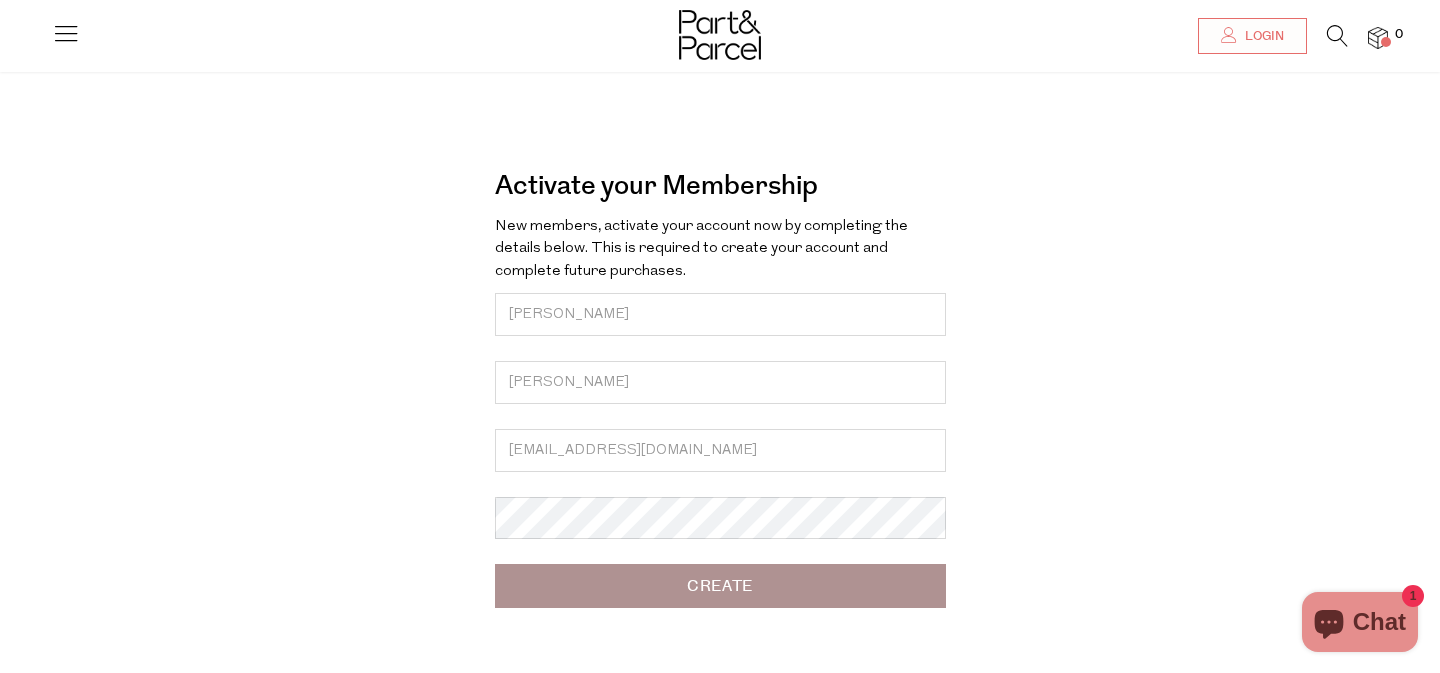 click on "Create" at bounding box center [720, 586] 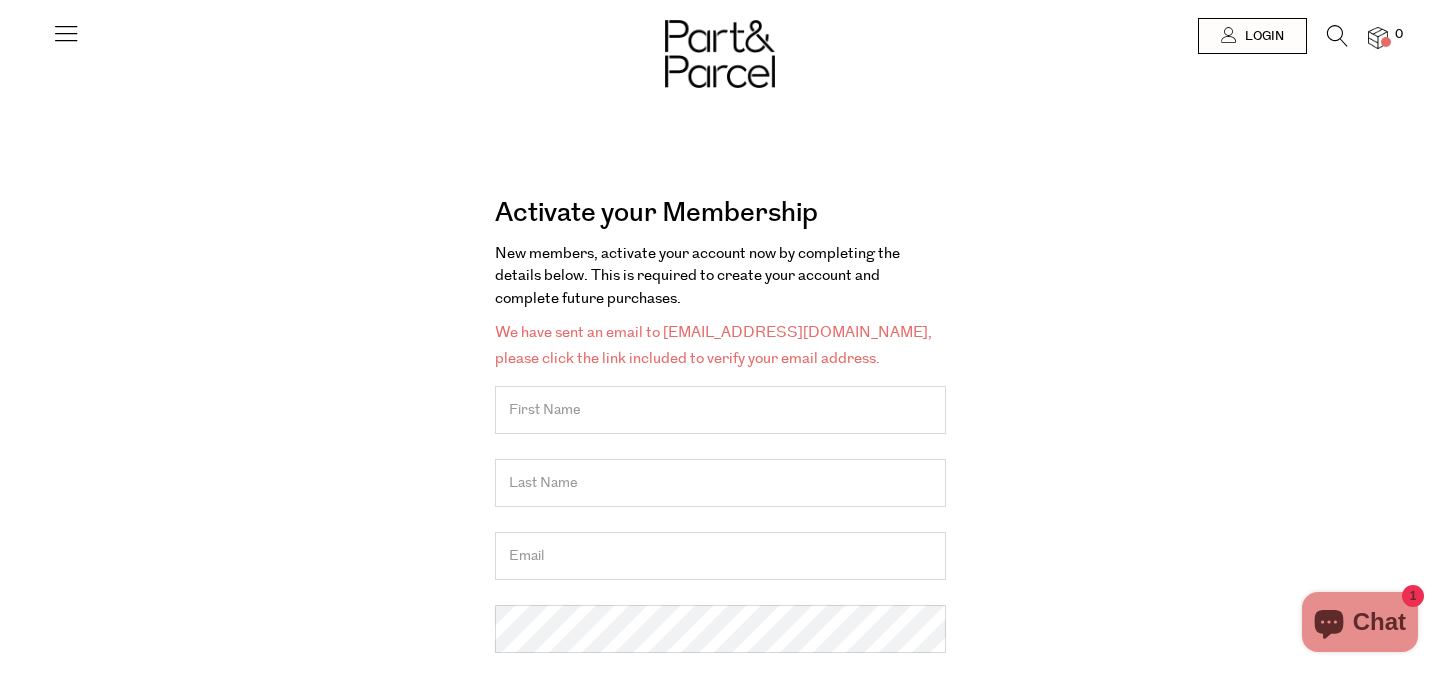 scroll, scrollTop: 0, scrollLeft: 0, axis: both 